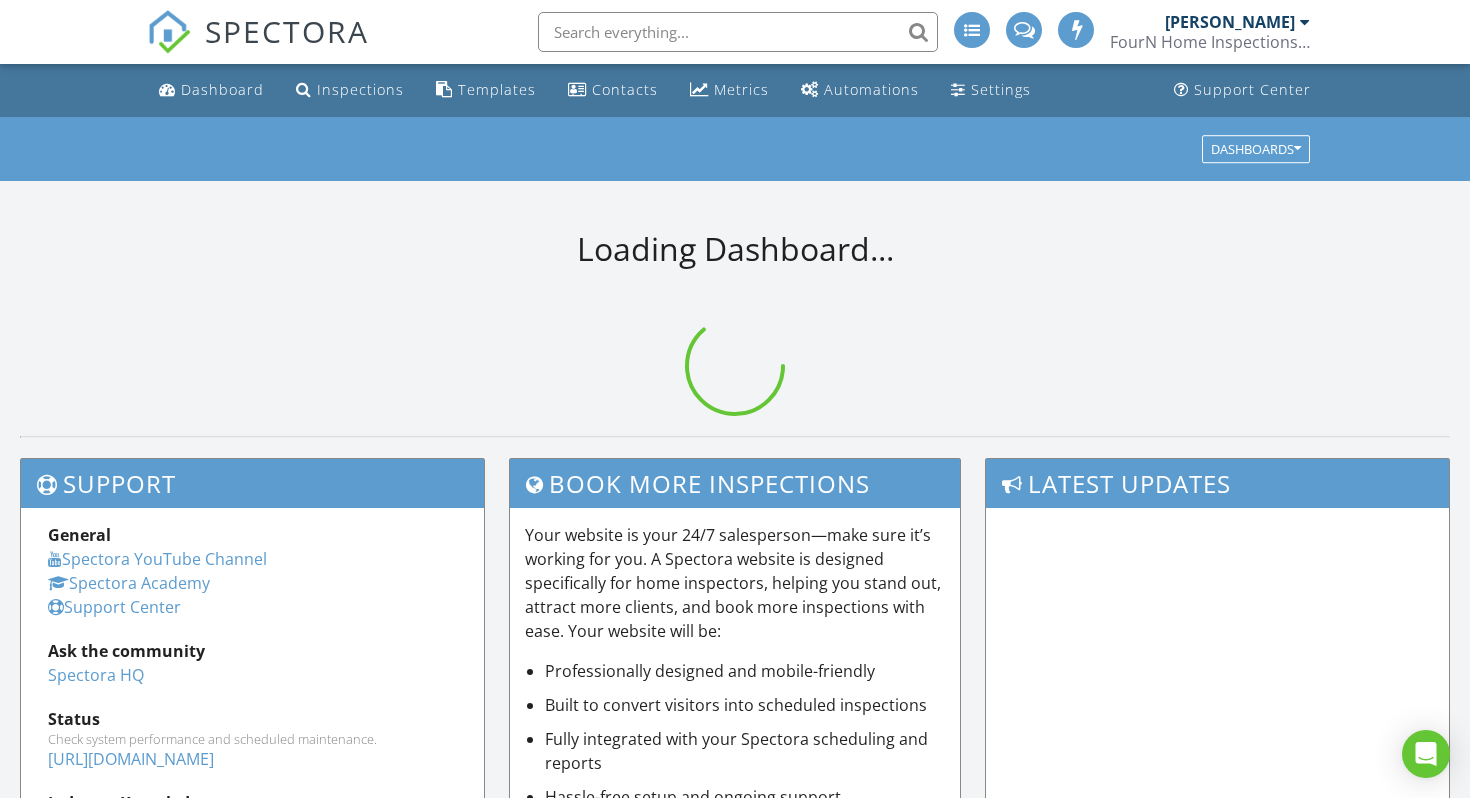 scroll, scrollTop: 0, scrollLeft: 0, axis: both 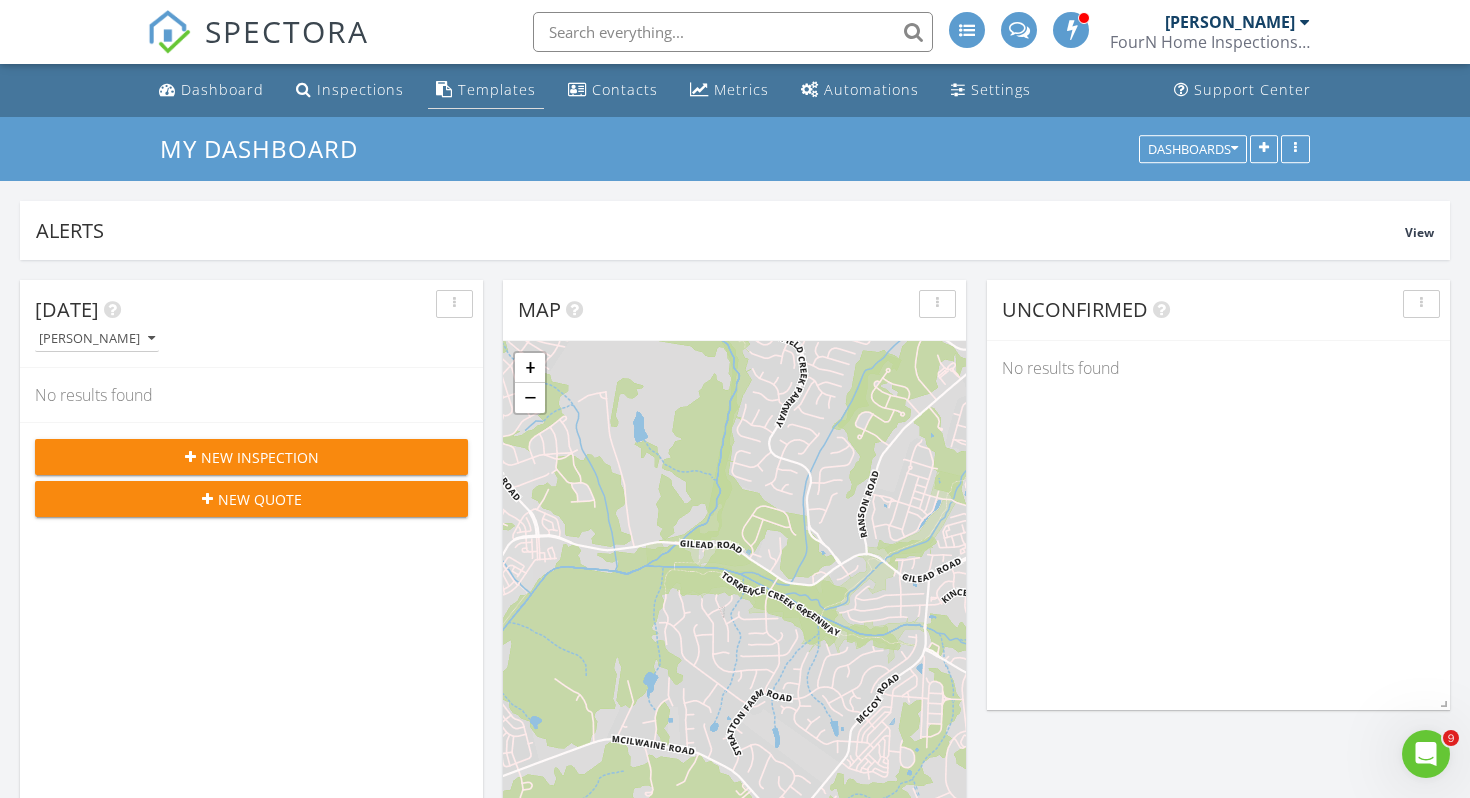 click on "Templates" at bounding box center [497, 89] 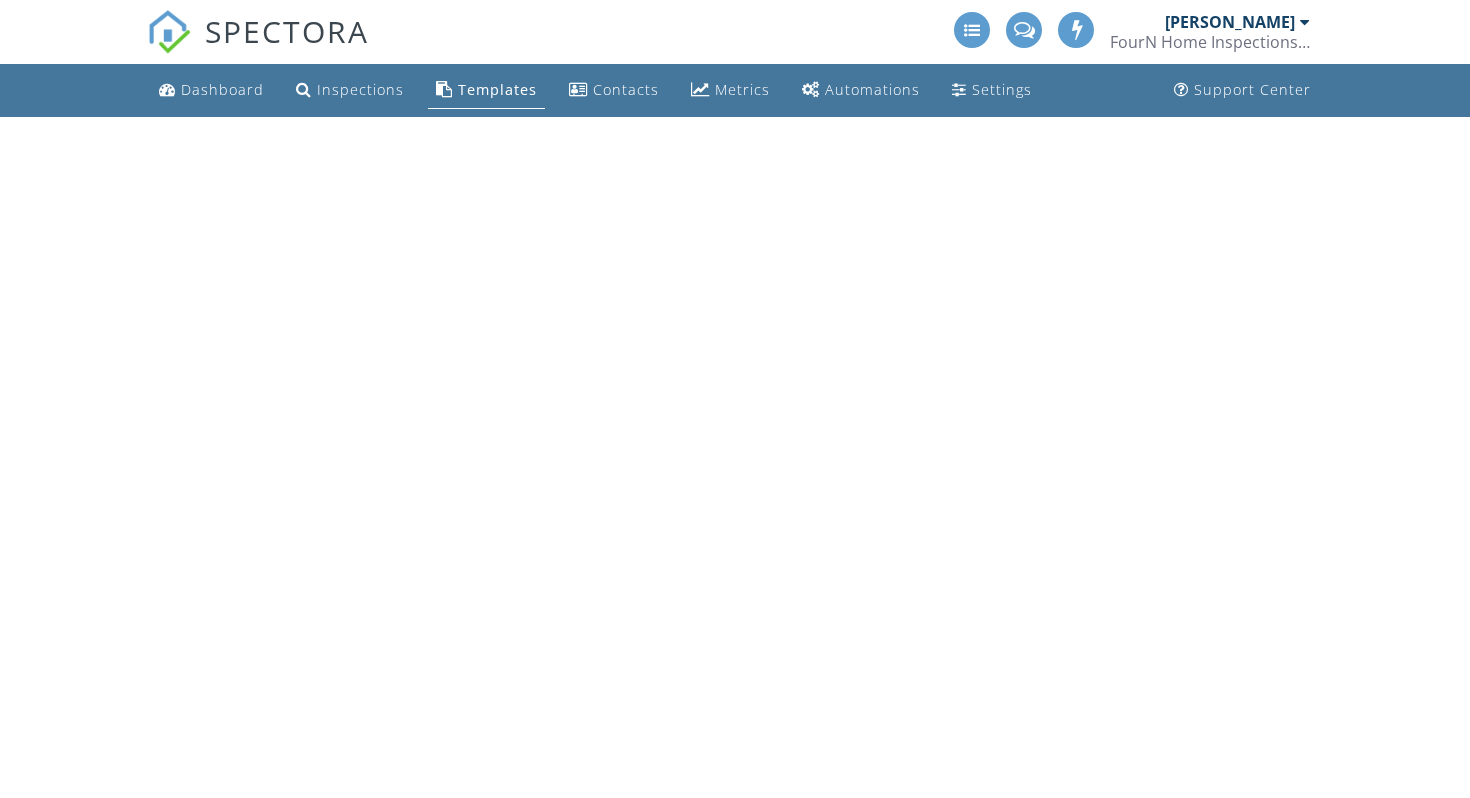 scroll, scrollTop: 0, scrollLeft: 0, axis: both 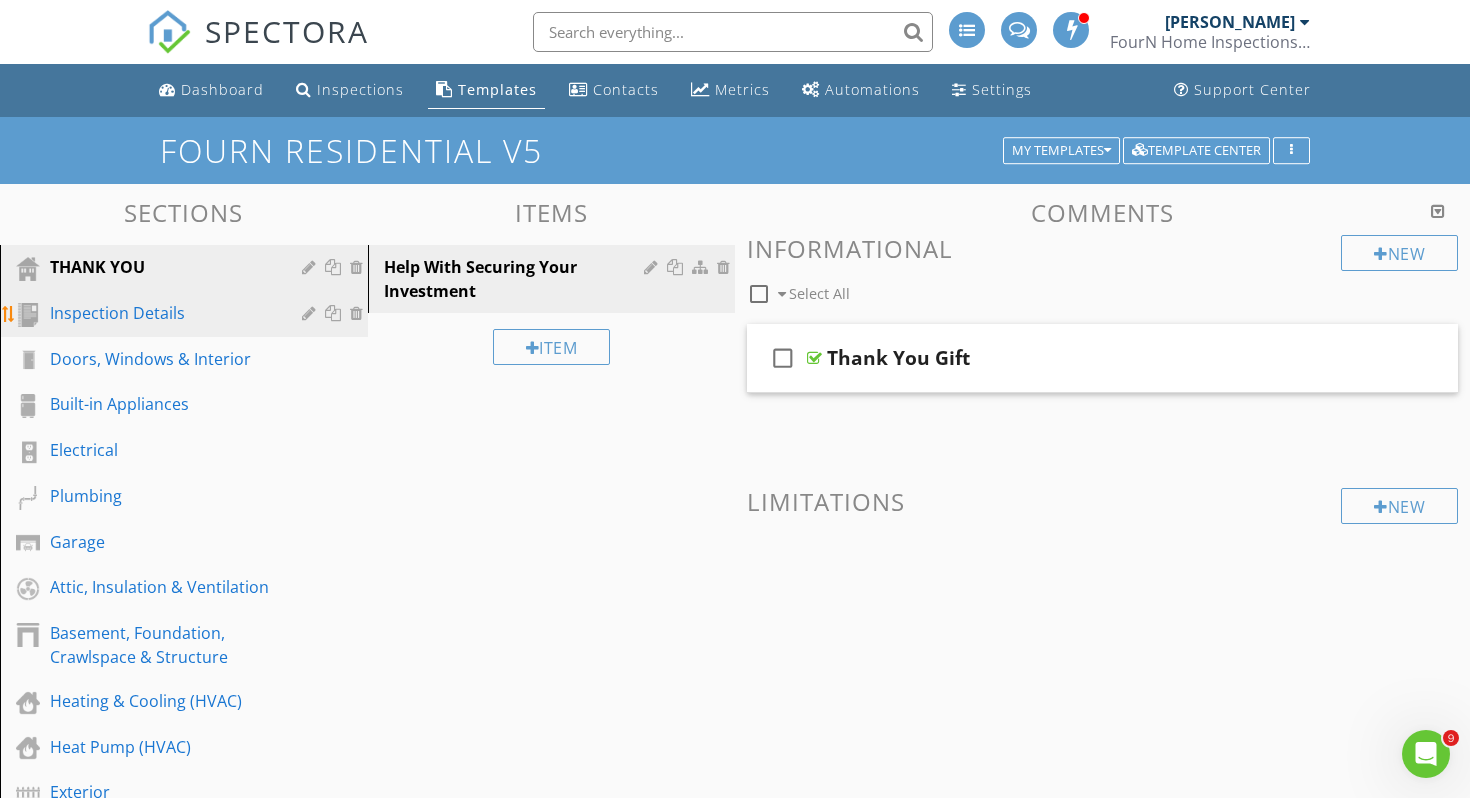 click on "Inspection Details" at bounding box center (161, 313) 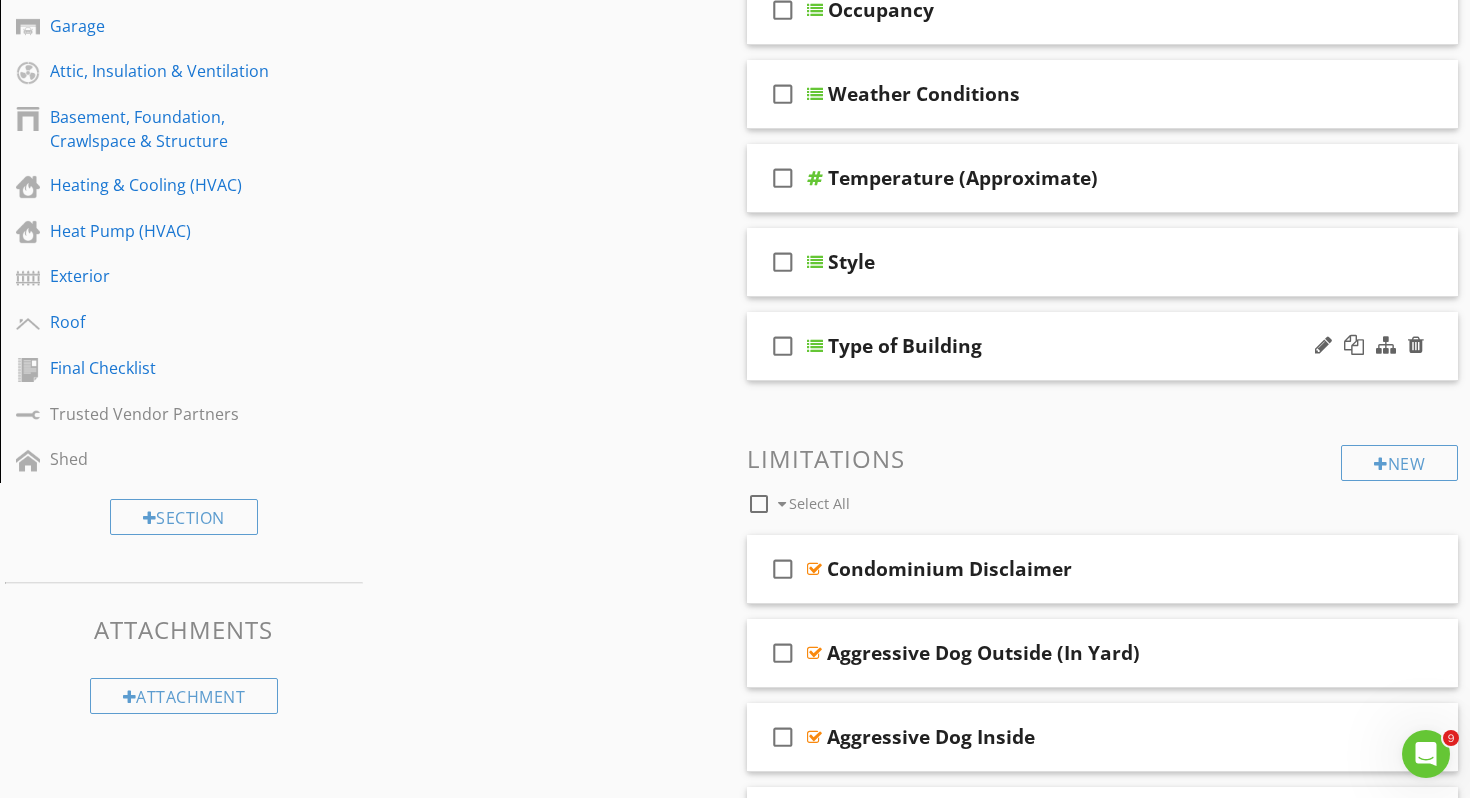 scroll, scrollTop: 497, scrollLeft: 0, axis: vertical 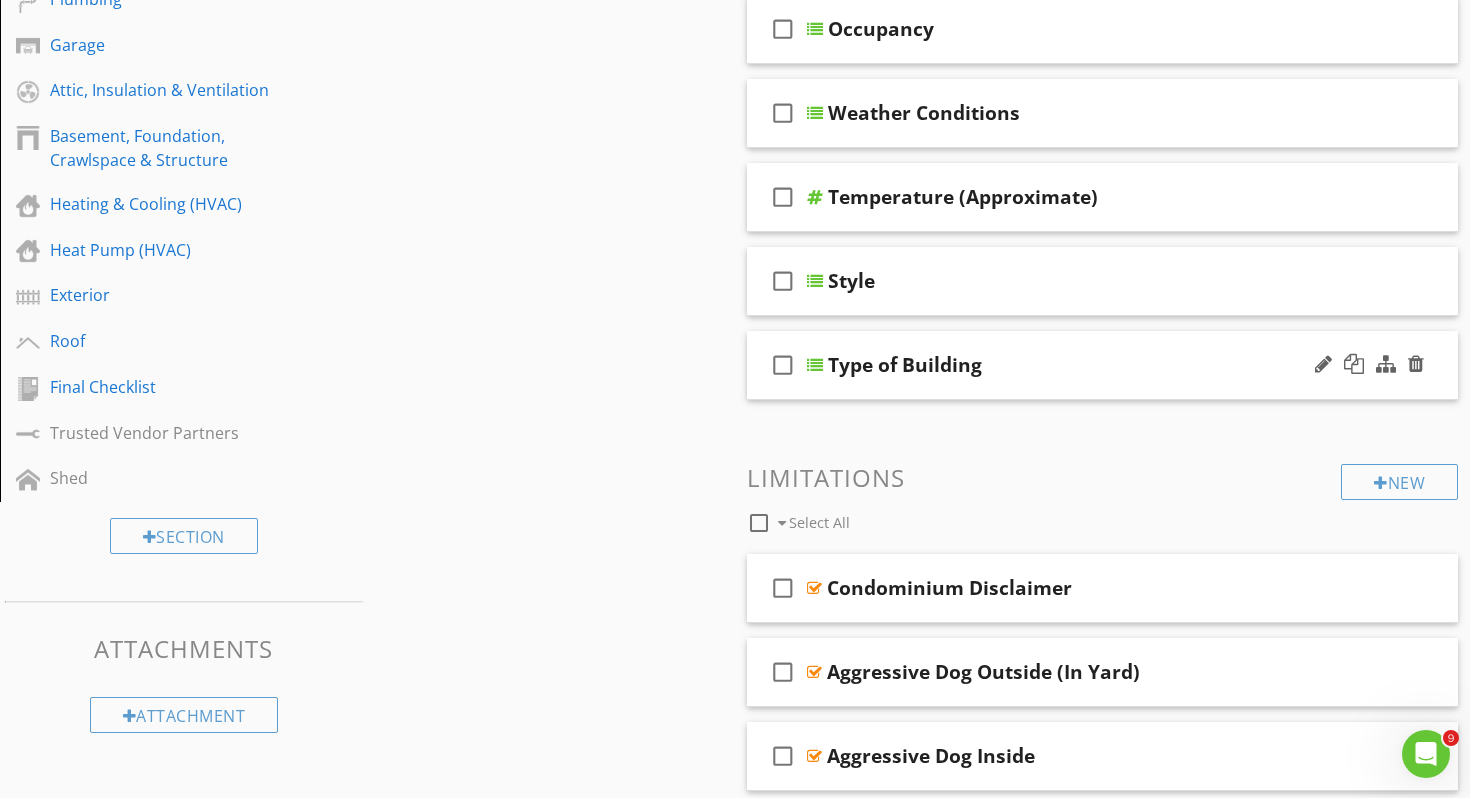 click on "check_box_outline_blank
Type of Building" at bounding box center [1102, 365] 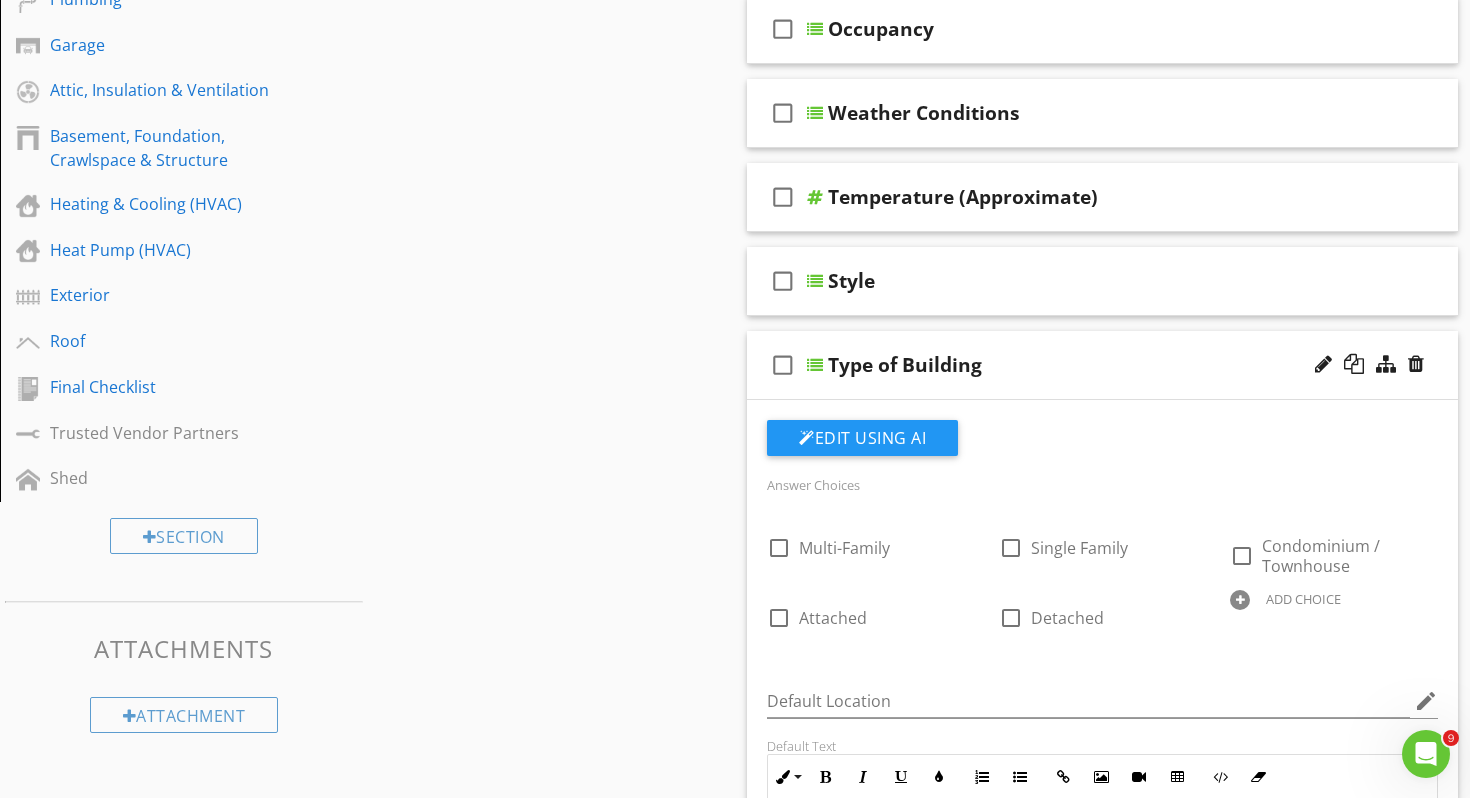 click on "ADD CHOICE" at bounding box center [1303, 599] 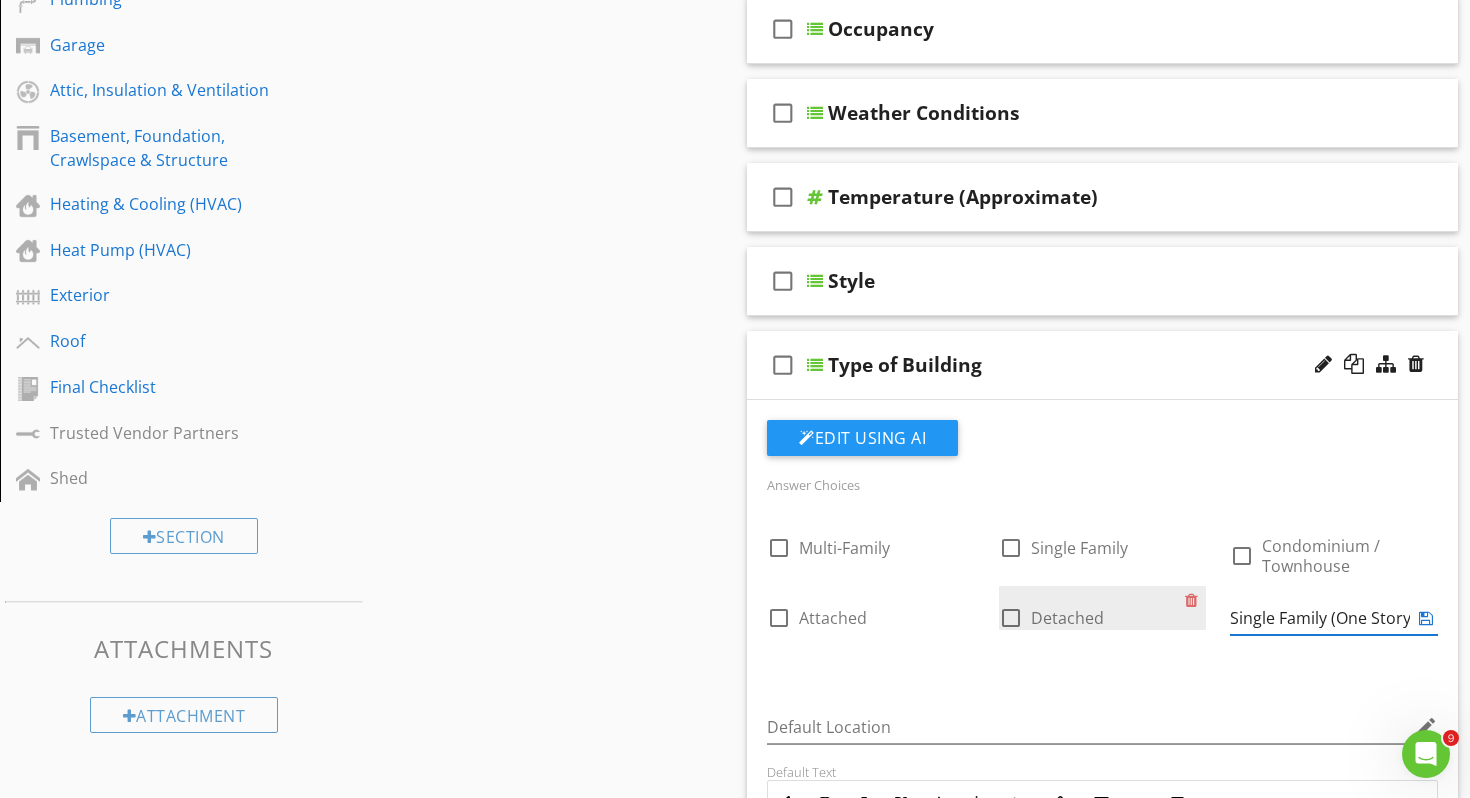 scroll, scrollTop: 0, scrollLeft: 4, axis: horizontal 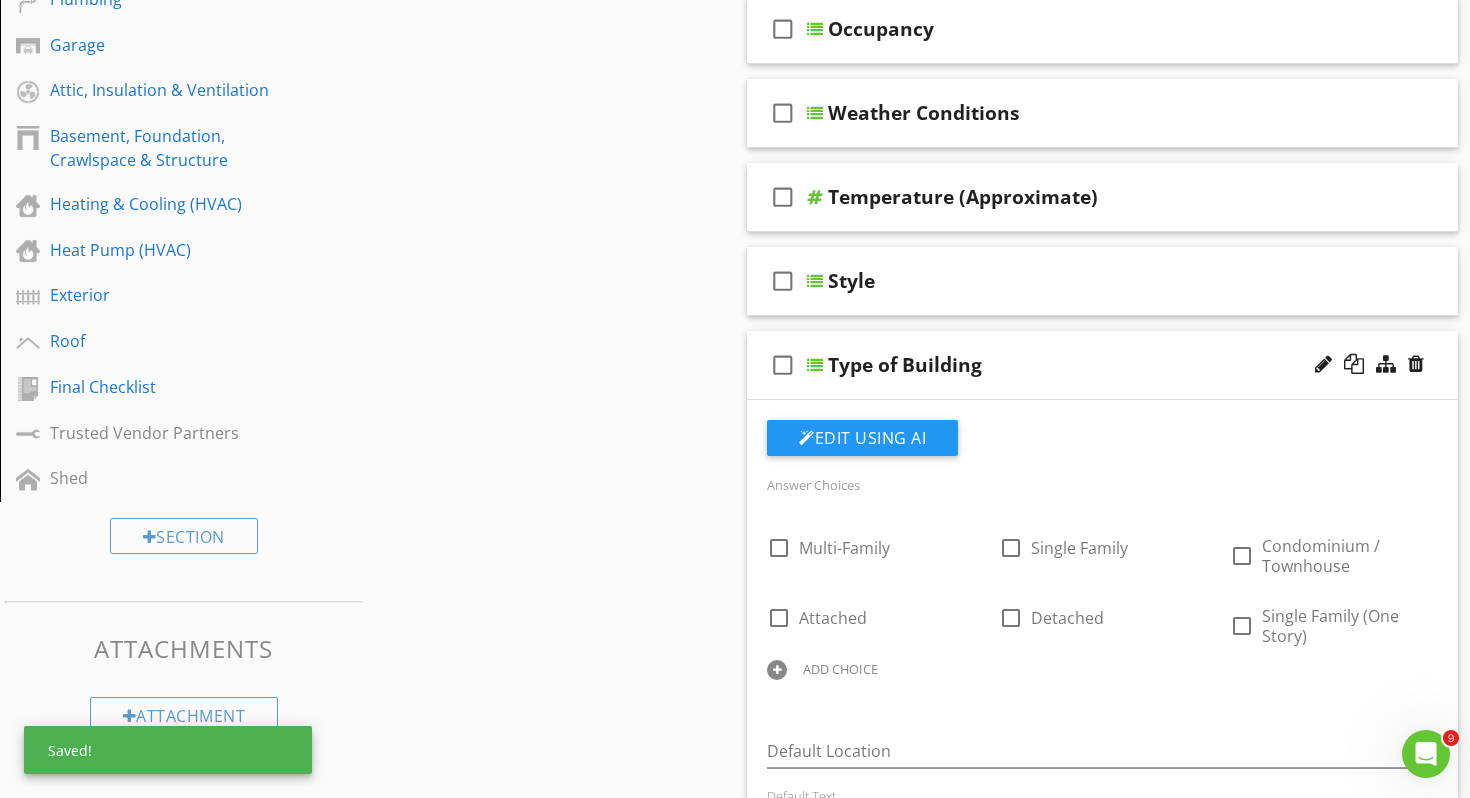 click on "ADD CHOICE" at bounding box center (840, 669) 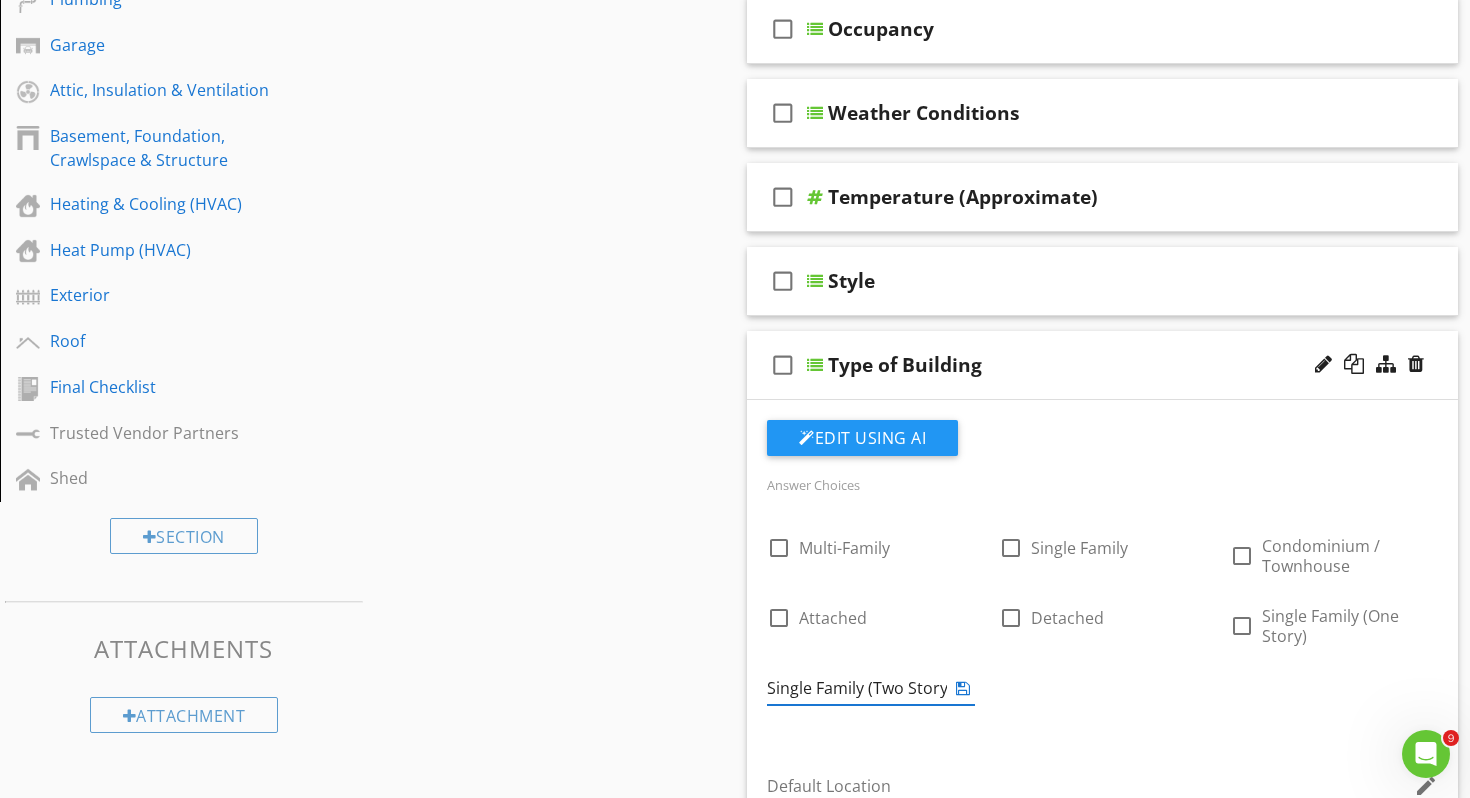 scroll, scrollTop: 0, scrollLeft: 4, axis: horizontal 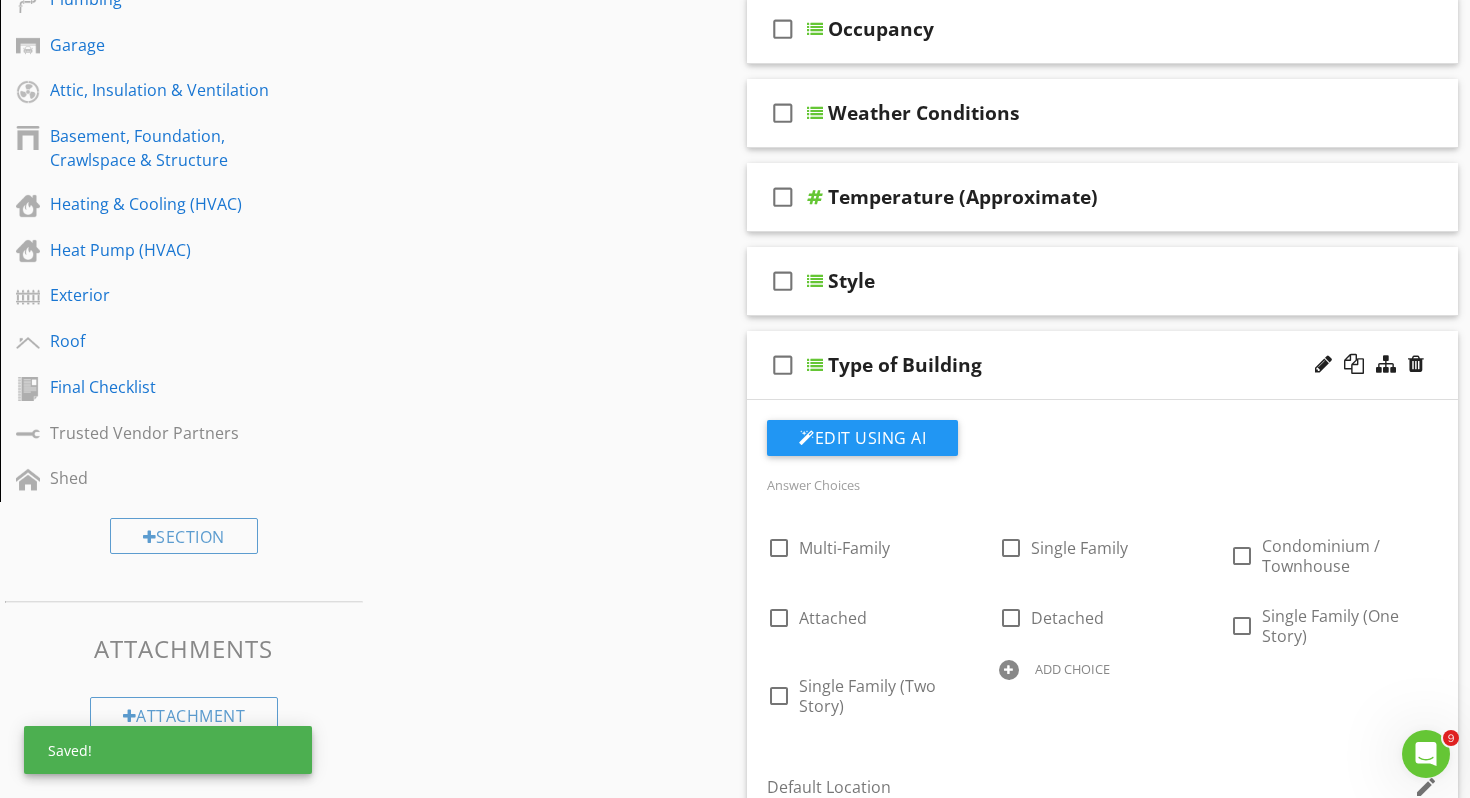 click on "ADD CHOICE" at bounding box center [1072, 669] 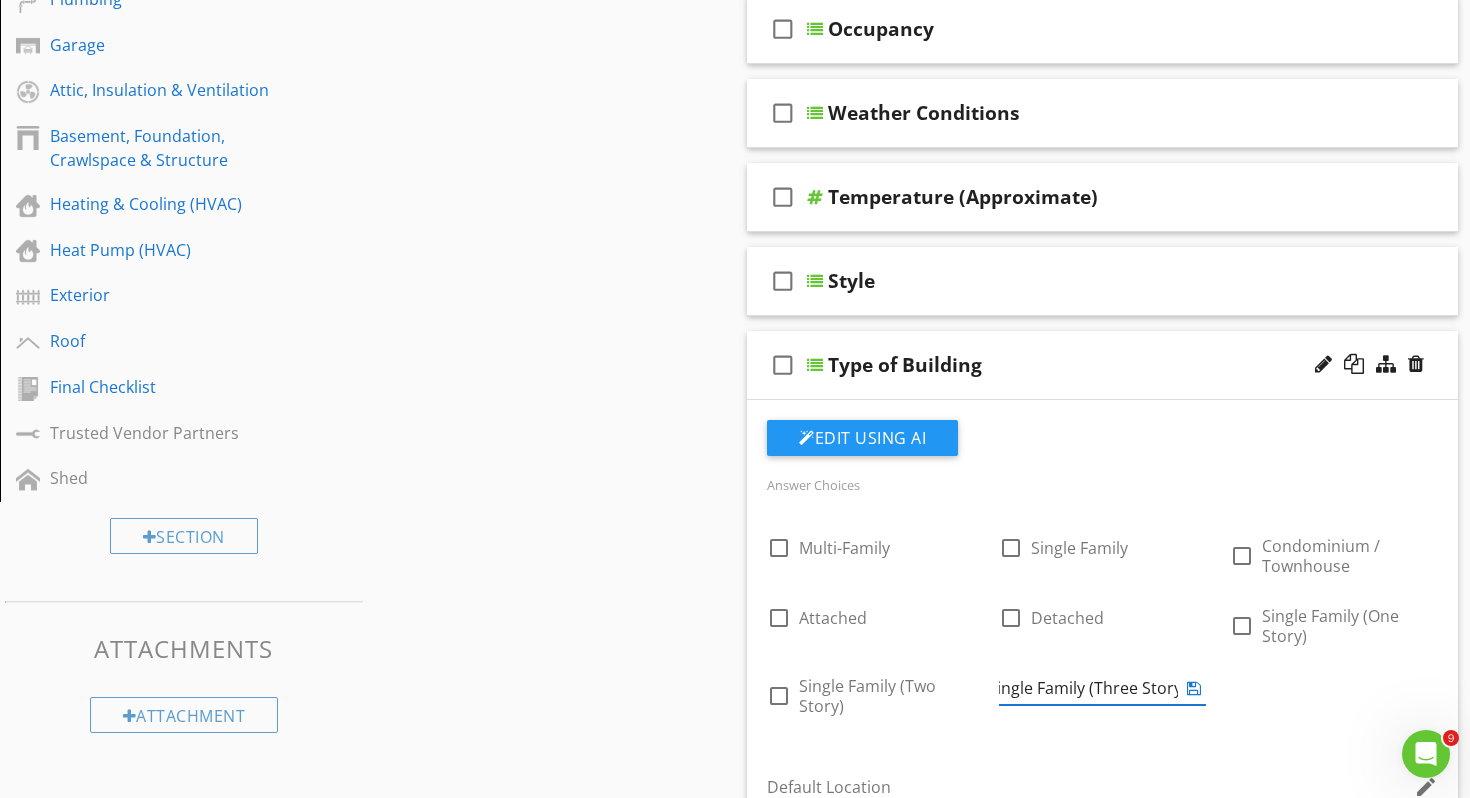 scroll, scrollTop: 0, scrollLeft: 16, axis: horizontal 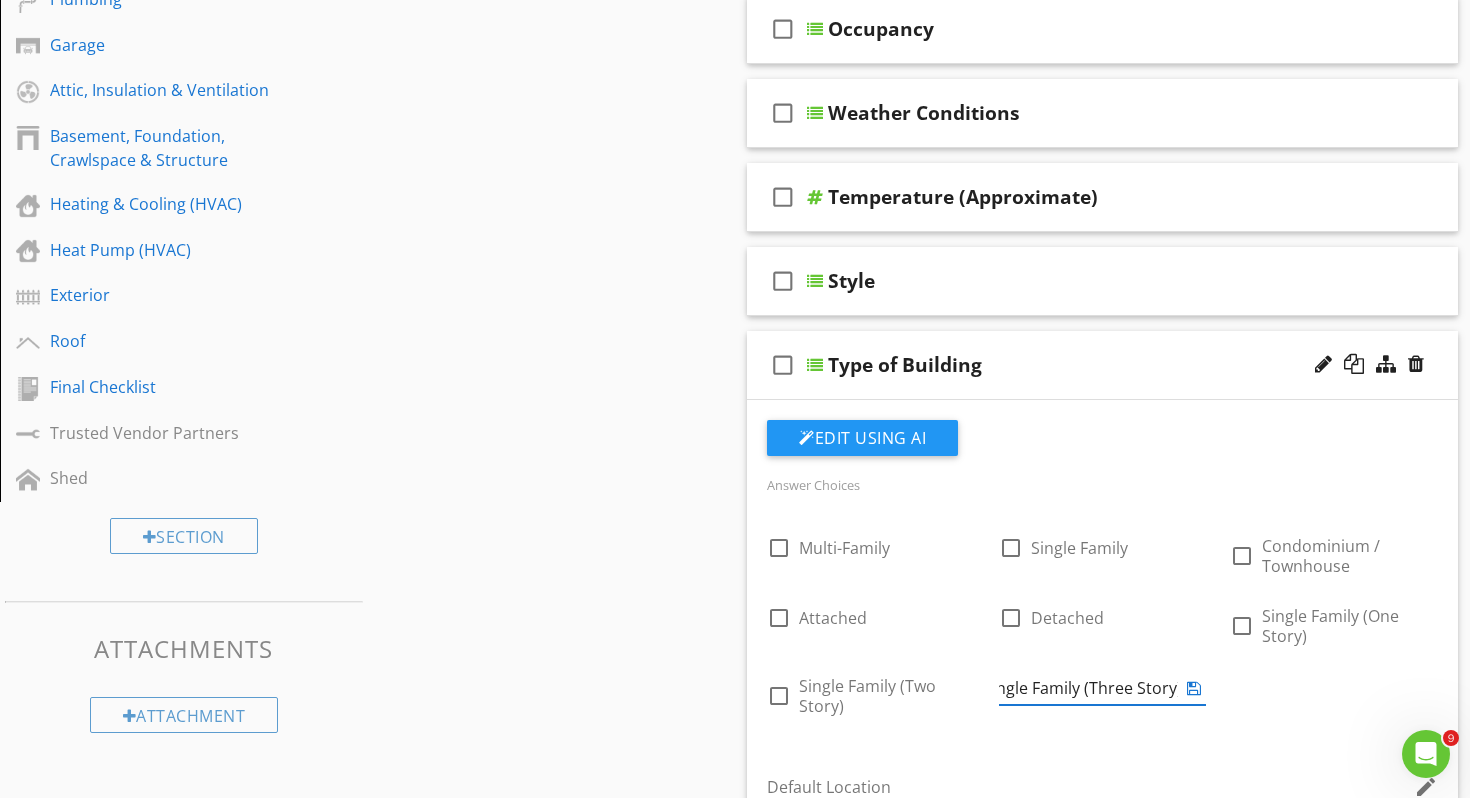 type on "Single Family (Three Story)" 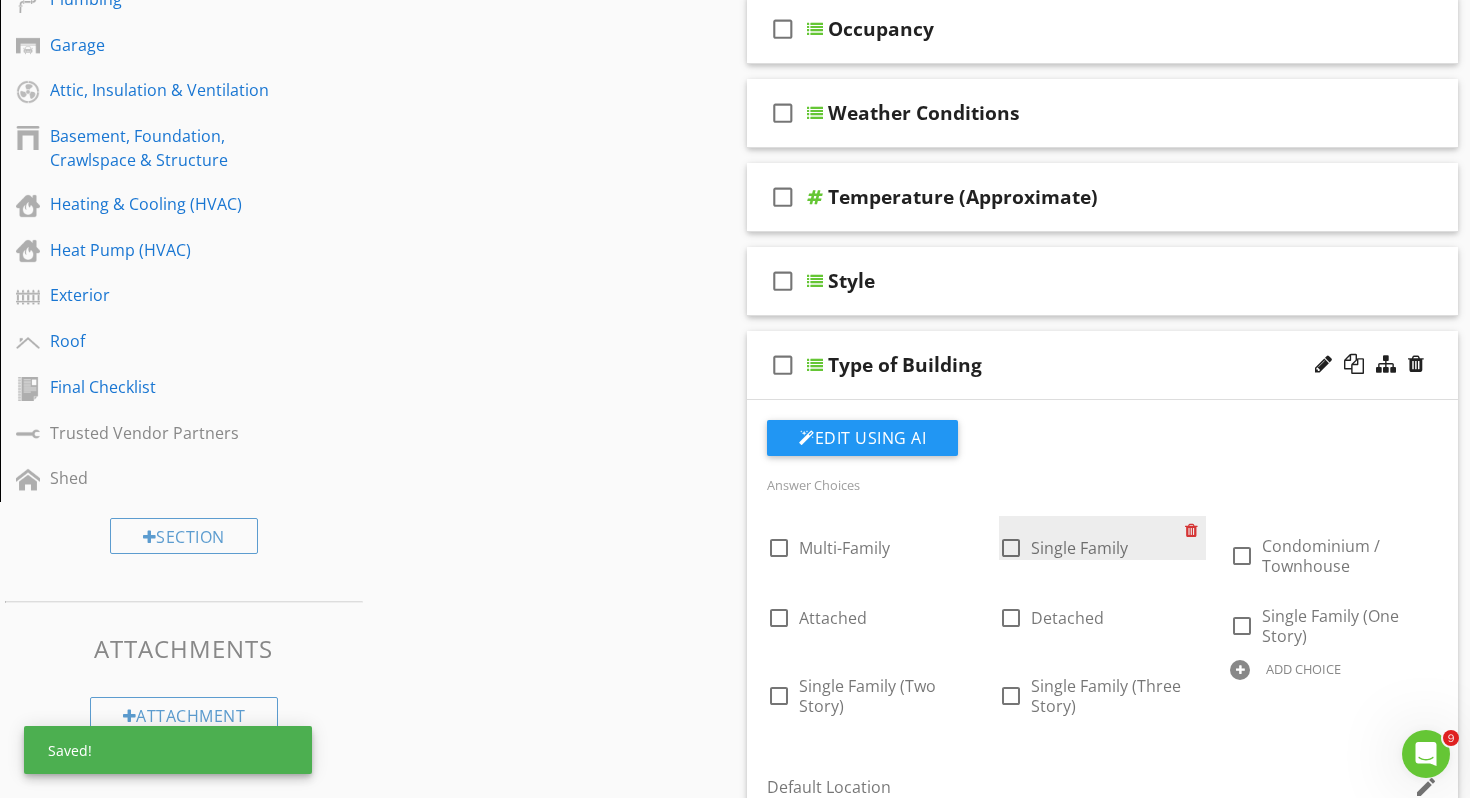 click at bounding box center (1195, 530) 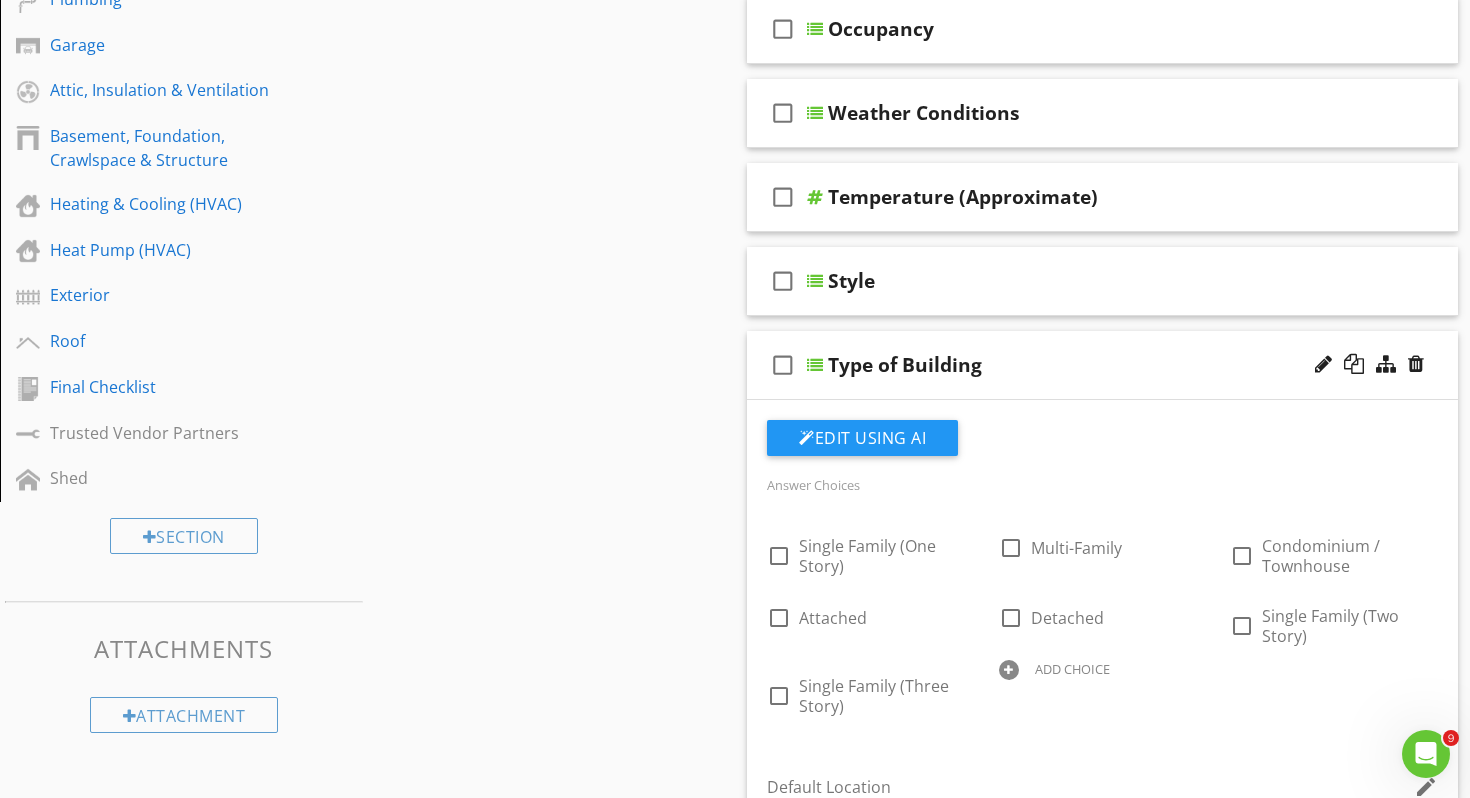 drag, startPoint x: 874, startPoint y: 653, endPoint x: 861, endPoint y: 542, distance: 111.75867 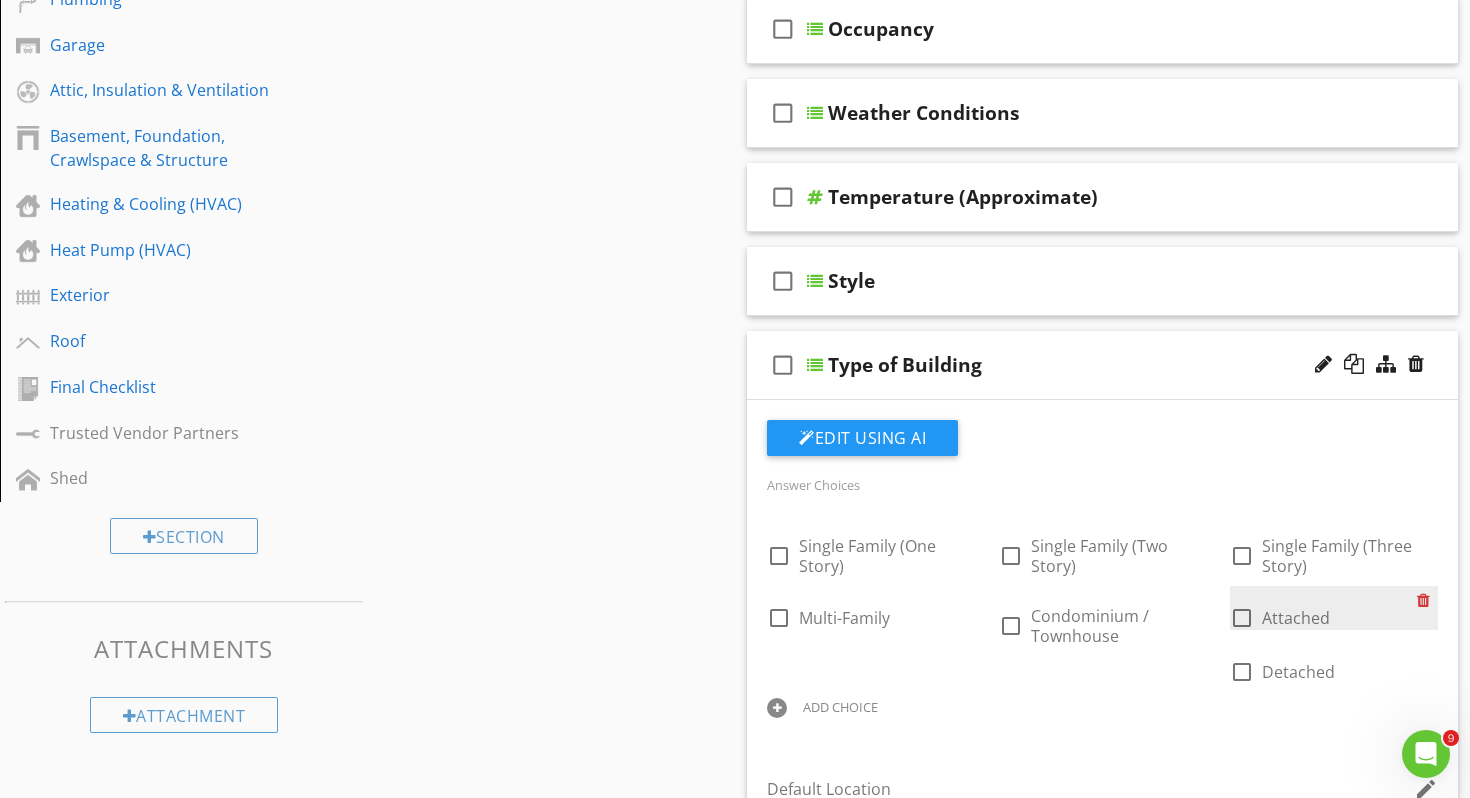 click at bounding box center (1427, 600) 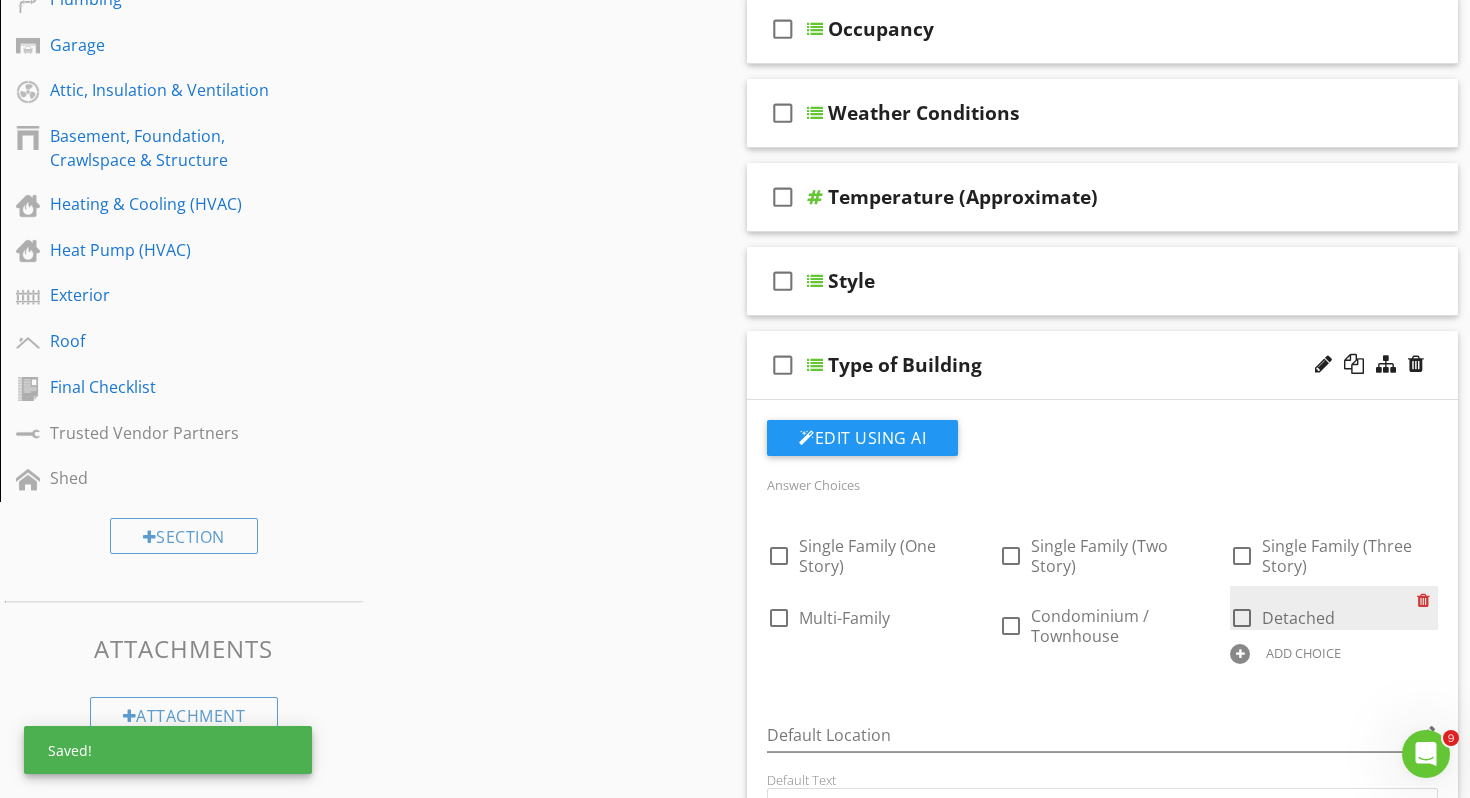 click at bounding box center [1427, 600] 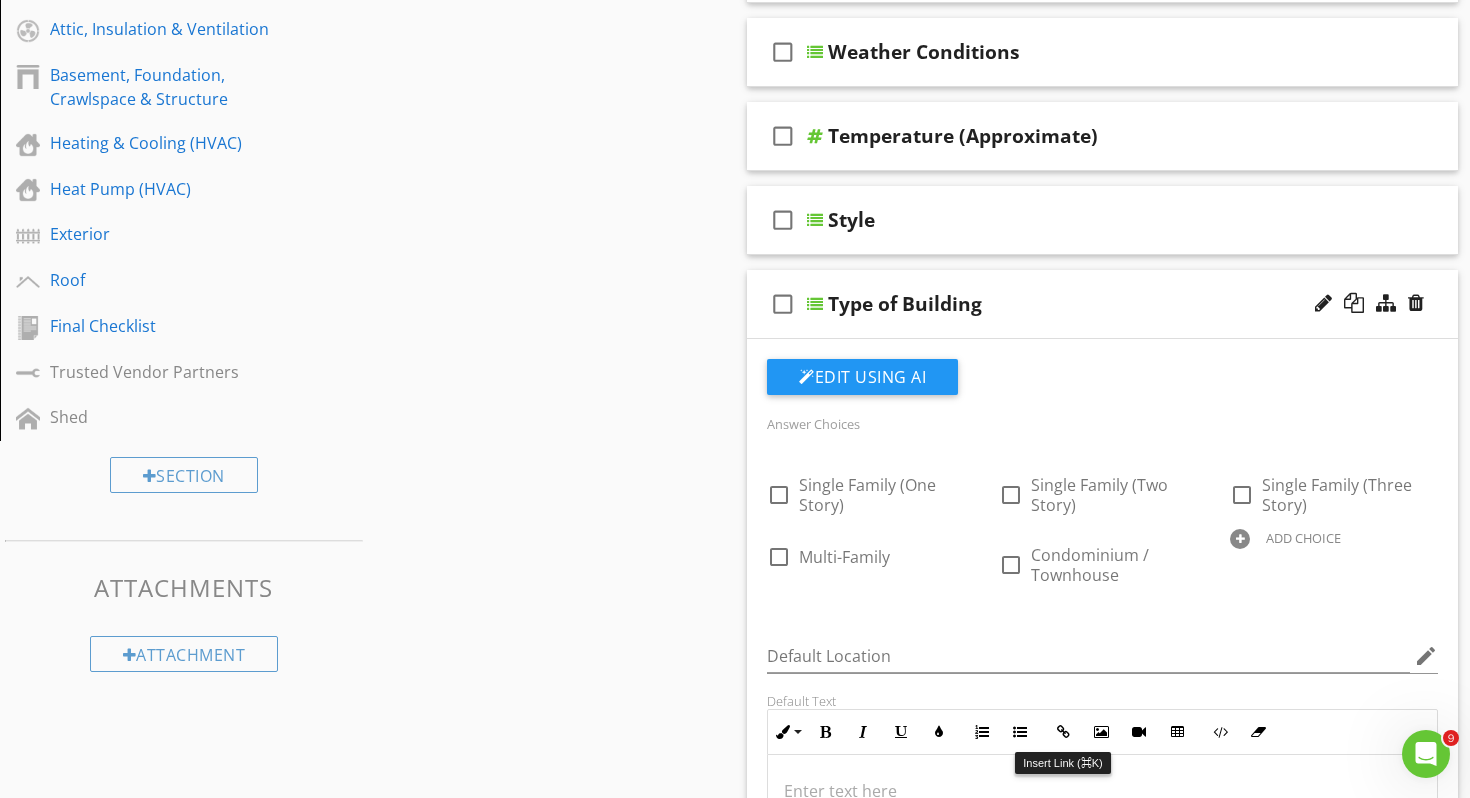 scroll, scrollTop: 518, scrollLeft: 0, axis: vertical 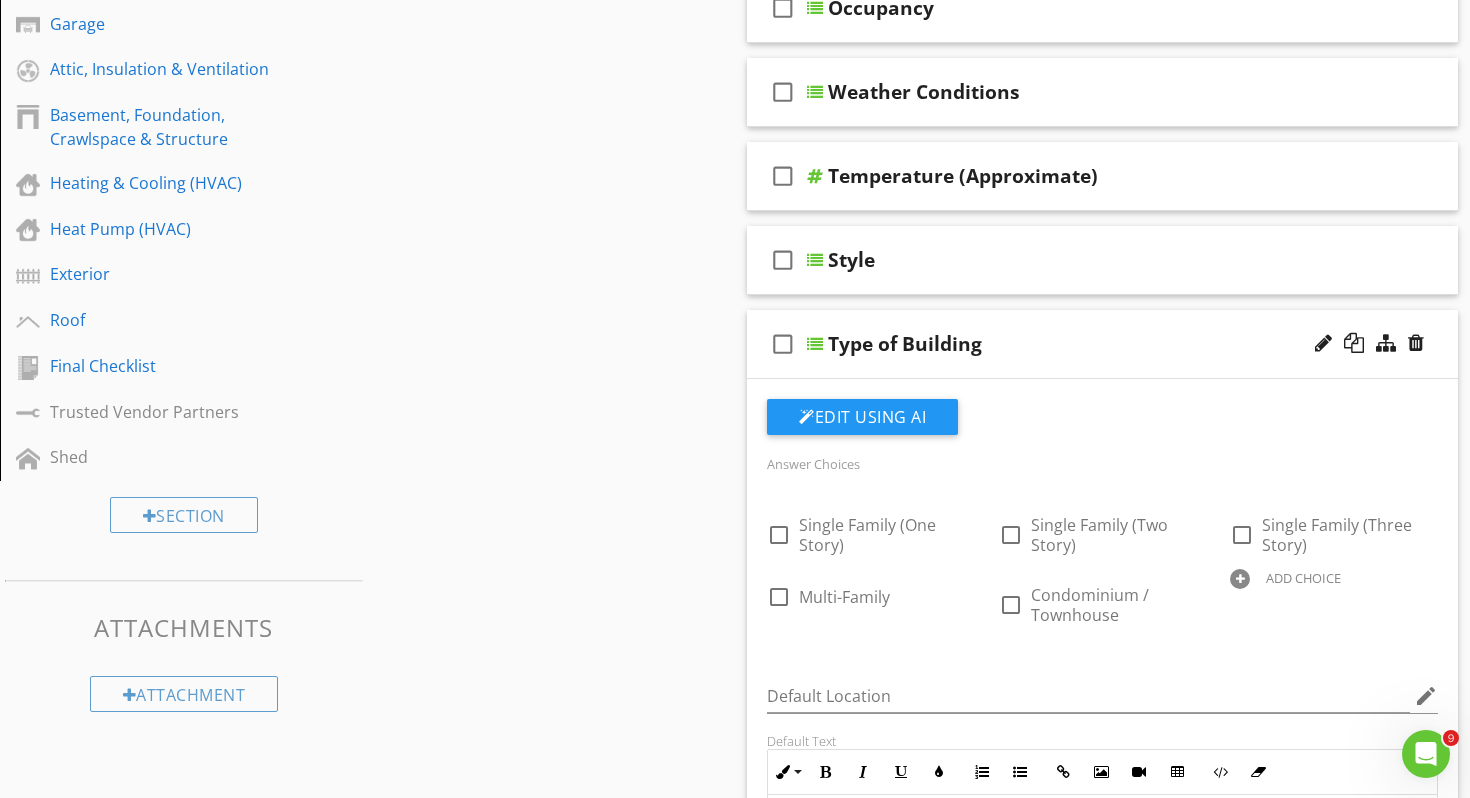 click on "Type of Building" at bounding box center (1079, 344) 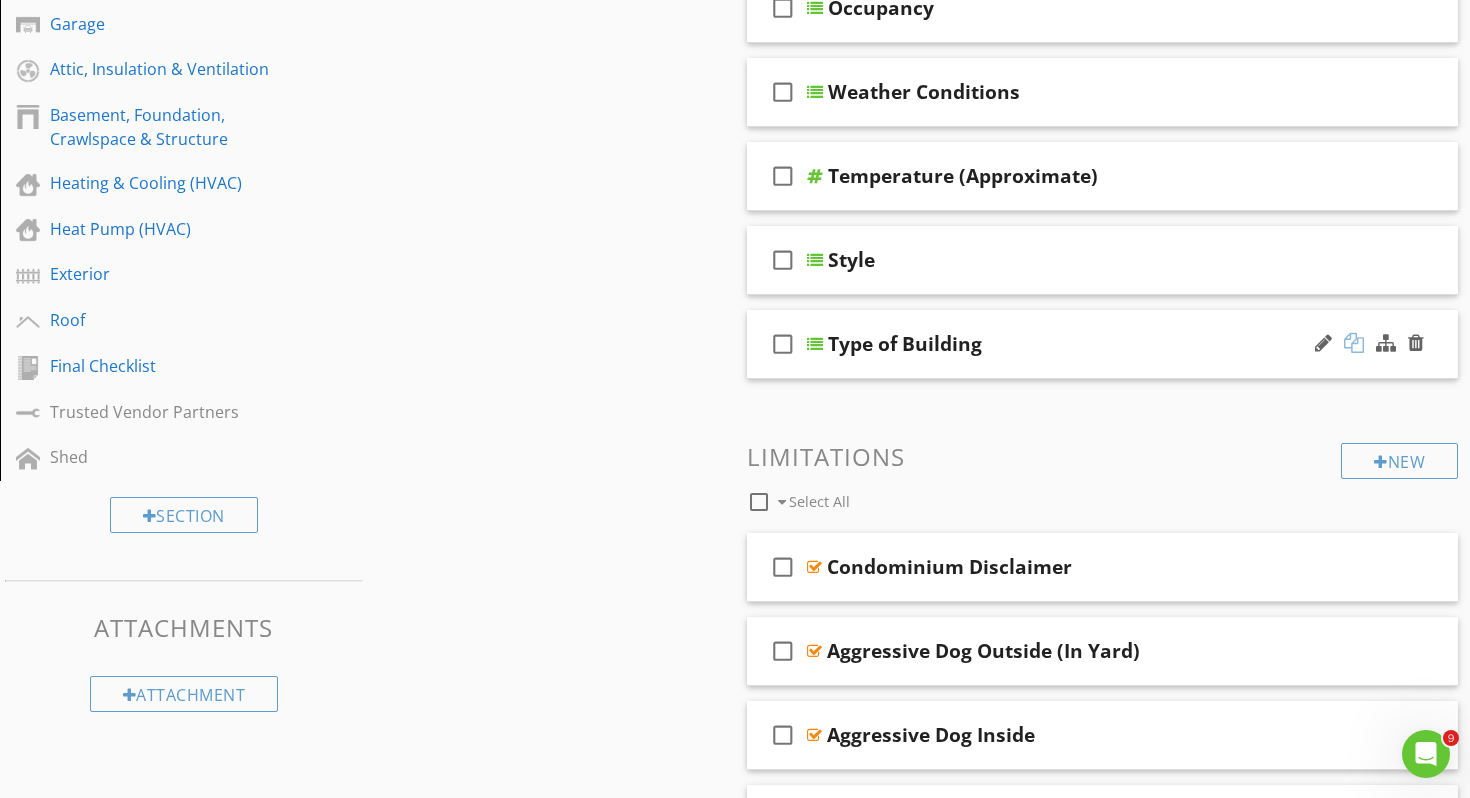 click at bounding box center [1354, 343] 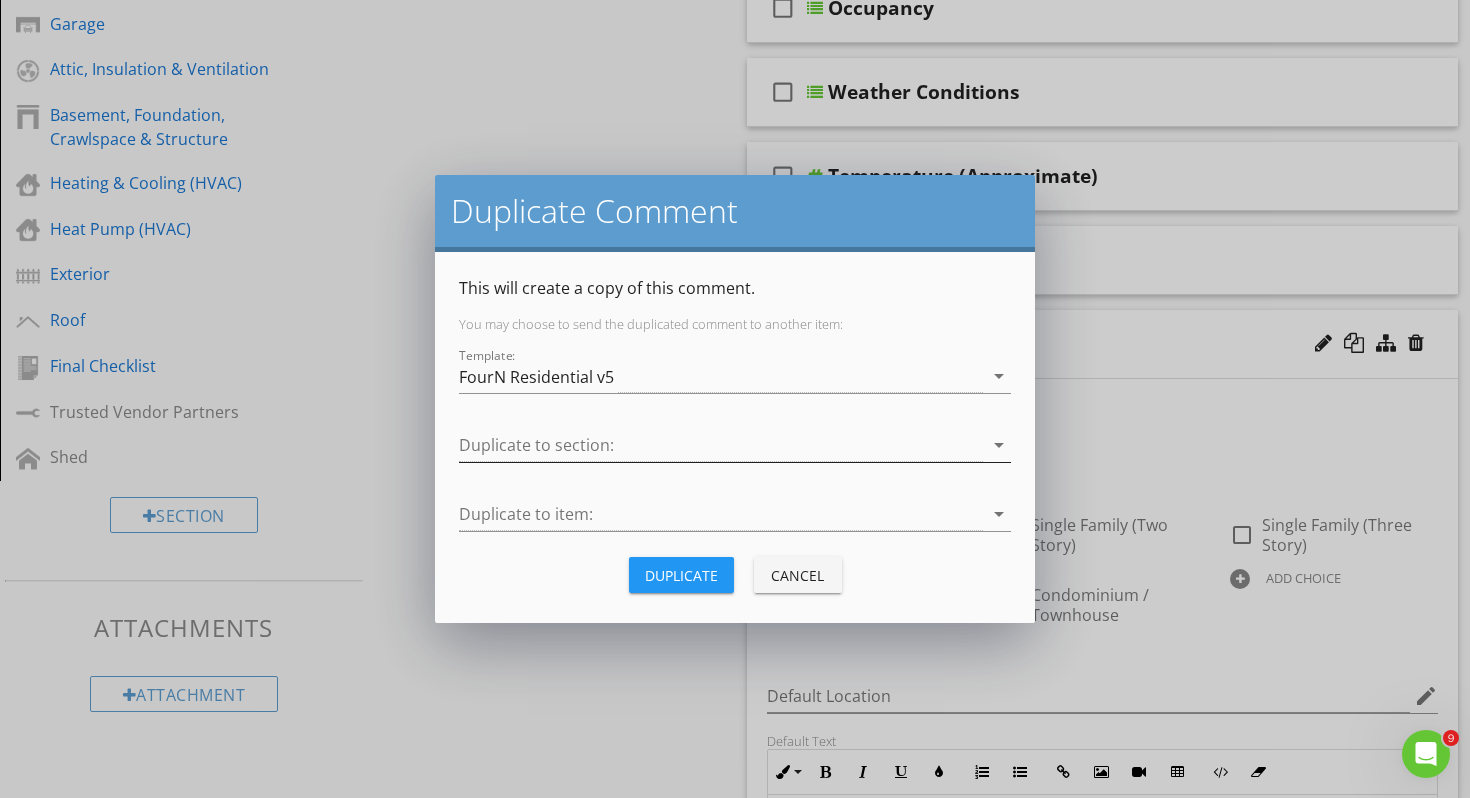 click at bounding box center [721, 445] 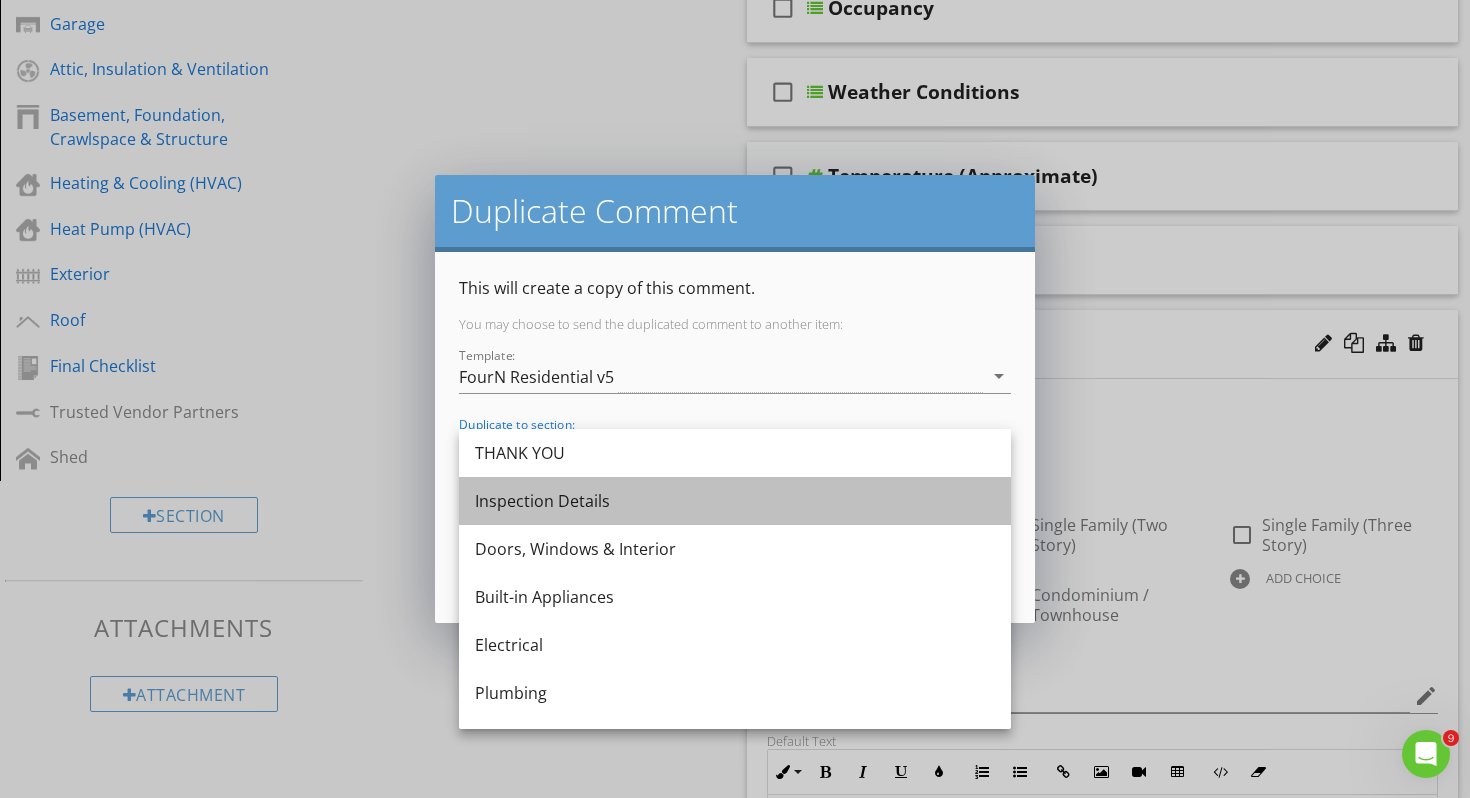 click on "Inspection Details" at bounding box center [735, 501] 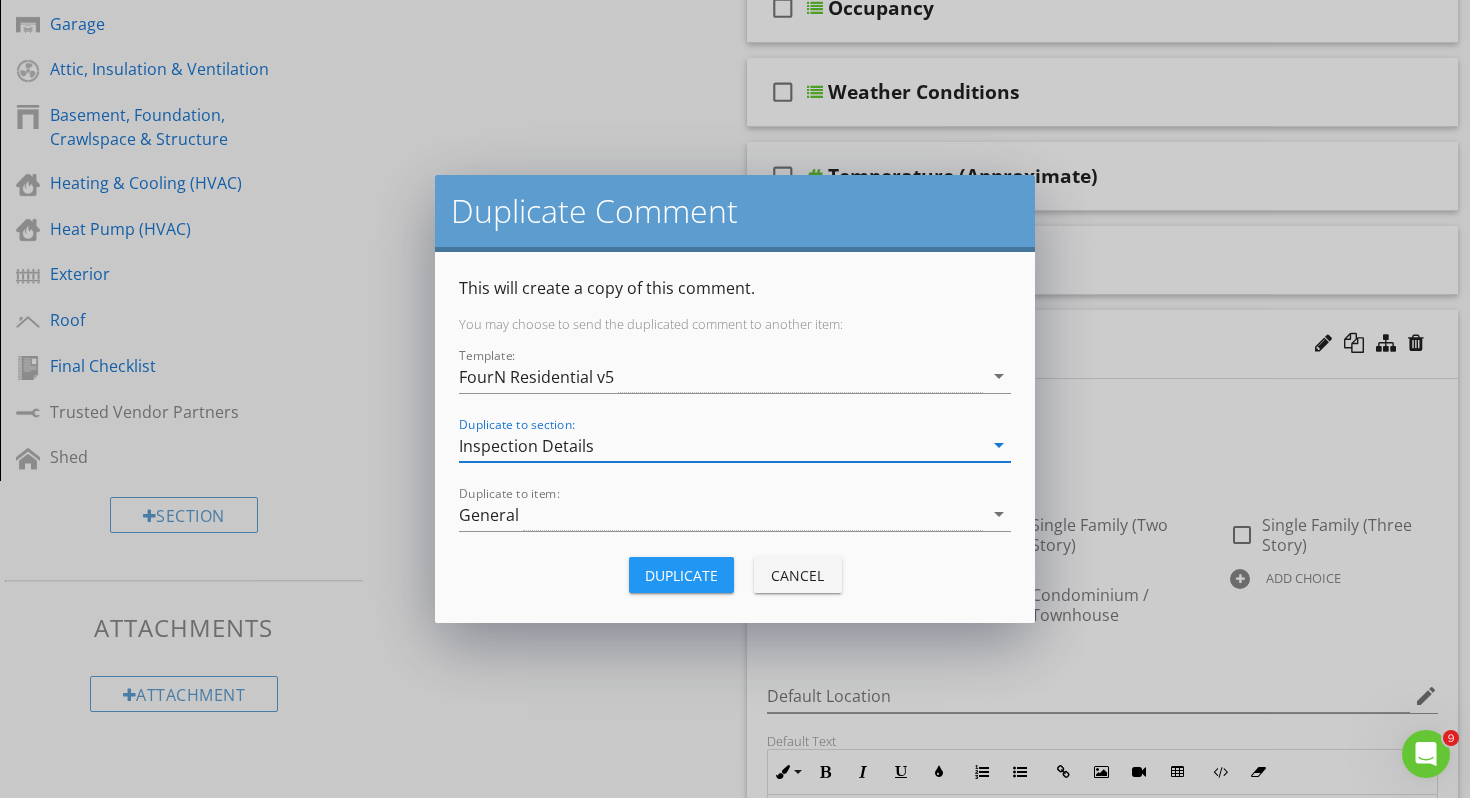 click on "Duplicate" at bounding box center [681, 575] 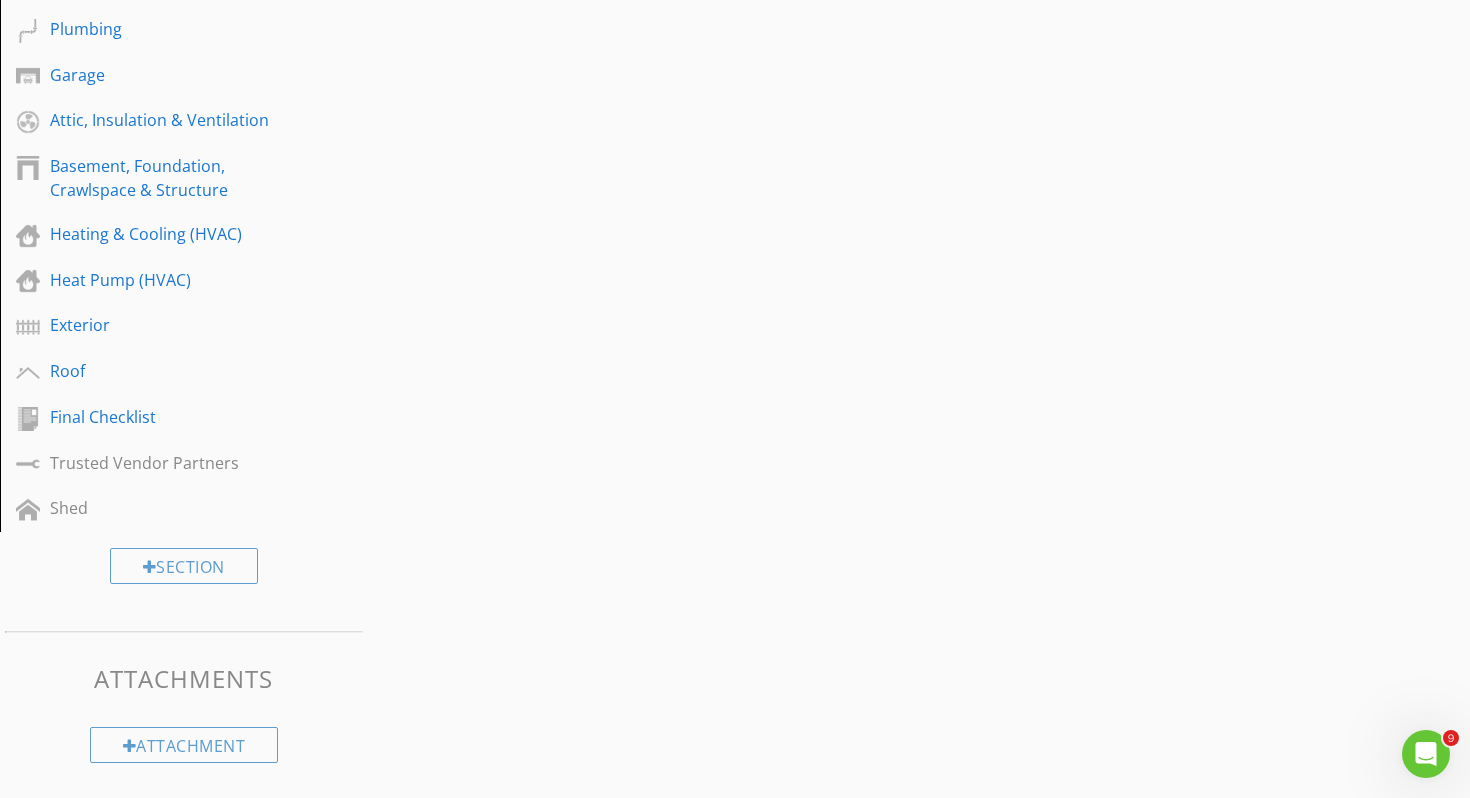 scroll, scrollTop: 518, scrollLeft: 0, axis: vertical 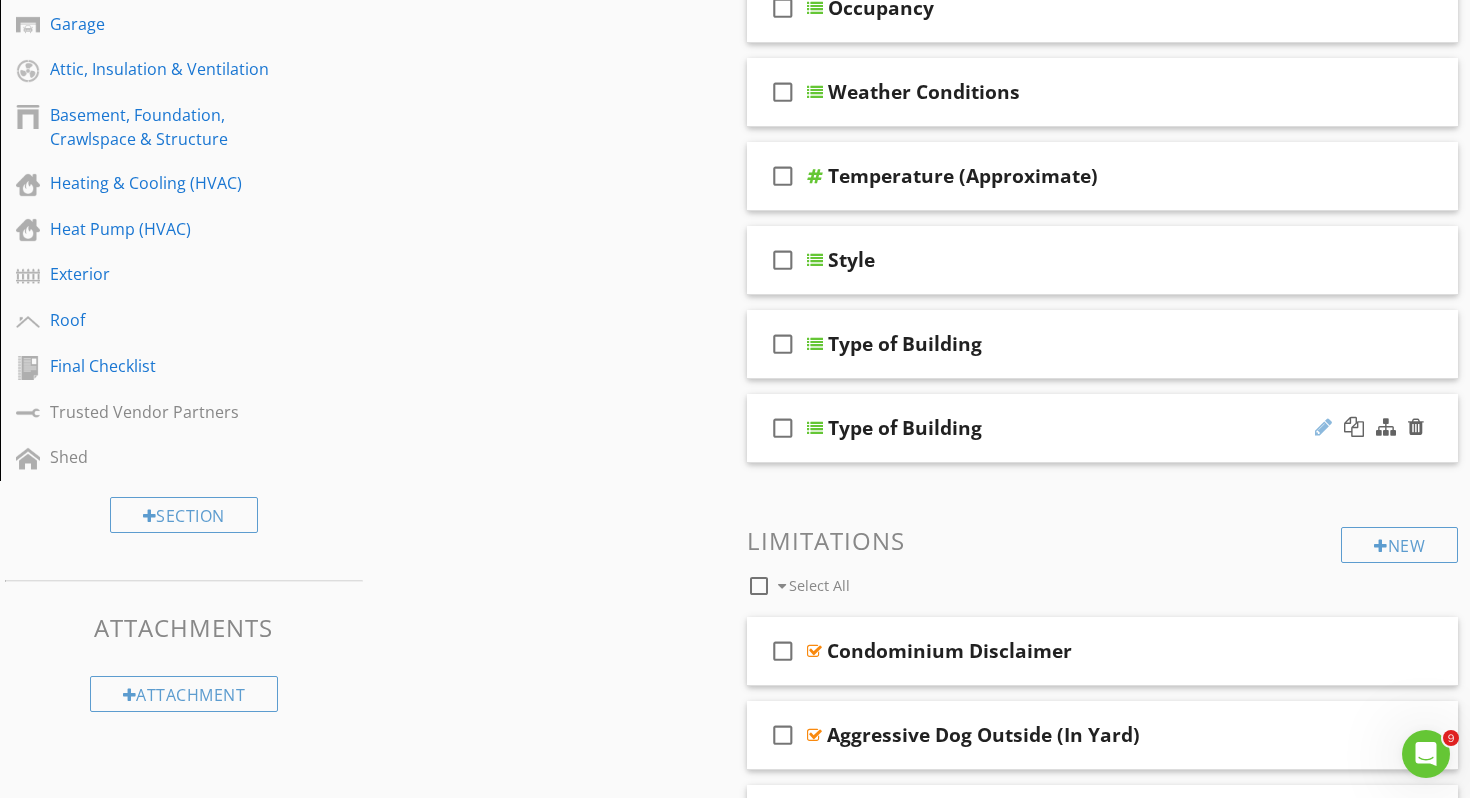 click at bounding box center [1323, 427] 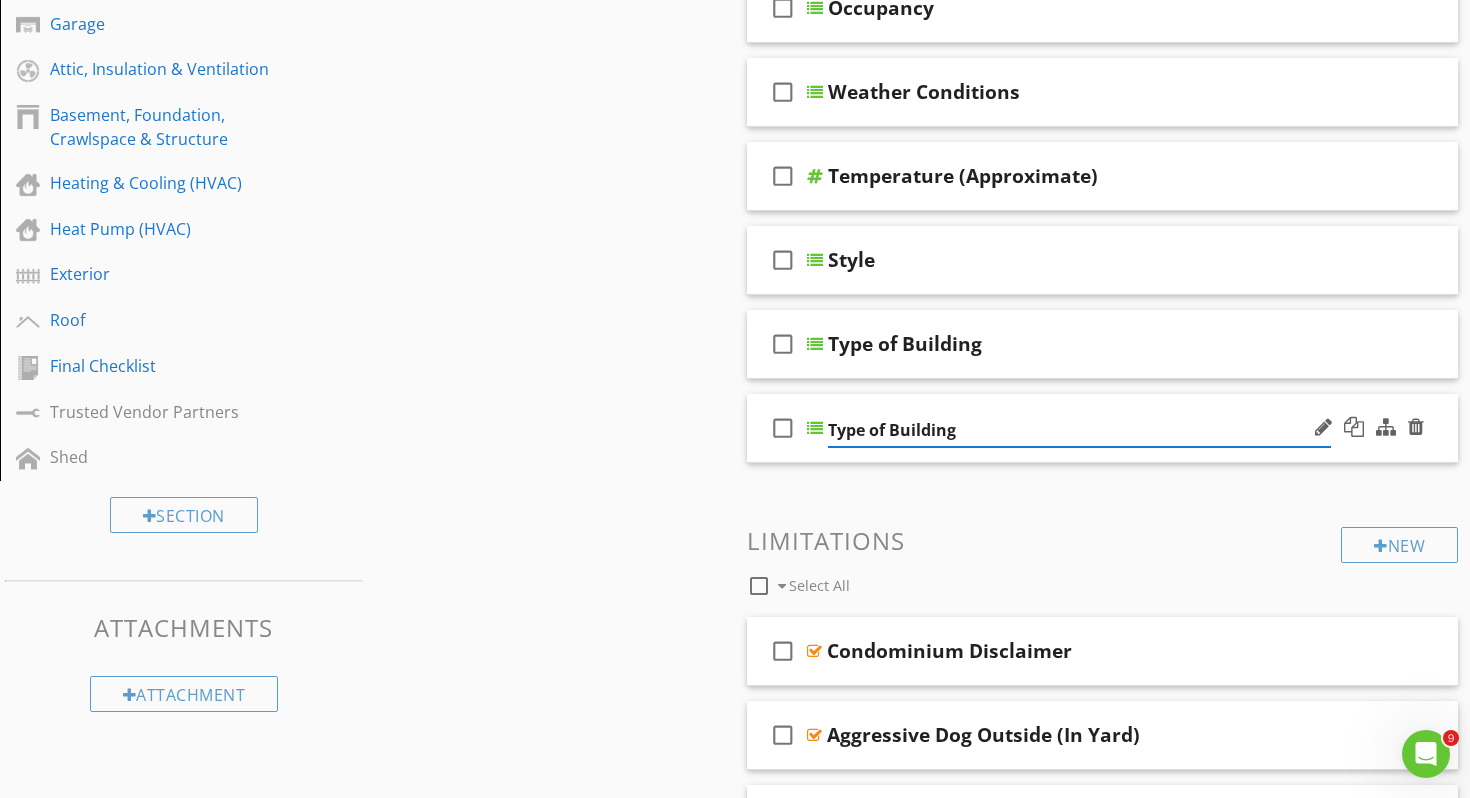 click on "Type of Building" at bounding box center (1079, 430) 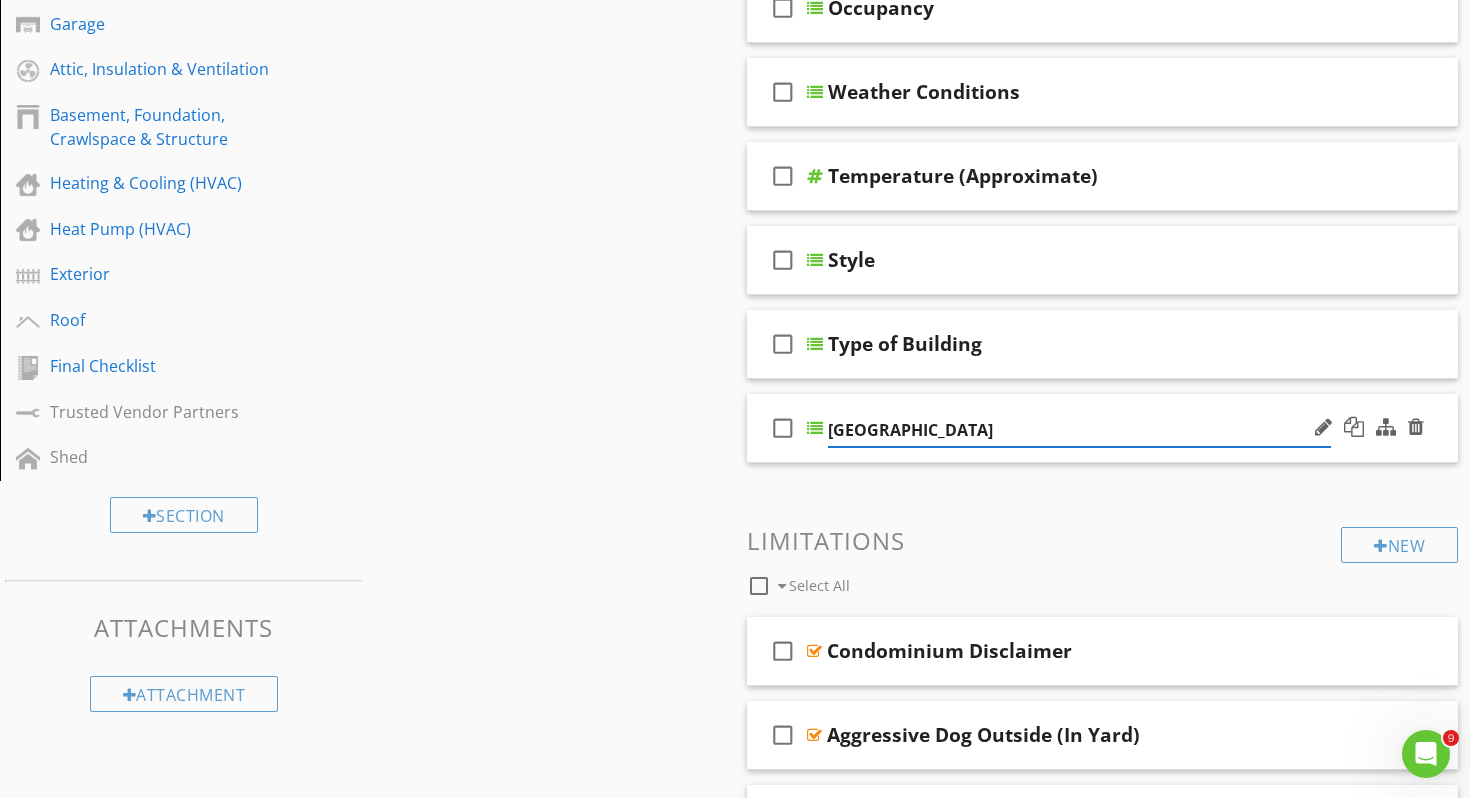 type on "Age of Building" 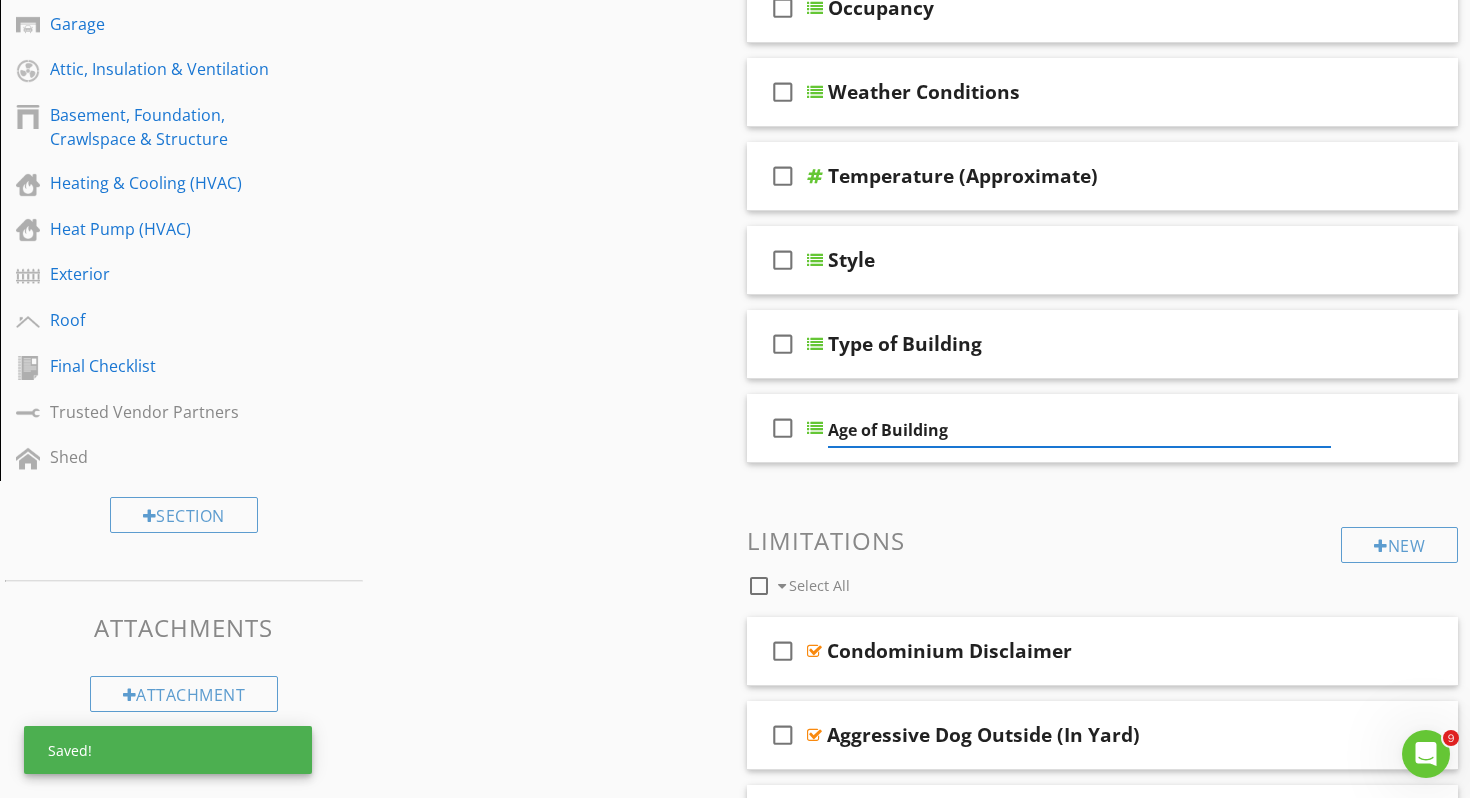 click on "New
Informational   check_box_outline_blank     Select All       check_box_outline_blank
Navigating Your Report
check_box_outline_blank
In Attendance
check_box_outline_blank
Occupancy
check_box_outline_blank
Weather Conditions
check_box_outline_blank
Temperature (Approximate)
check_box_outline_blank
Style
check_box_outline_blank
Type of Building
check_box_outline_blank         Age of Building
New
Limitations   check_box_outline_blank     Select All     check_box_outline_blank
Condominium Disclaimer
check_box_outline_blank
Aggressive Dog Outside (In Yard)
check_box_outline_blank" at bounding box center [1102, 663] 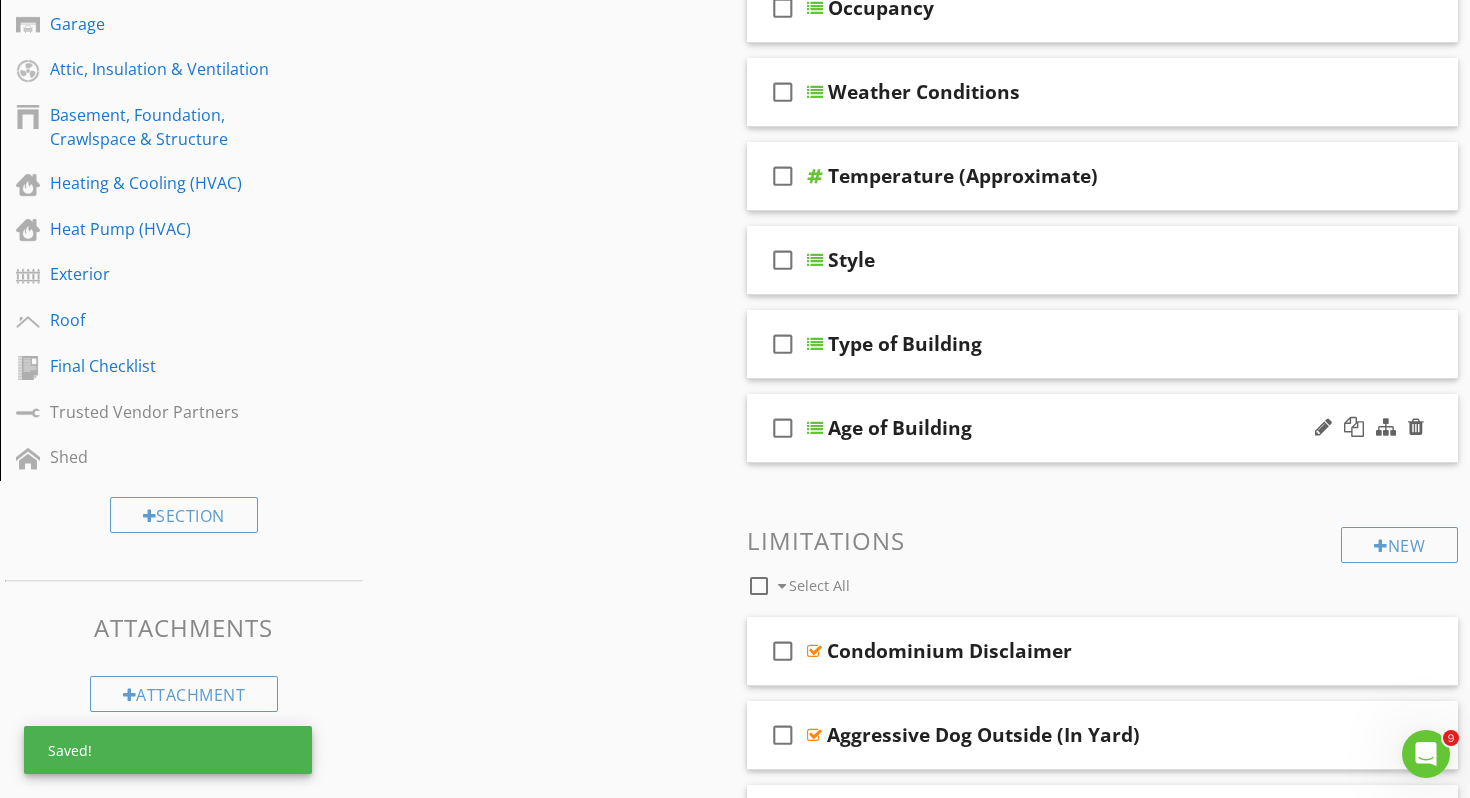 click on "Age of Building" at bounding box center (1079, 428) 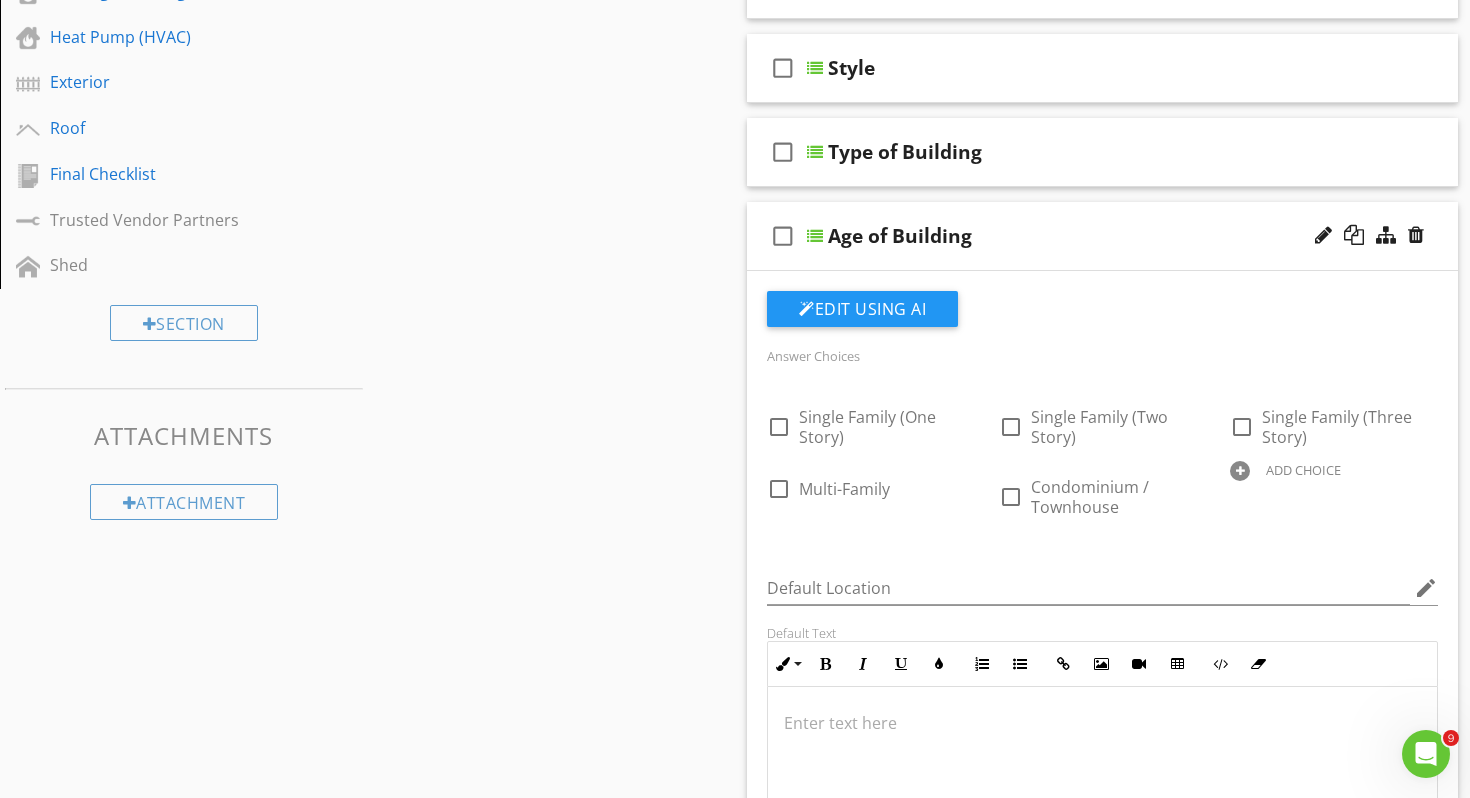 scroll, scrollTop: 712, scrollLeft: 0, axis: vertical 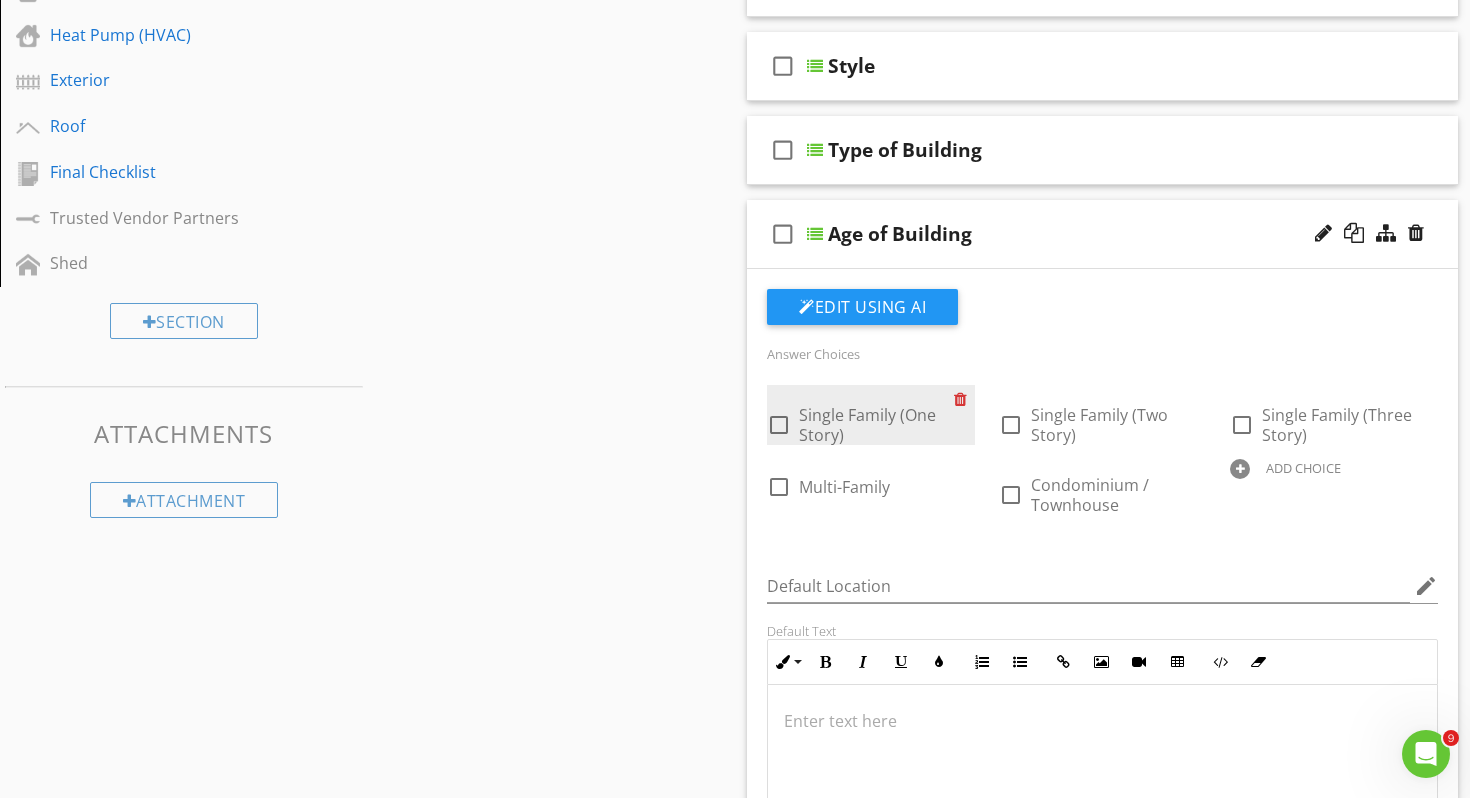 click at bounding box center (964, 399) 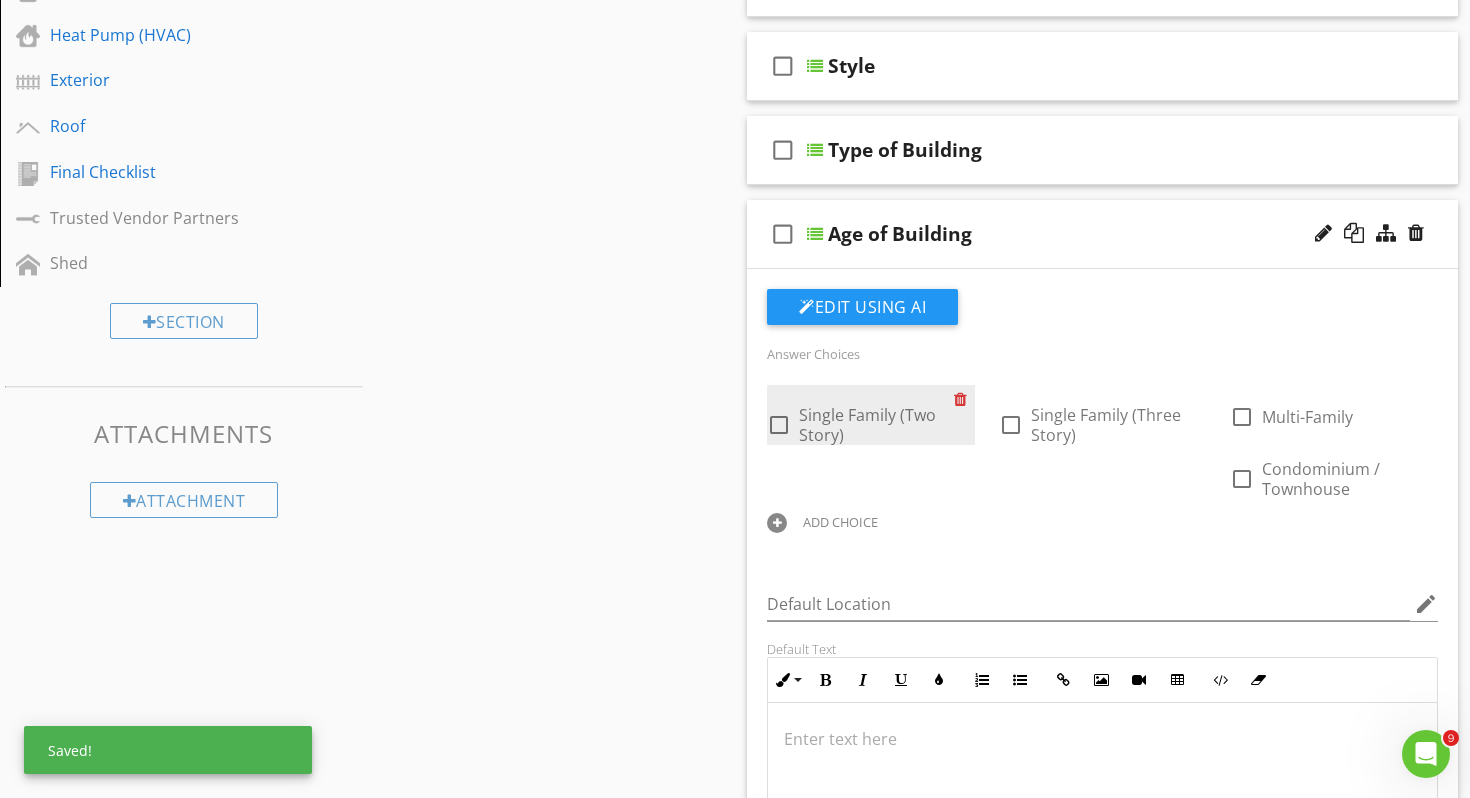click at bounding box center (964, 399) 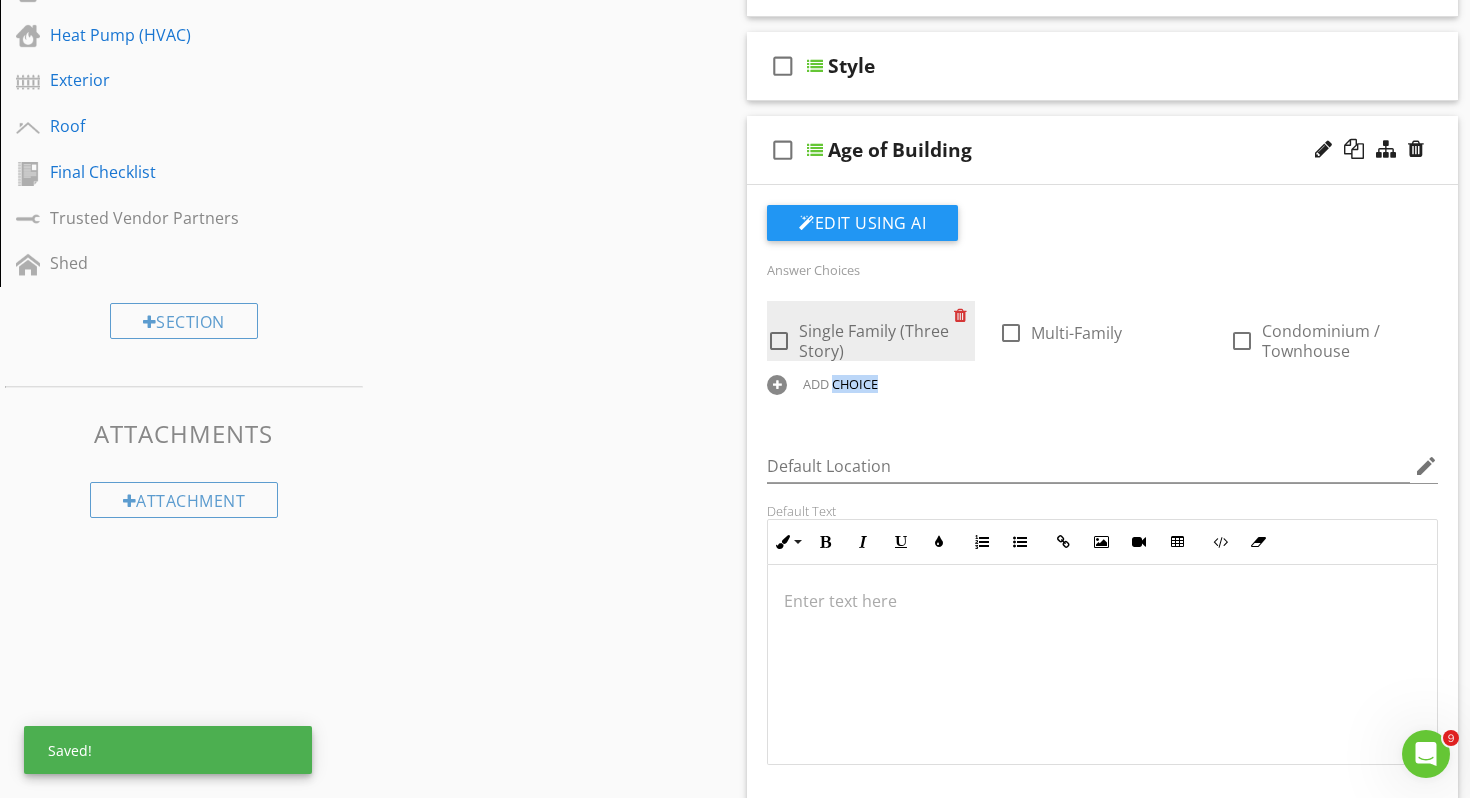 click on "check_box_outline_blank Single Family (Three Story)   check_box_outline_blank Multi-Family   check_box_outline_blank Condominium / Townhouse         ADD CHOICE" at bounding box center [1102, 353] 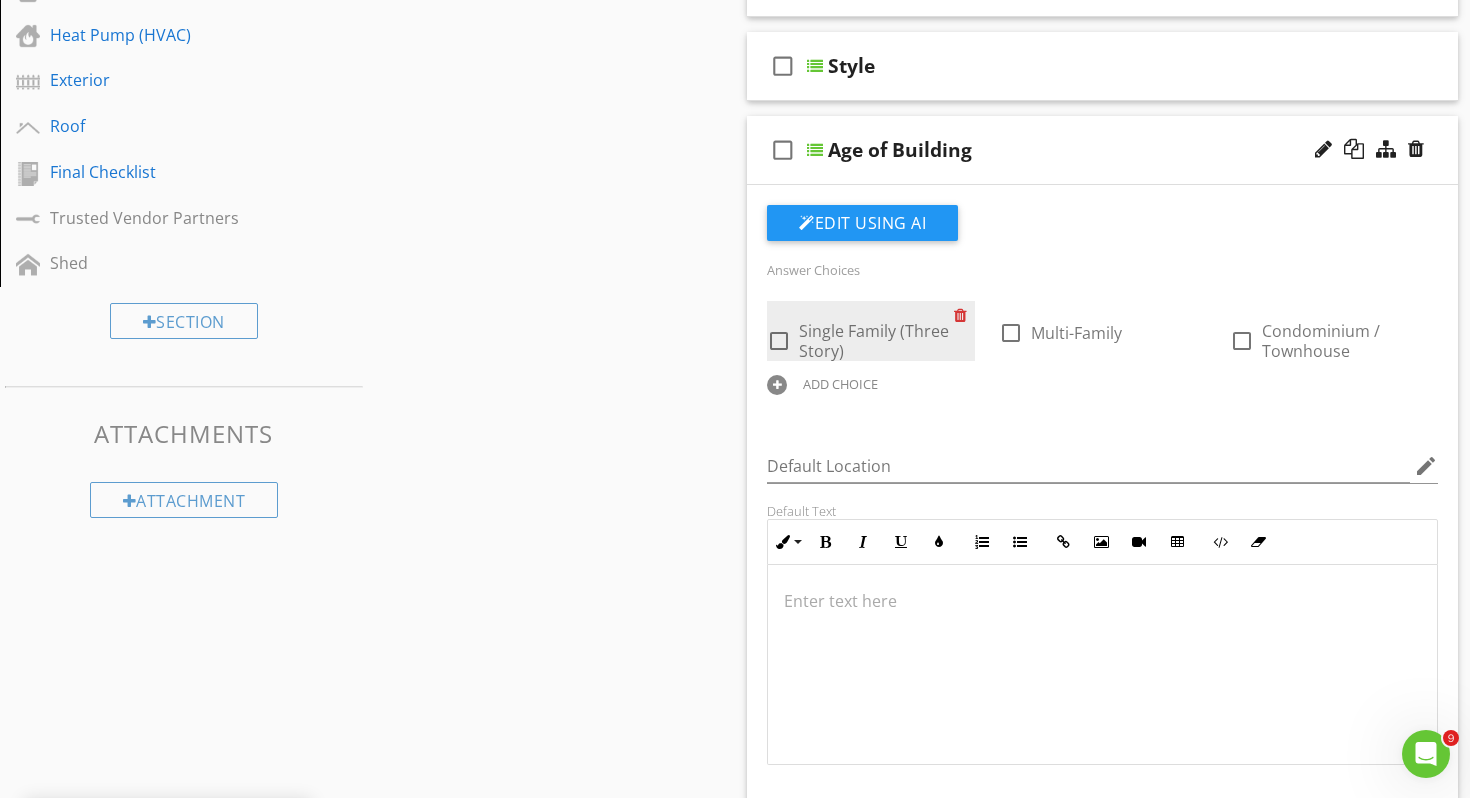 click at bounding box center (964, 315) 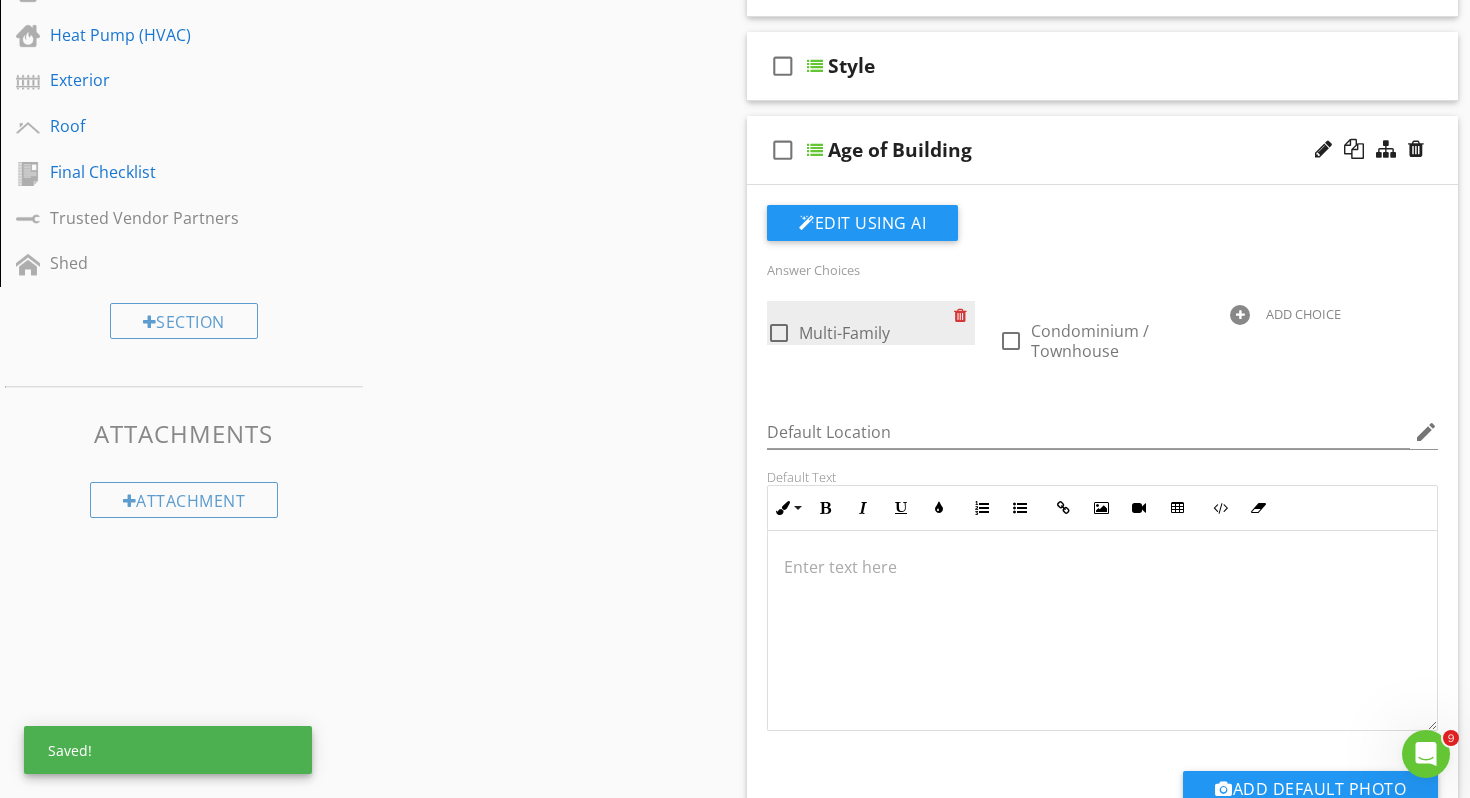 click at bounding box center (964, 315) 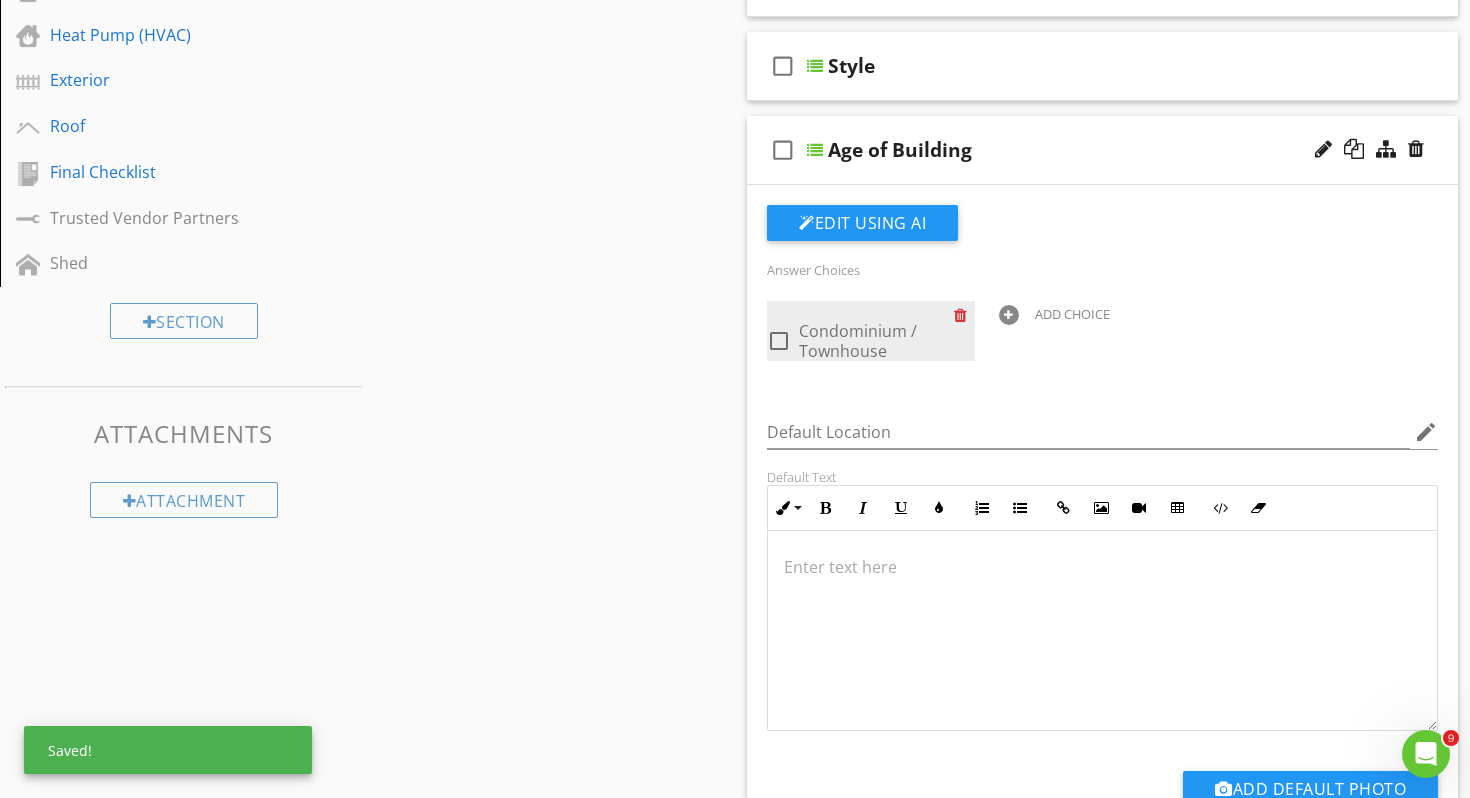 click at bounding box center (964, 315) 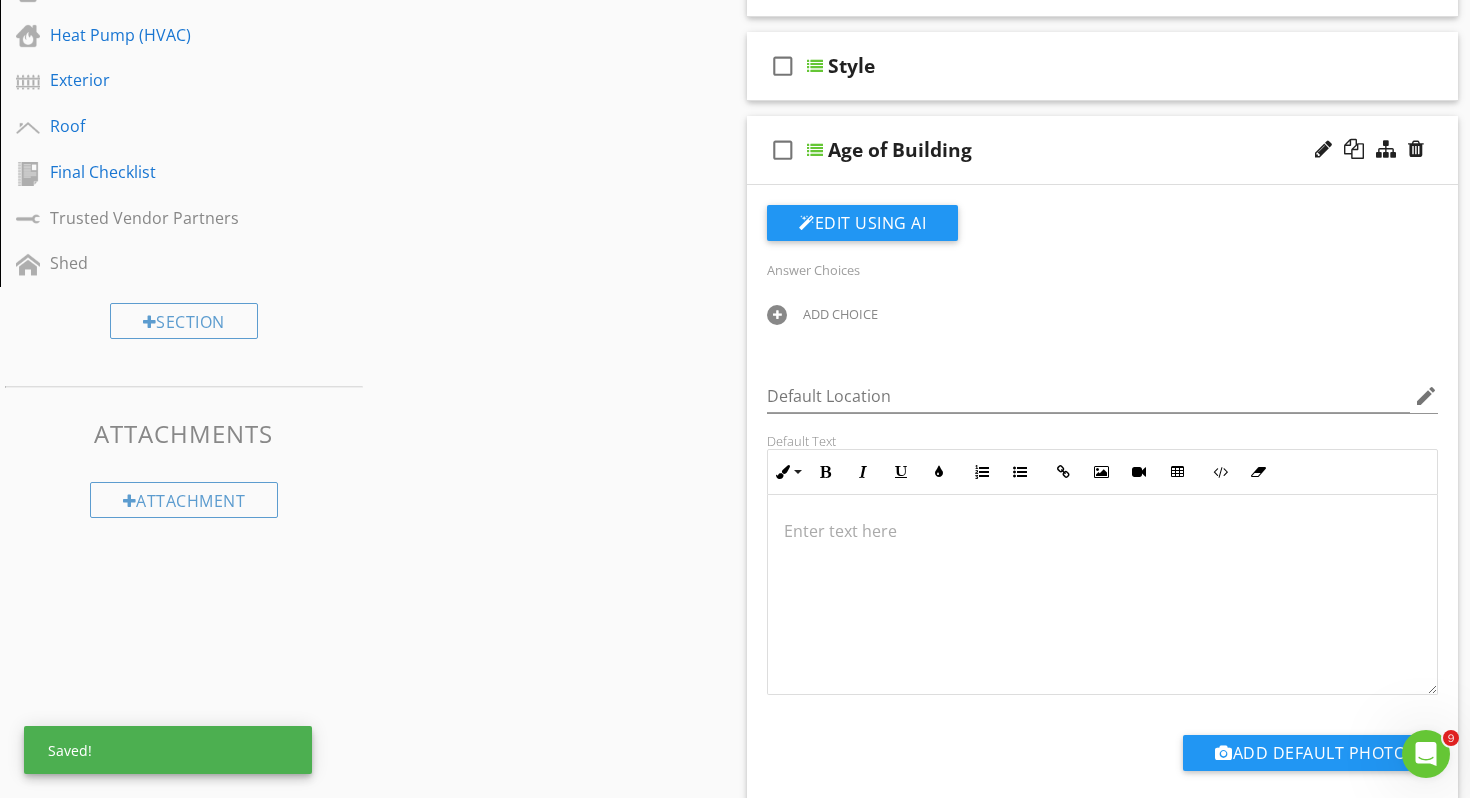click on "ADD CHOICE" at bounding box center [840, 314] 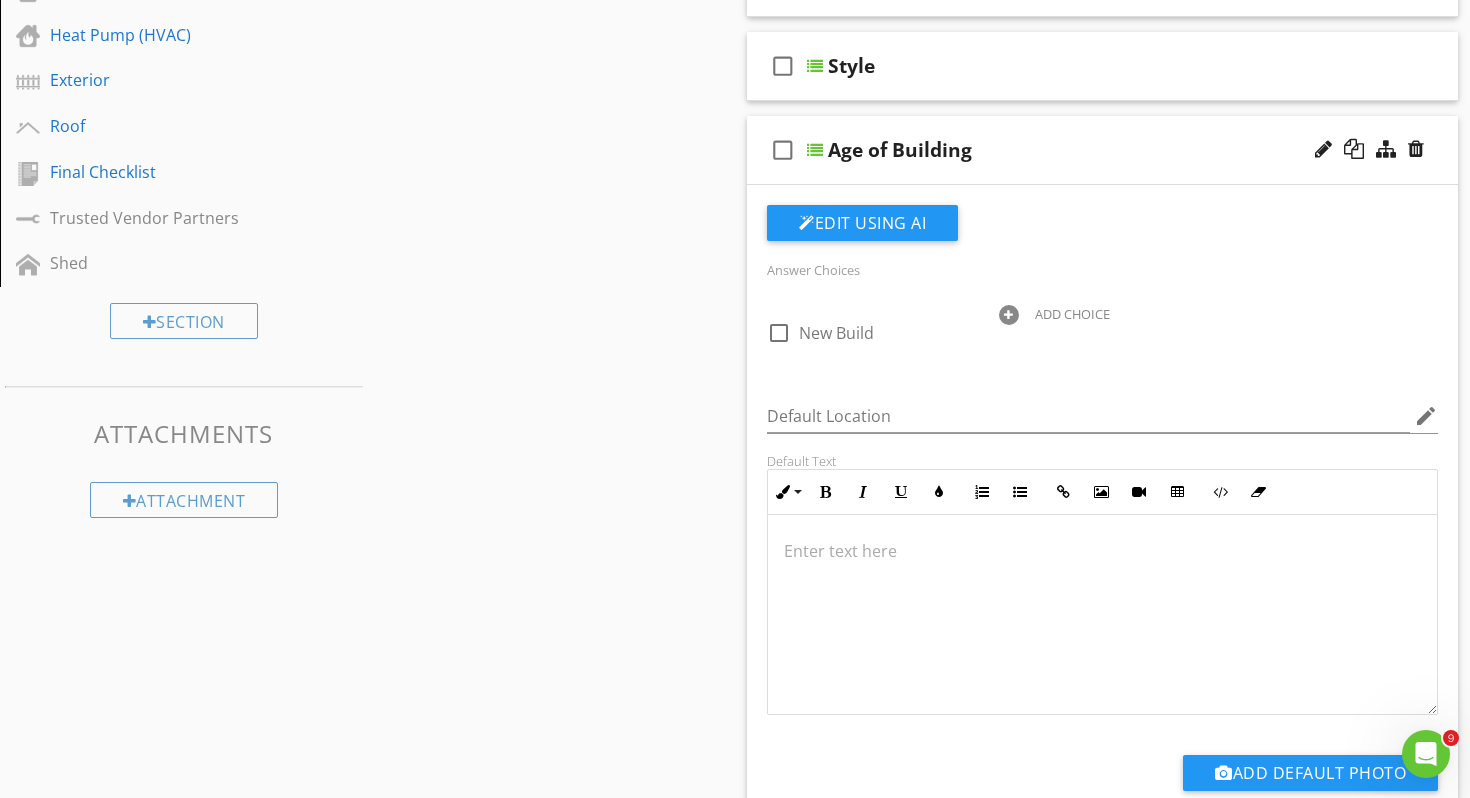click on "ADD CHOICE" at bounding box center [1103, 313] 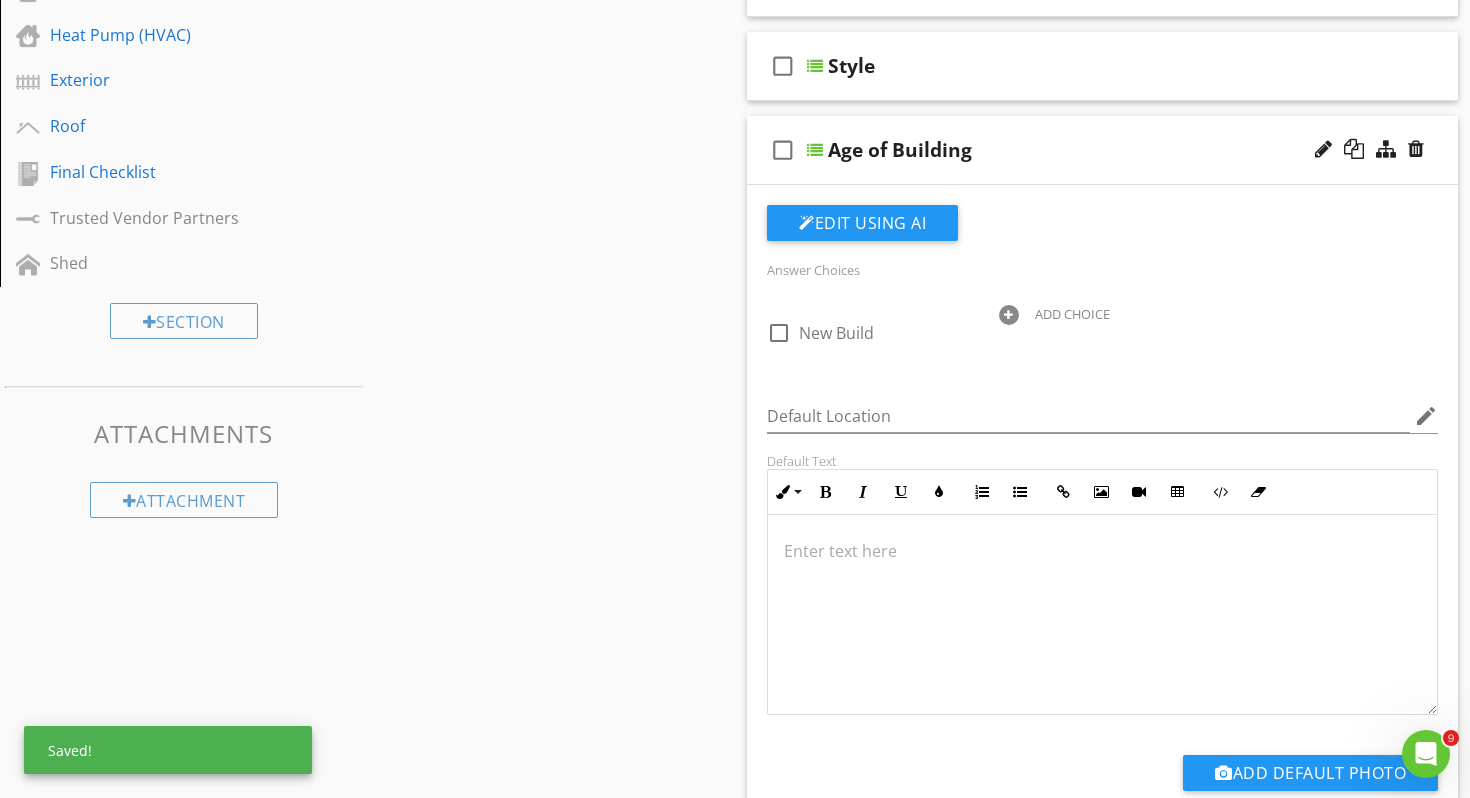 click on "ADD CHOICE" at bounding box center (1072, 314) 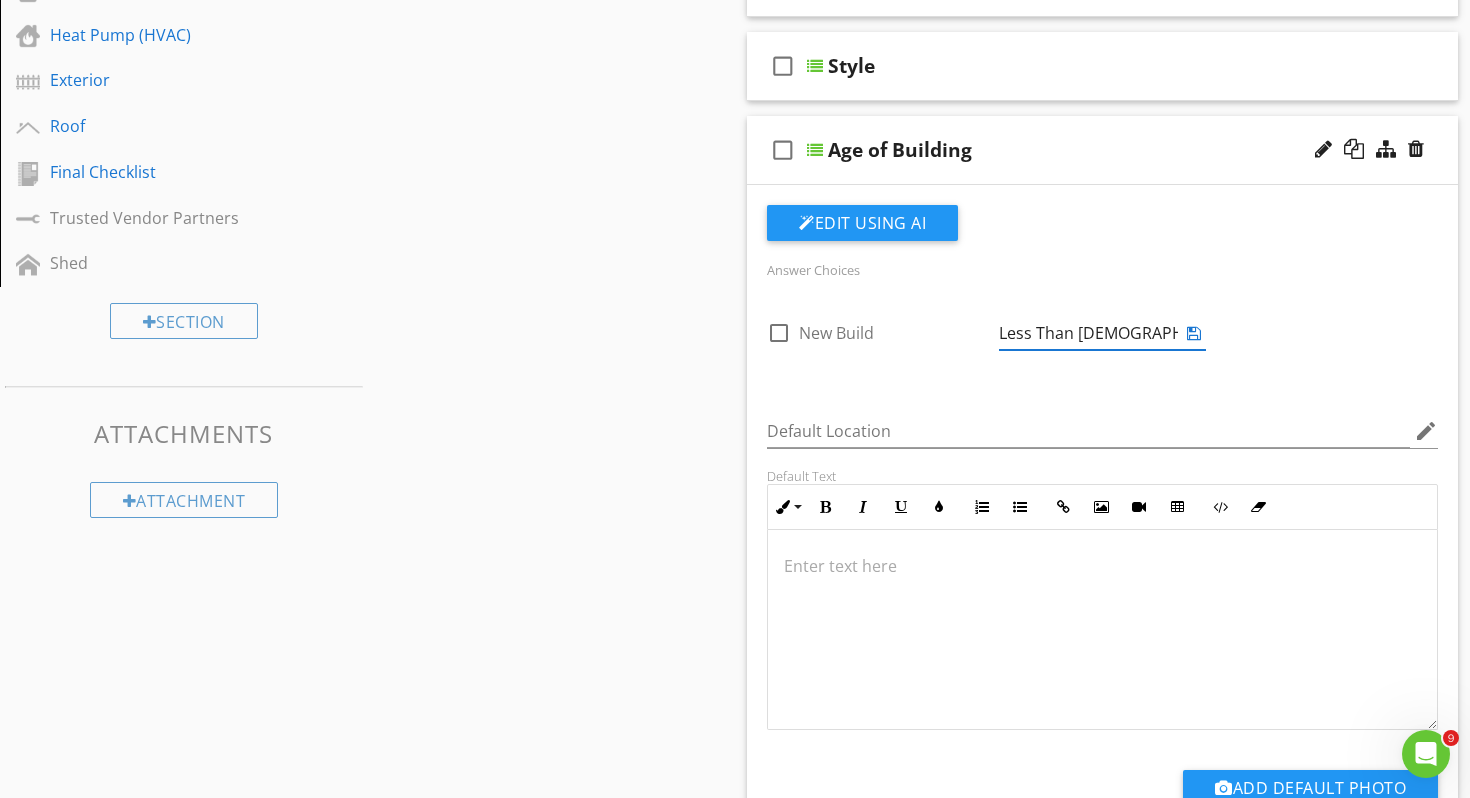 type on "Less Than 10 Years Old" 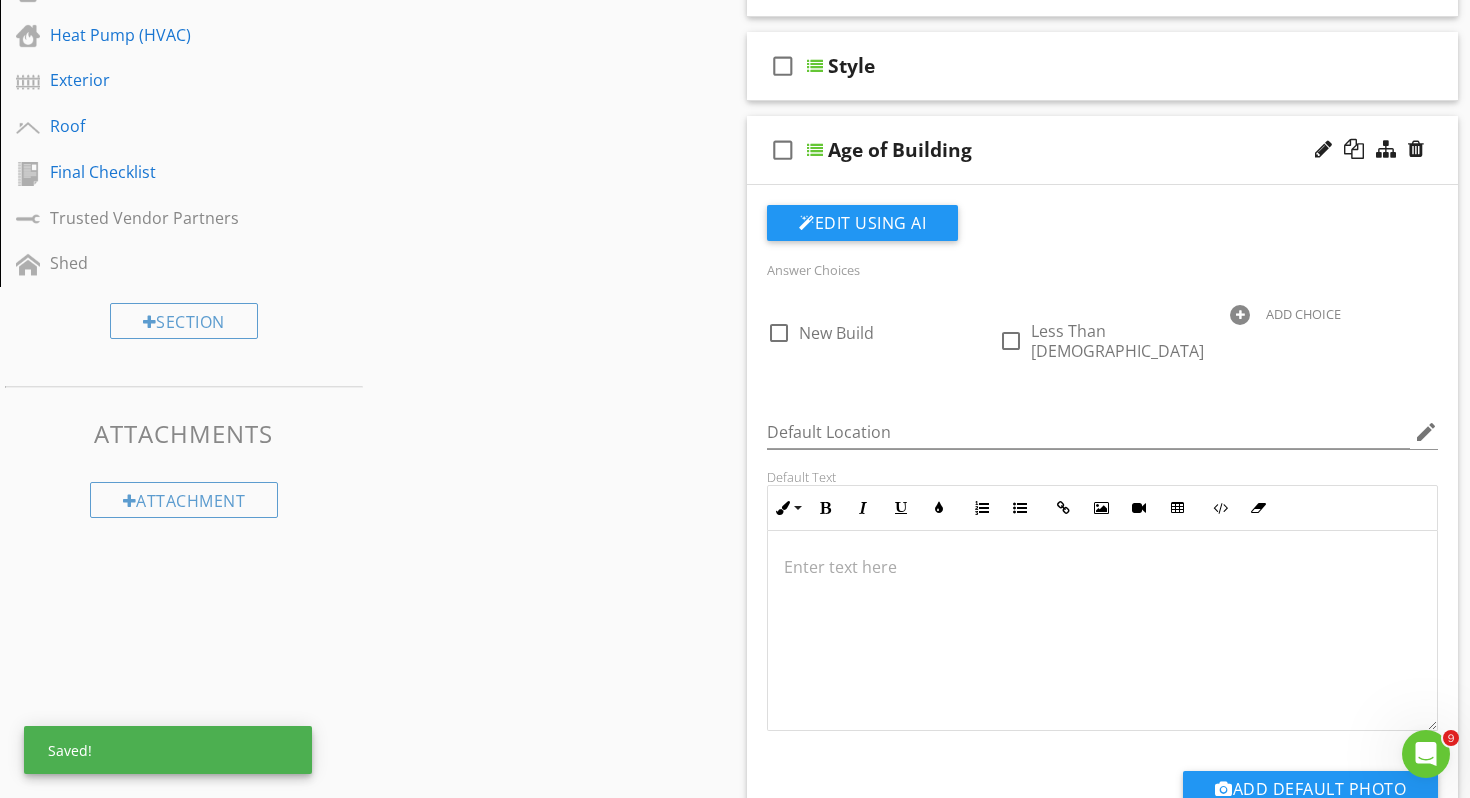 click on "ADD CHOICE" at bounding box center [1303, 314] 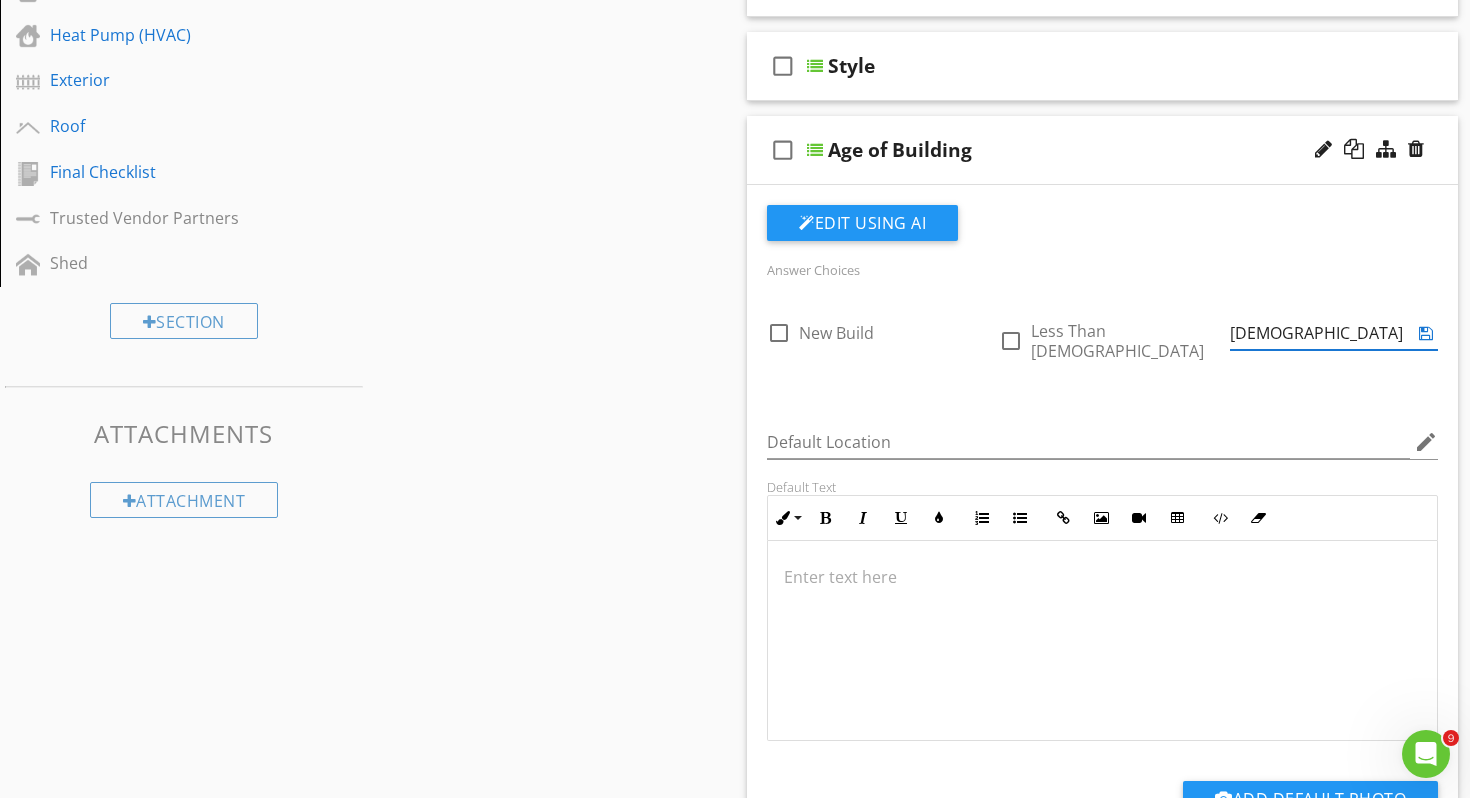 type on "10 - 20 Years Old" 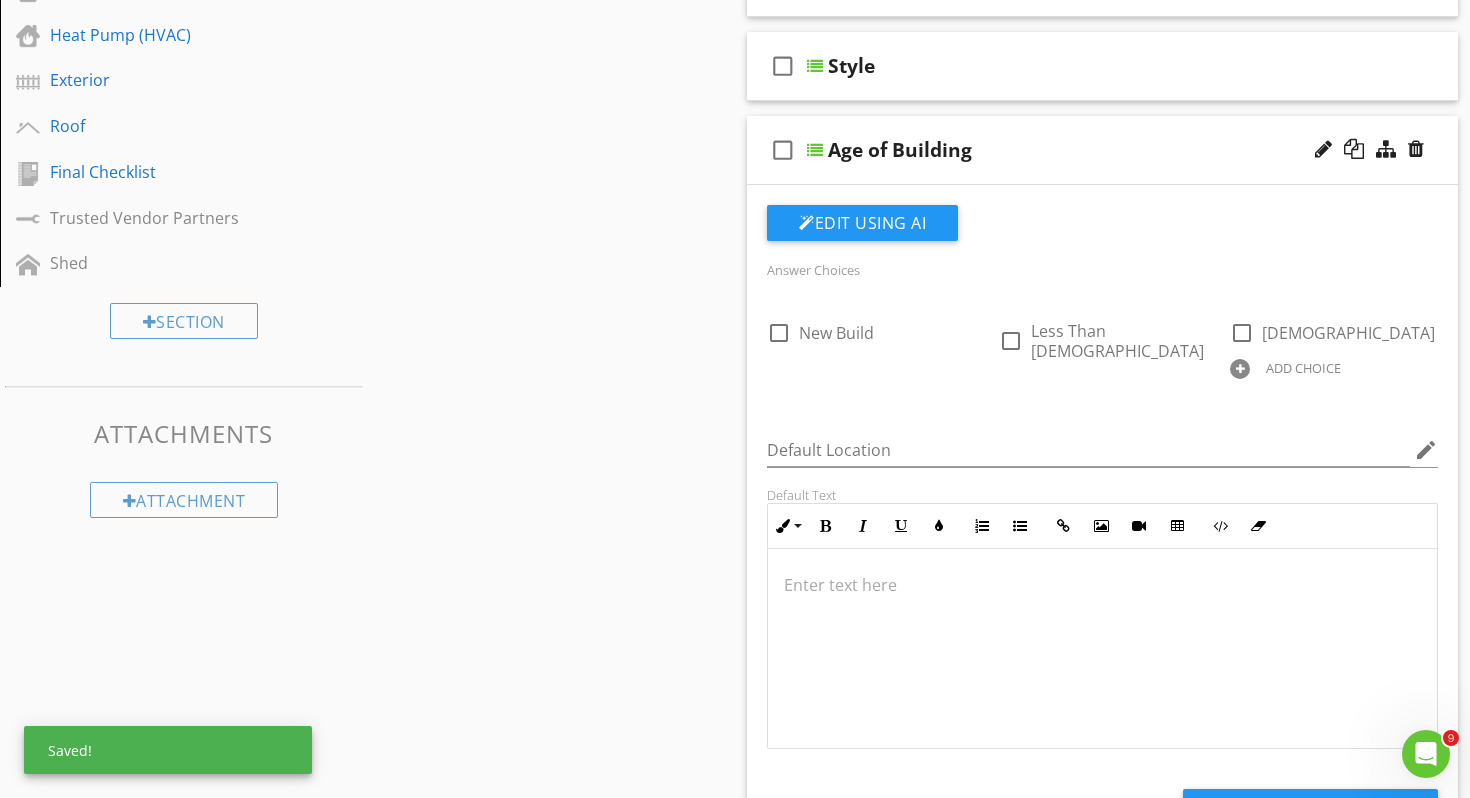 click on "ADD CHOICE" at bounding box center (1303, 368) 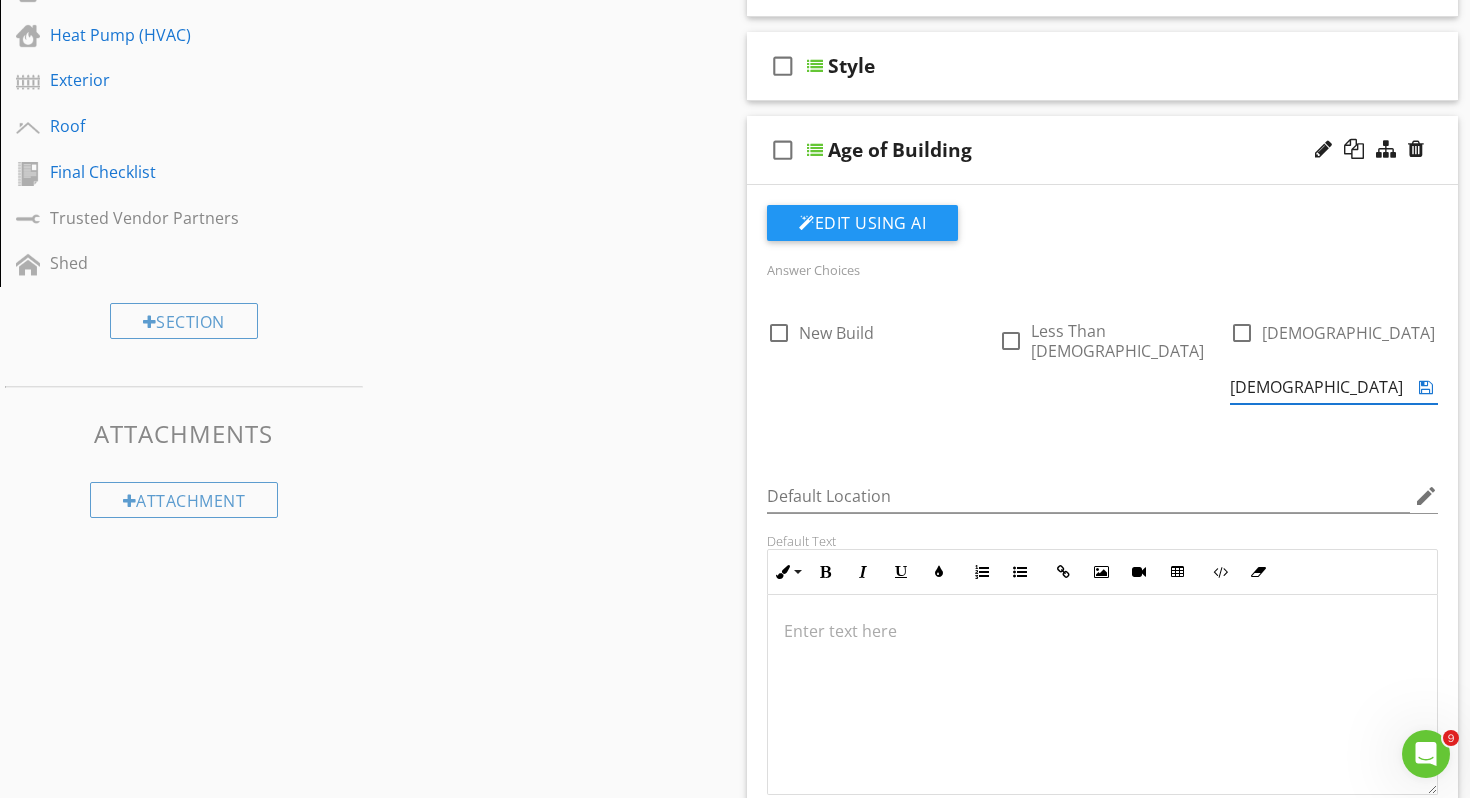 type on "30 - 40 Years Old" 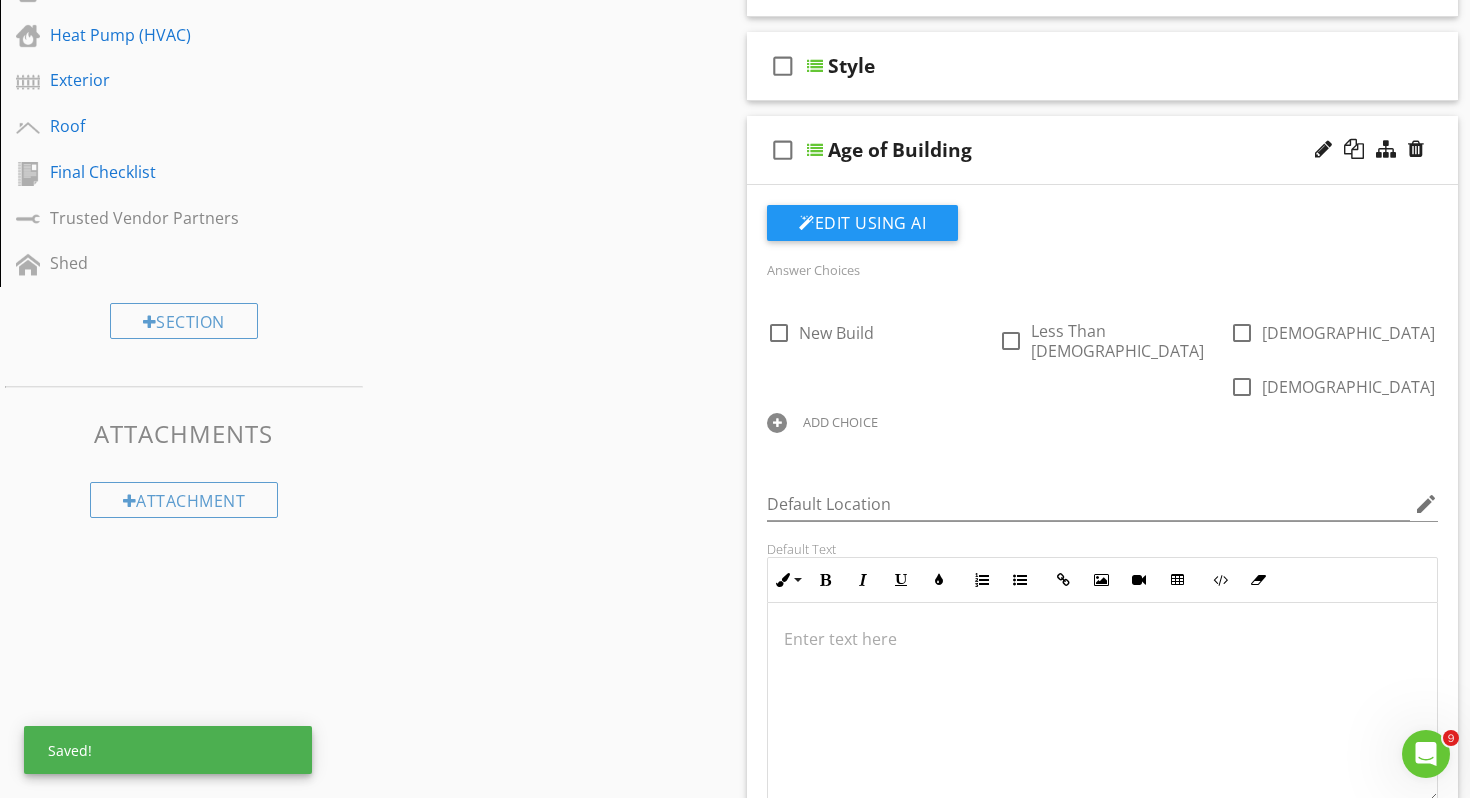 click on "ADD CHOICE" at bounding box center [840, 422] 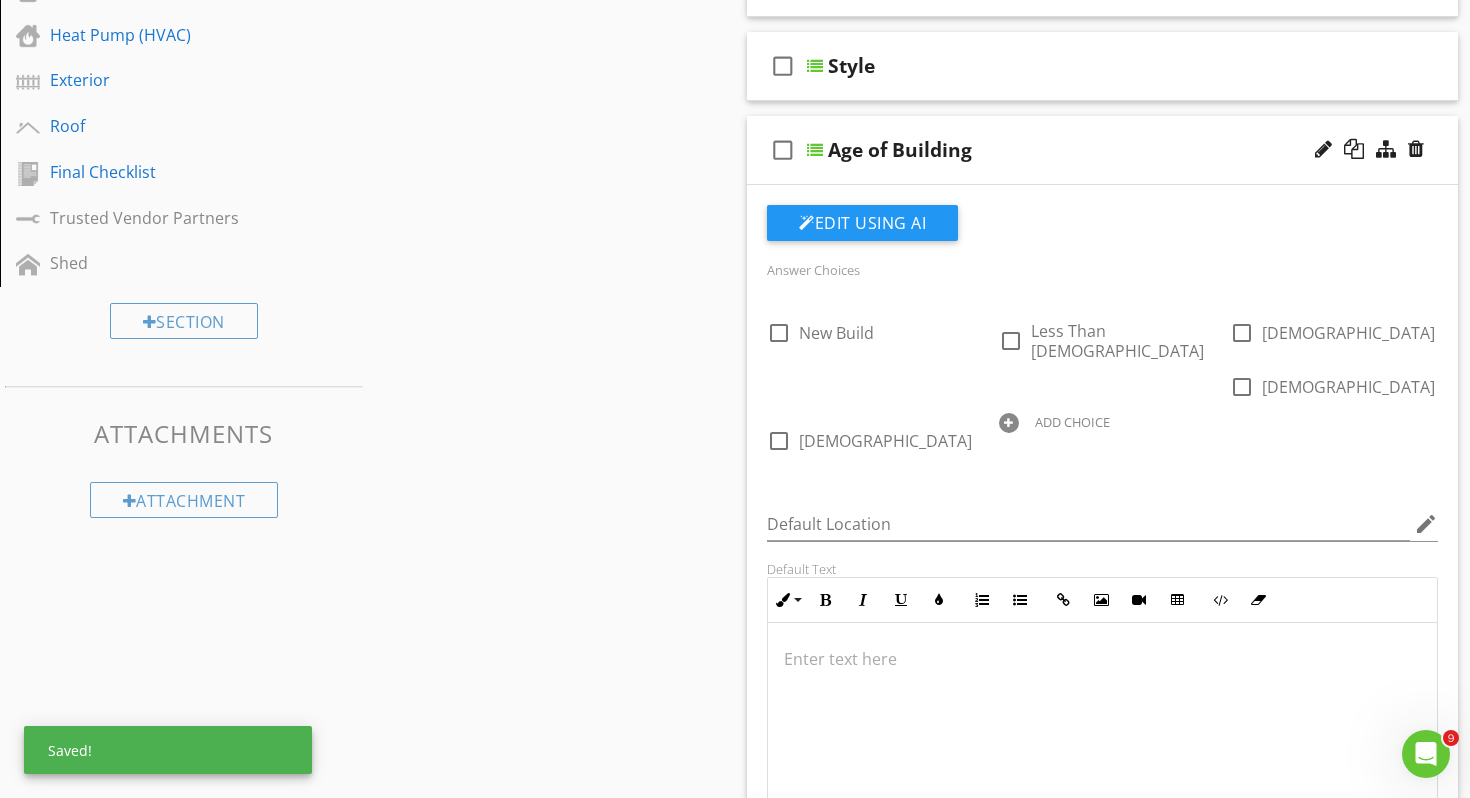 click on "ADD CHOICE" at bounding box center (1072, 422) 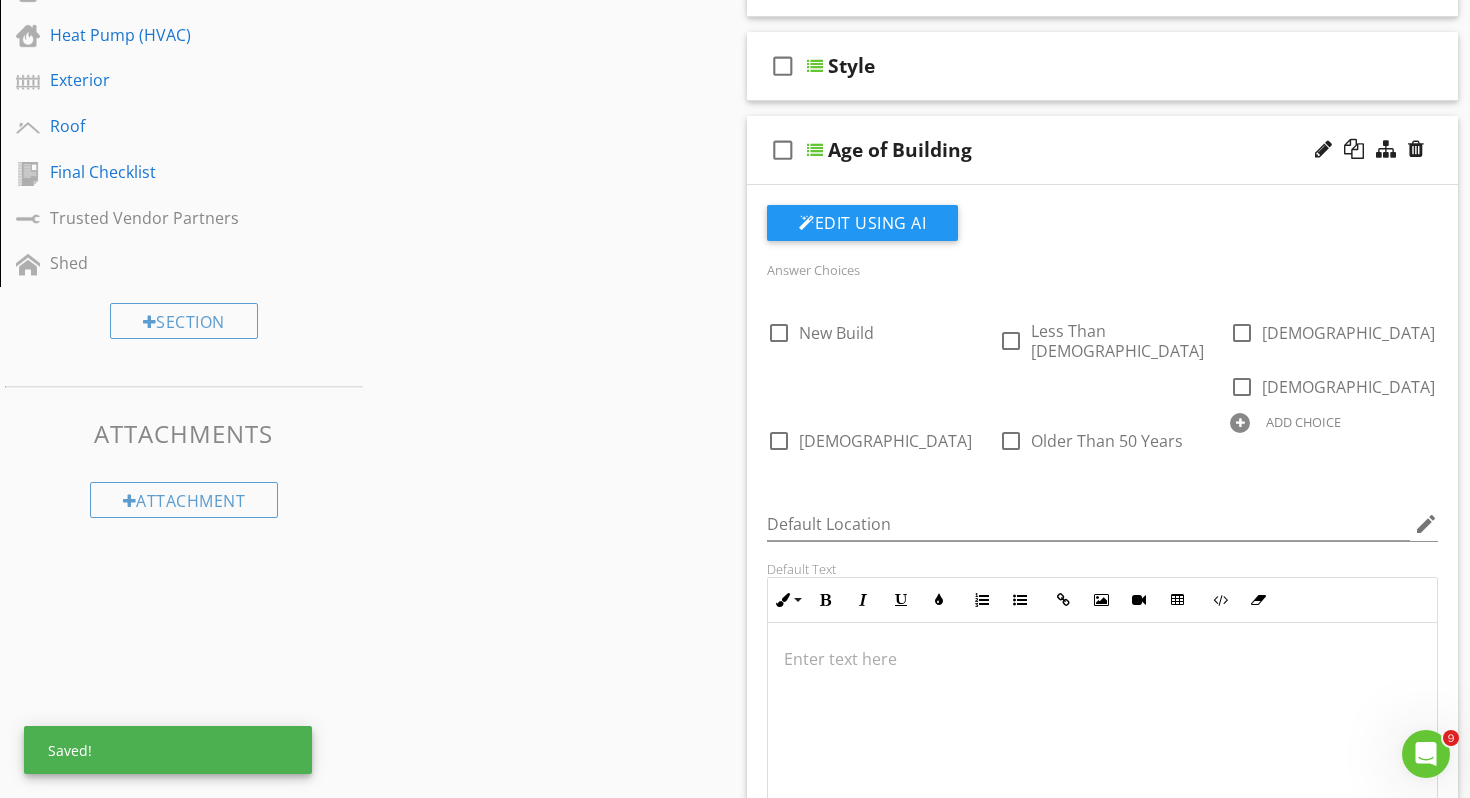 click on "ADD CHOICE" at bounding box center (1303, 422) 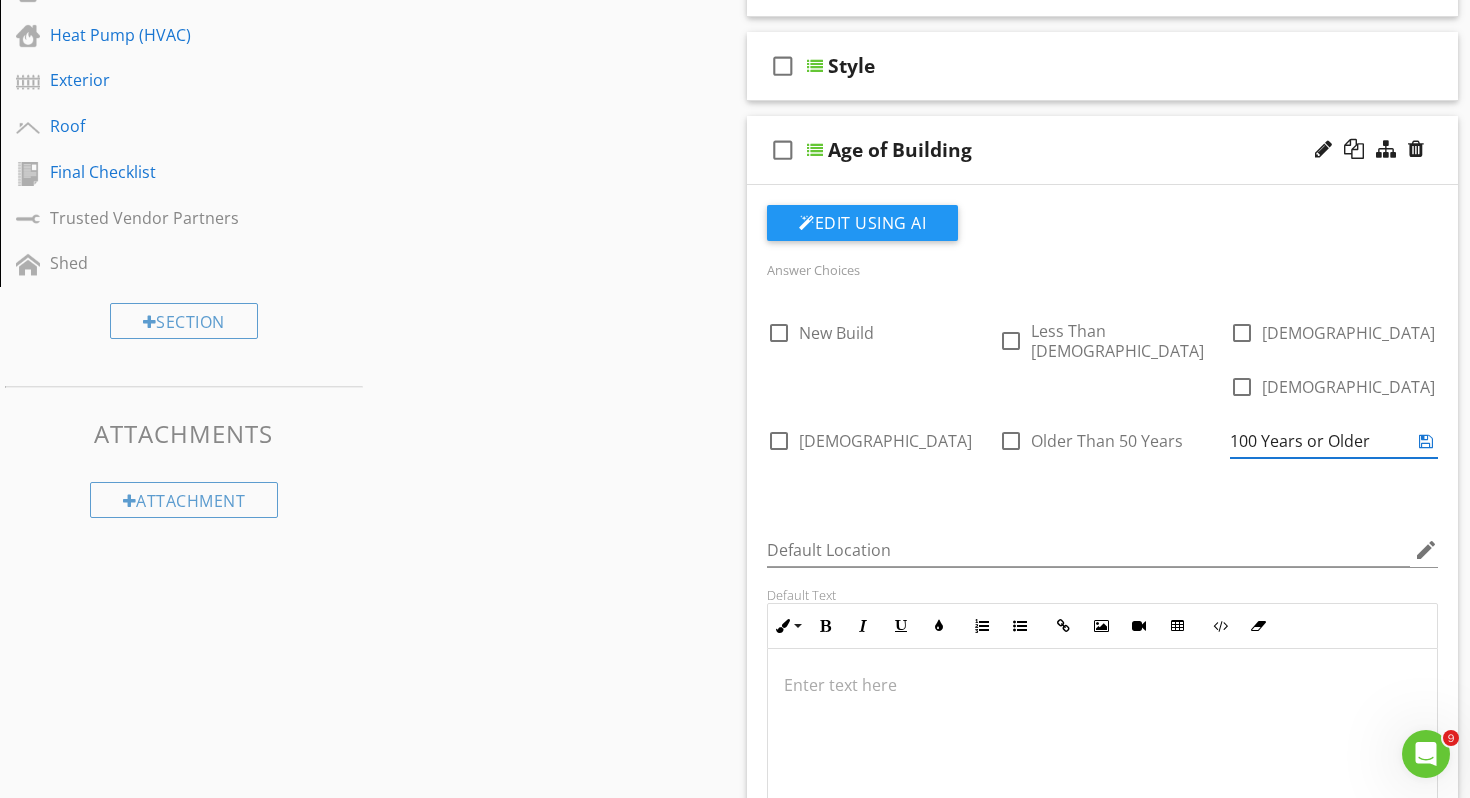 type on "100 Years or Older" 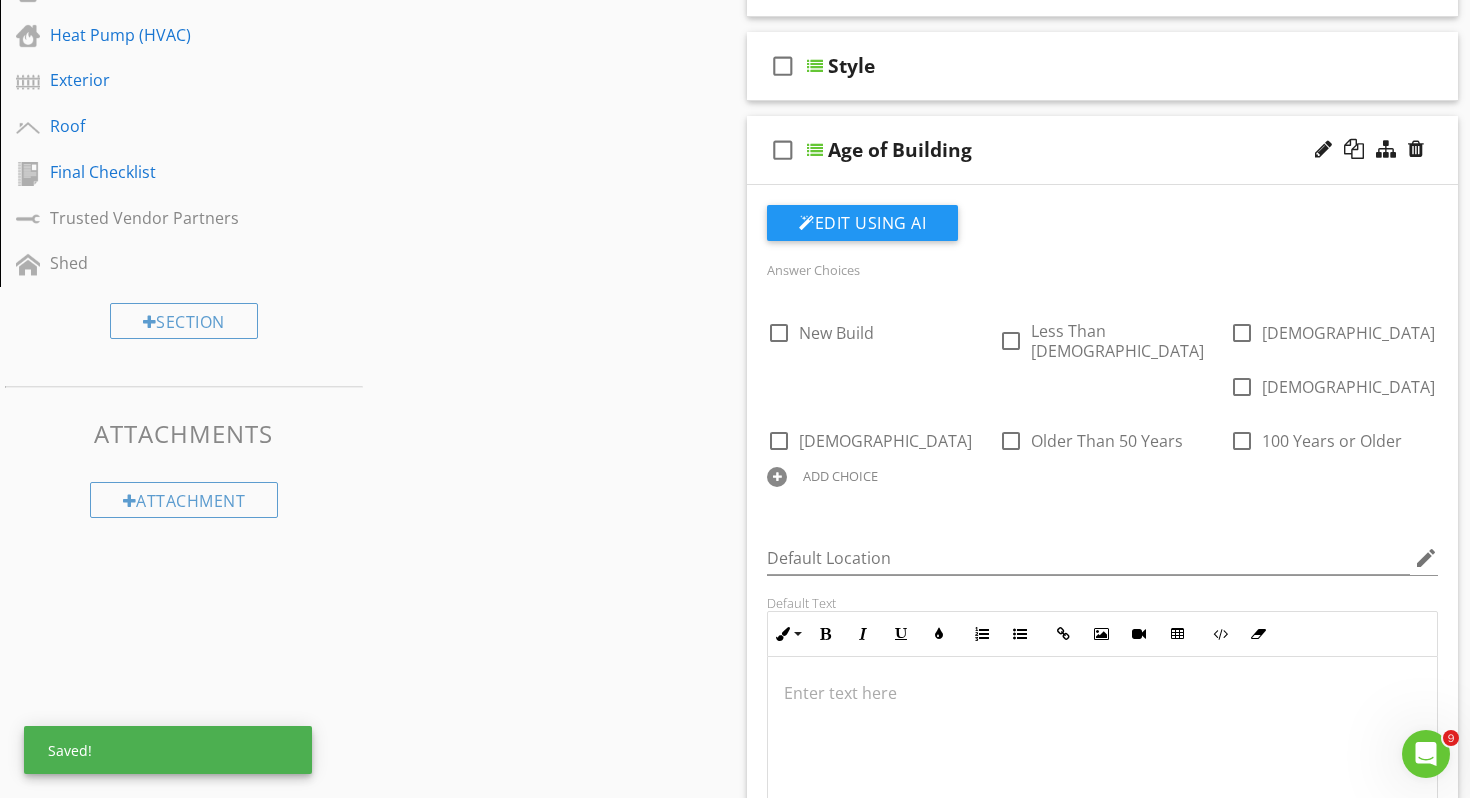 click on "check_box_outline_blank
Age of Building" at bounding box center [1102, 150] 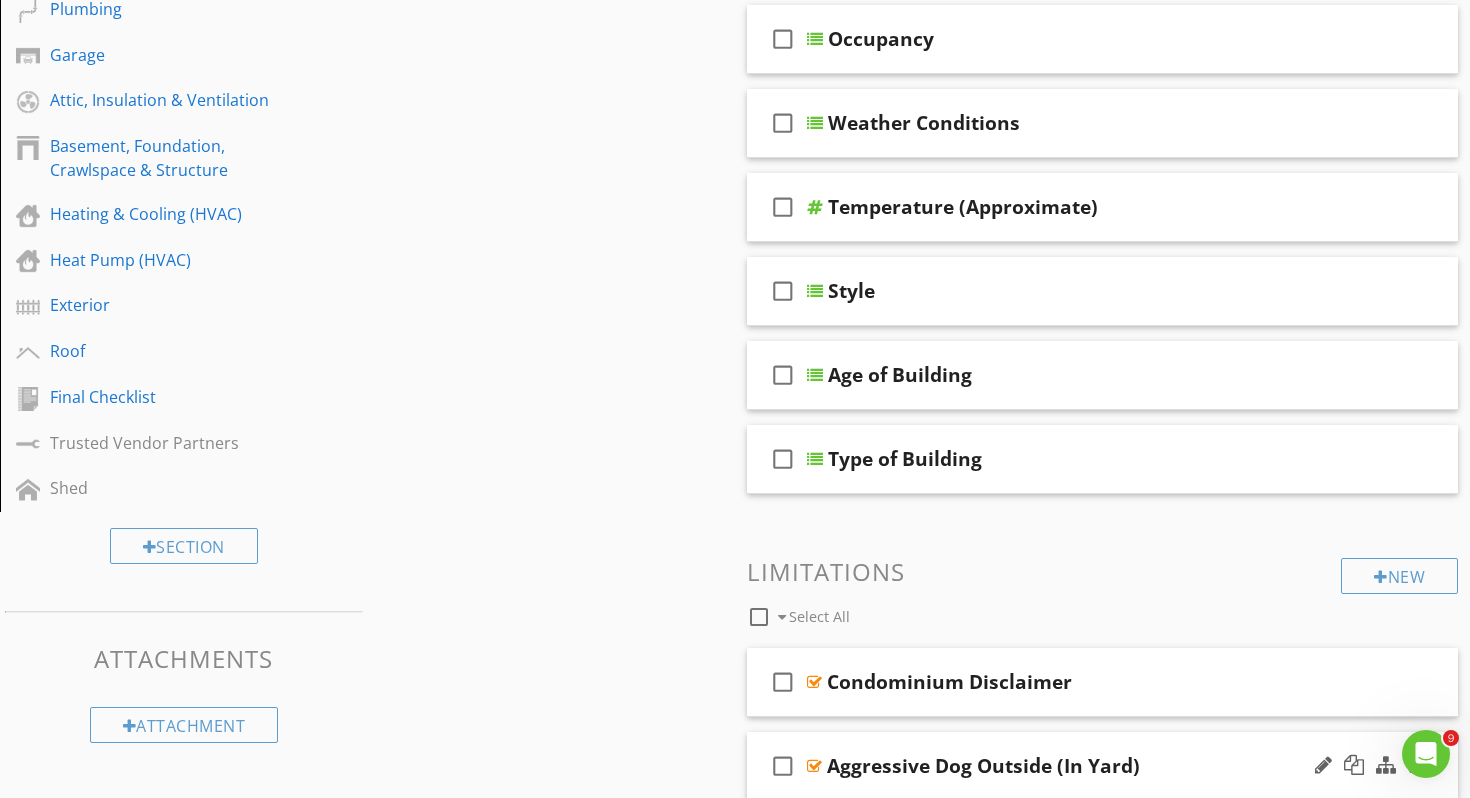 scroll, scrollTop: 464, scrollLeft: 0, axis: vertical 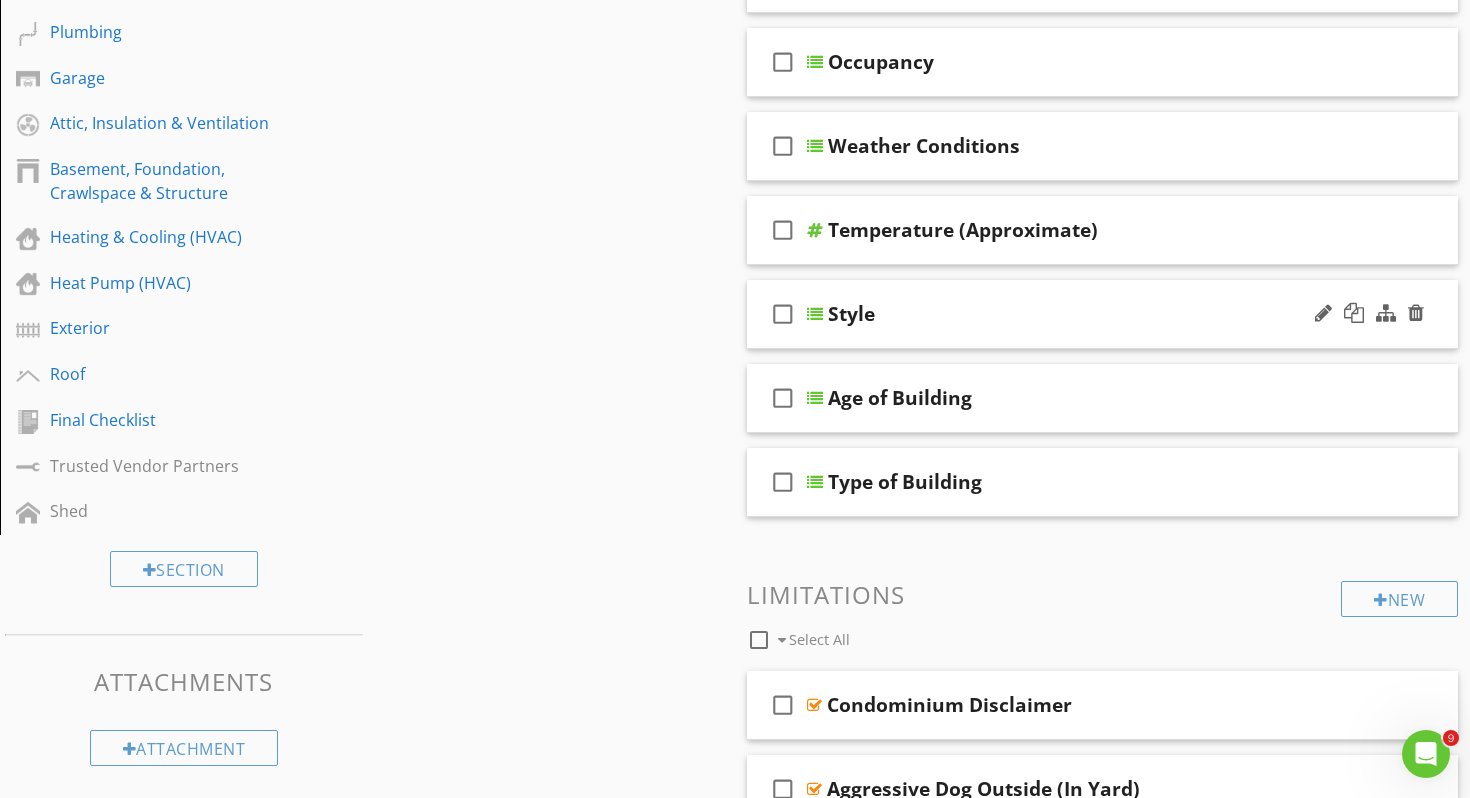 click on "Style" at bounding box center [1079, 314] 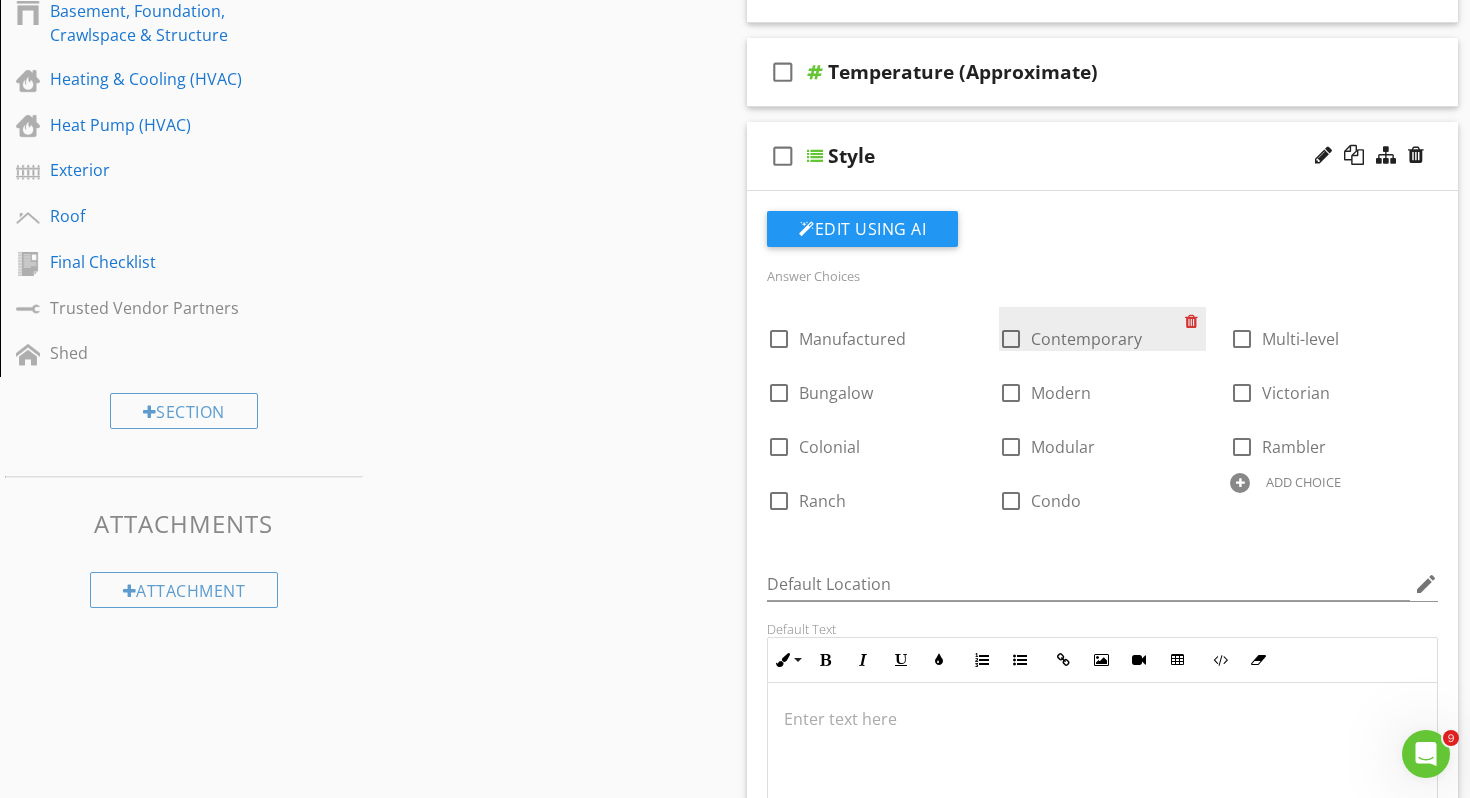 scroll, scrollTop: 630, scrollLeft: 0, axis: vertical 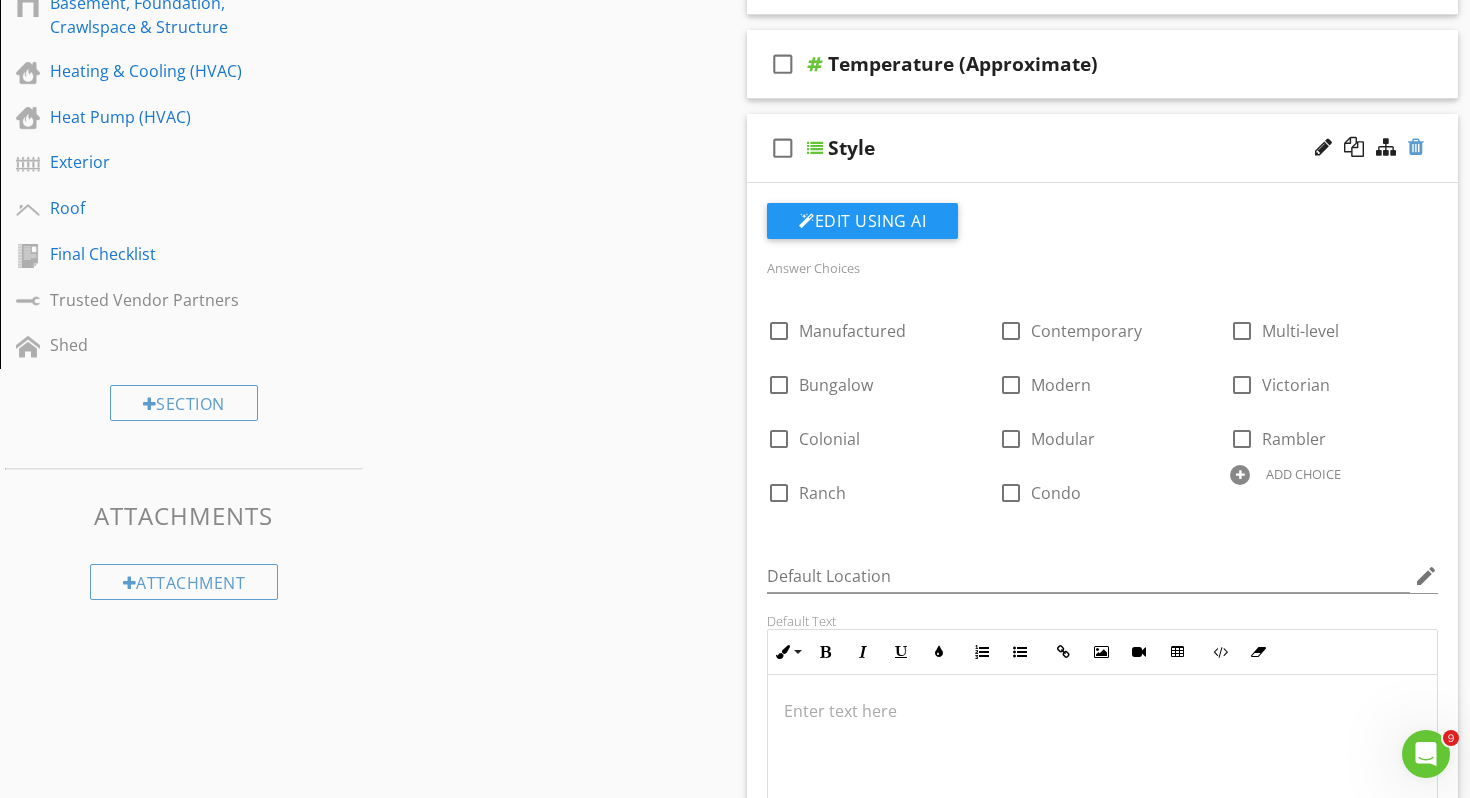 click at bounding box center (1416, 147) 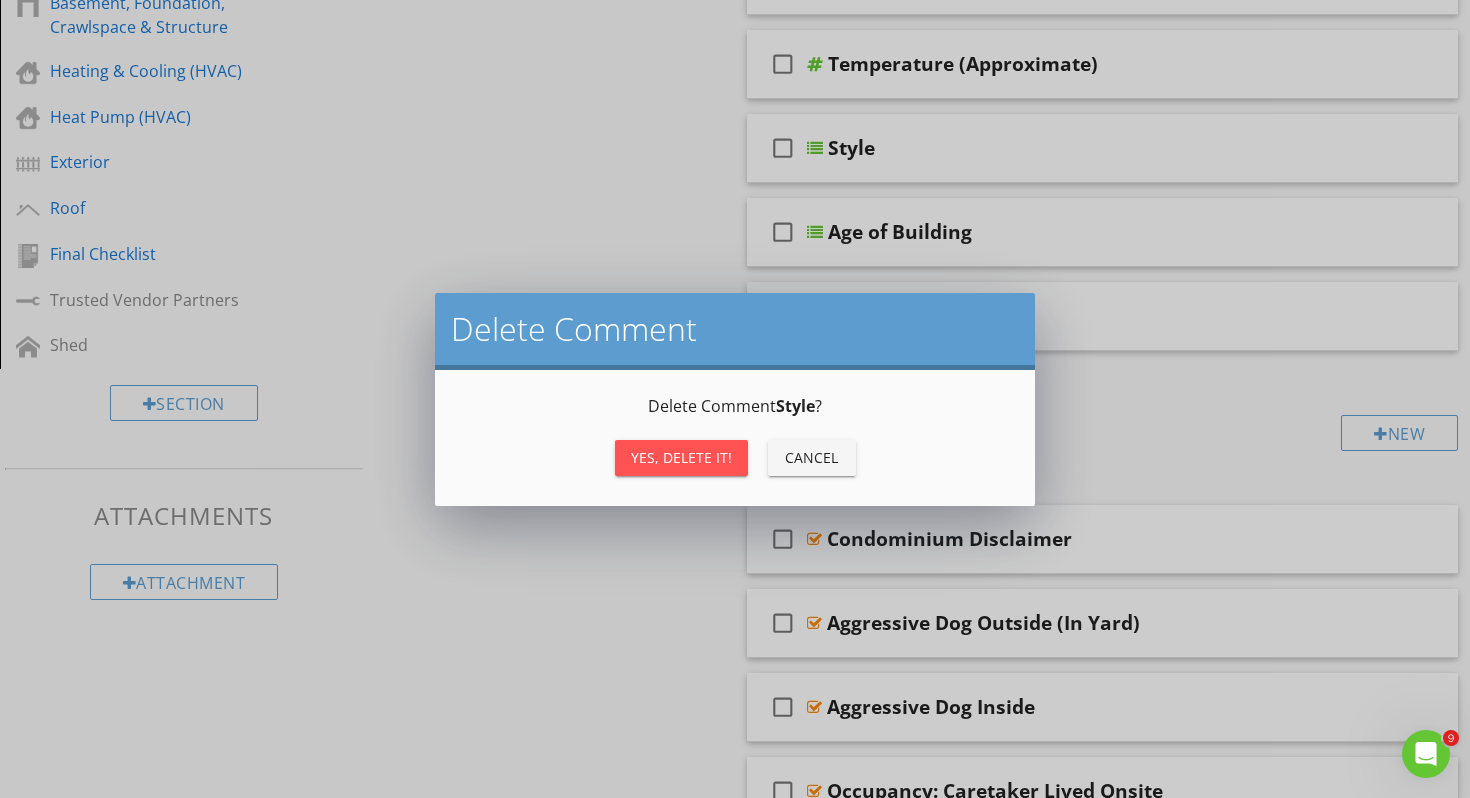 click on "Yes, Delete it!" at bounding box center (681, 457) 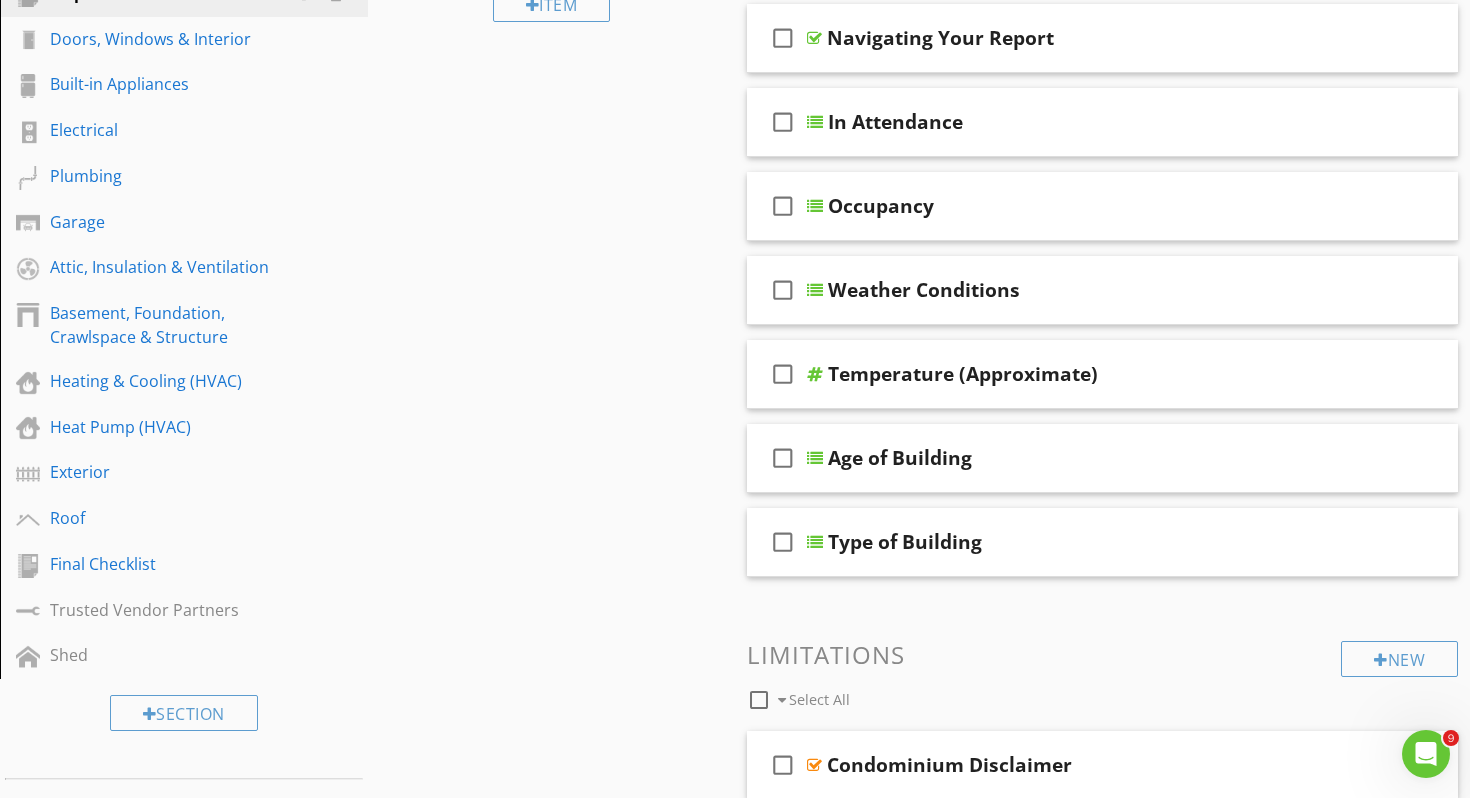 scroll, scrollTop: 297, scrollLeft: 0, axis: vertical 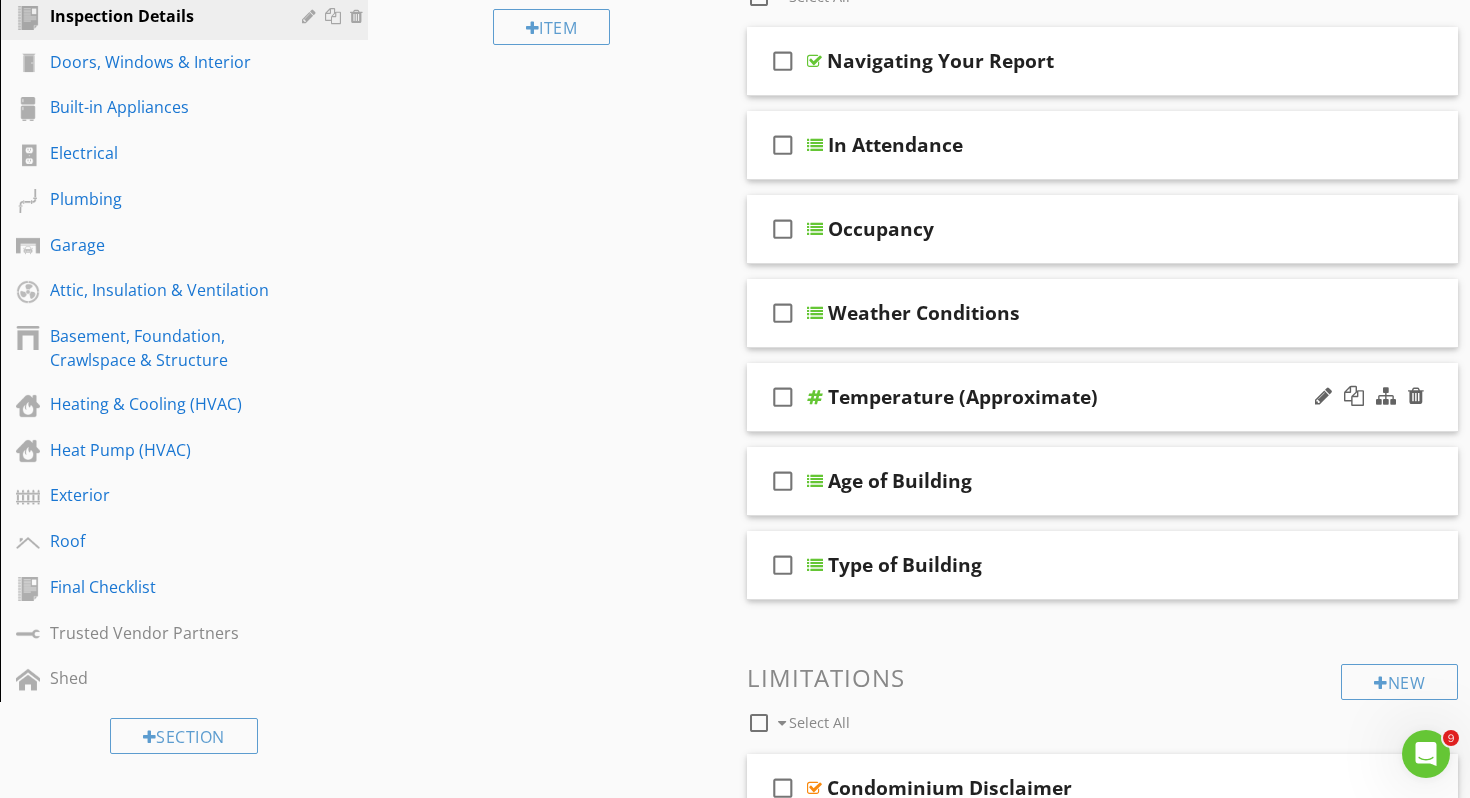 click on "check_box_outline_blank
Temperature (Approximate)" at bounding box center (1102, 397) 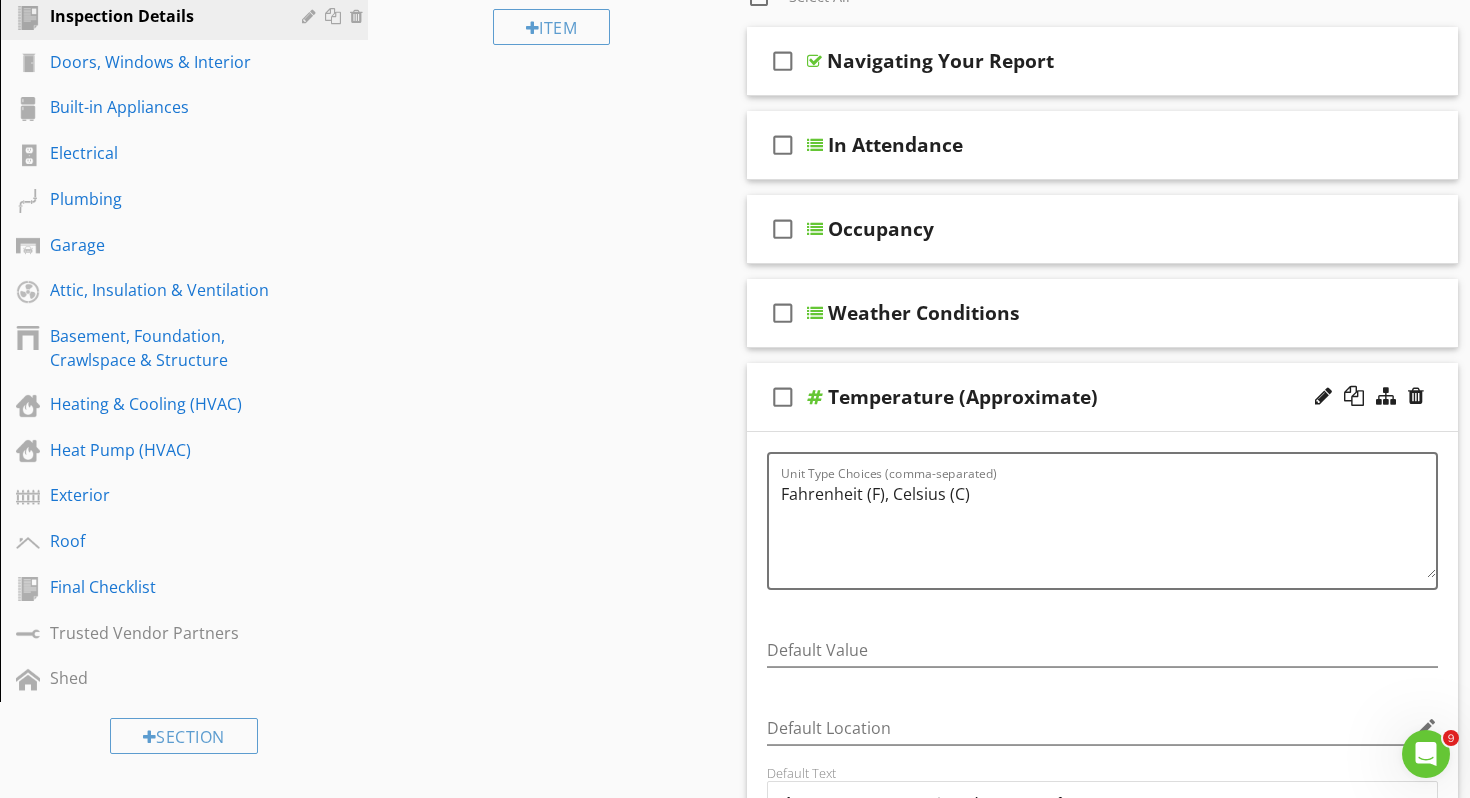 click on "check_box_outline_blank
Temperature (Approximate)" at bounding box center (1102, 397) 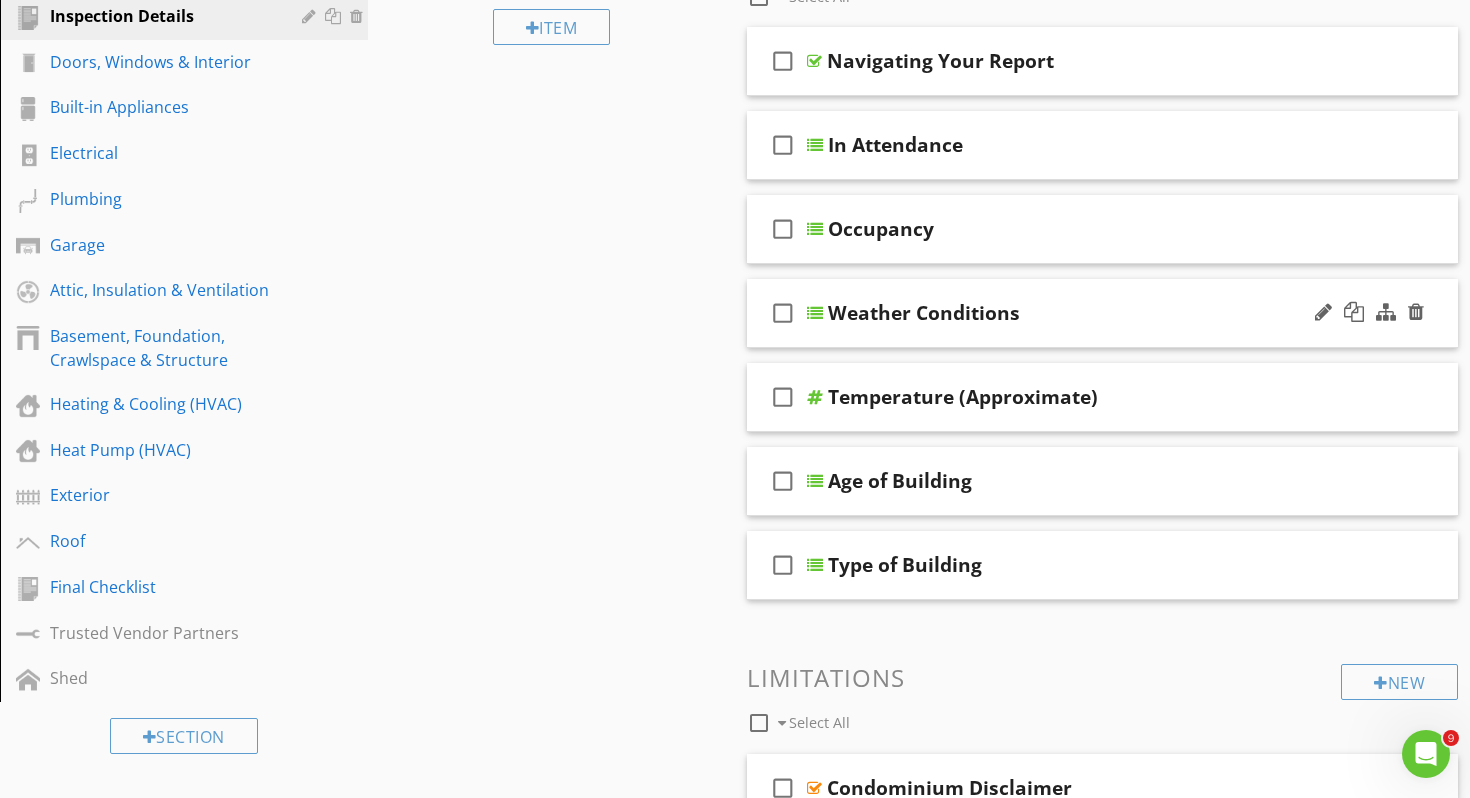 click on "Weather Conditions" at bounding box center [1079, 313] 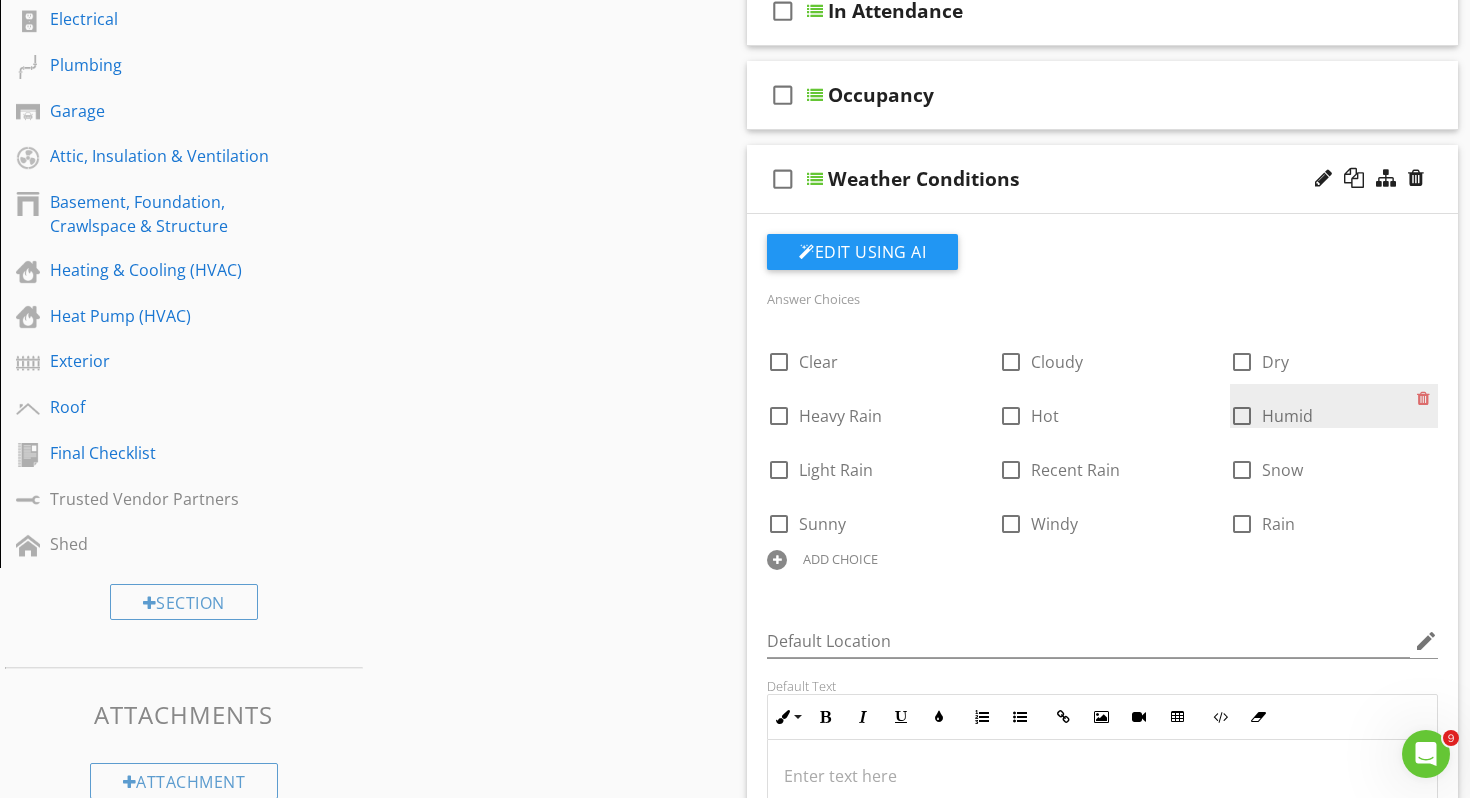 scroll, scrollTop: 430, scrollLeft: 0, axis: vertical 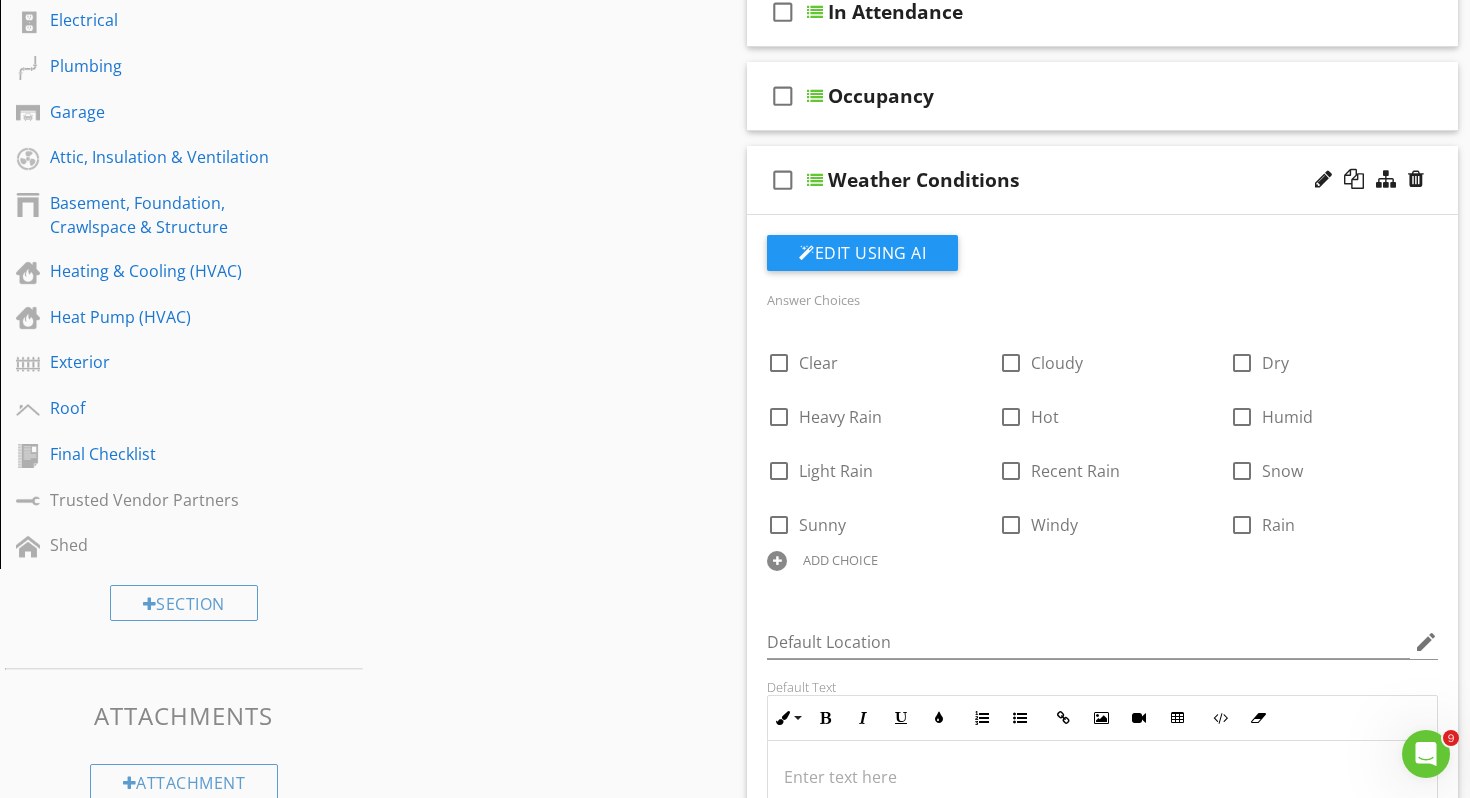 click on "ADD CHOICE" at bounding box center [840, 560] 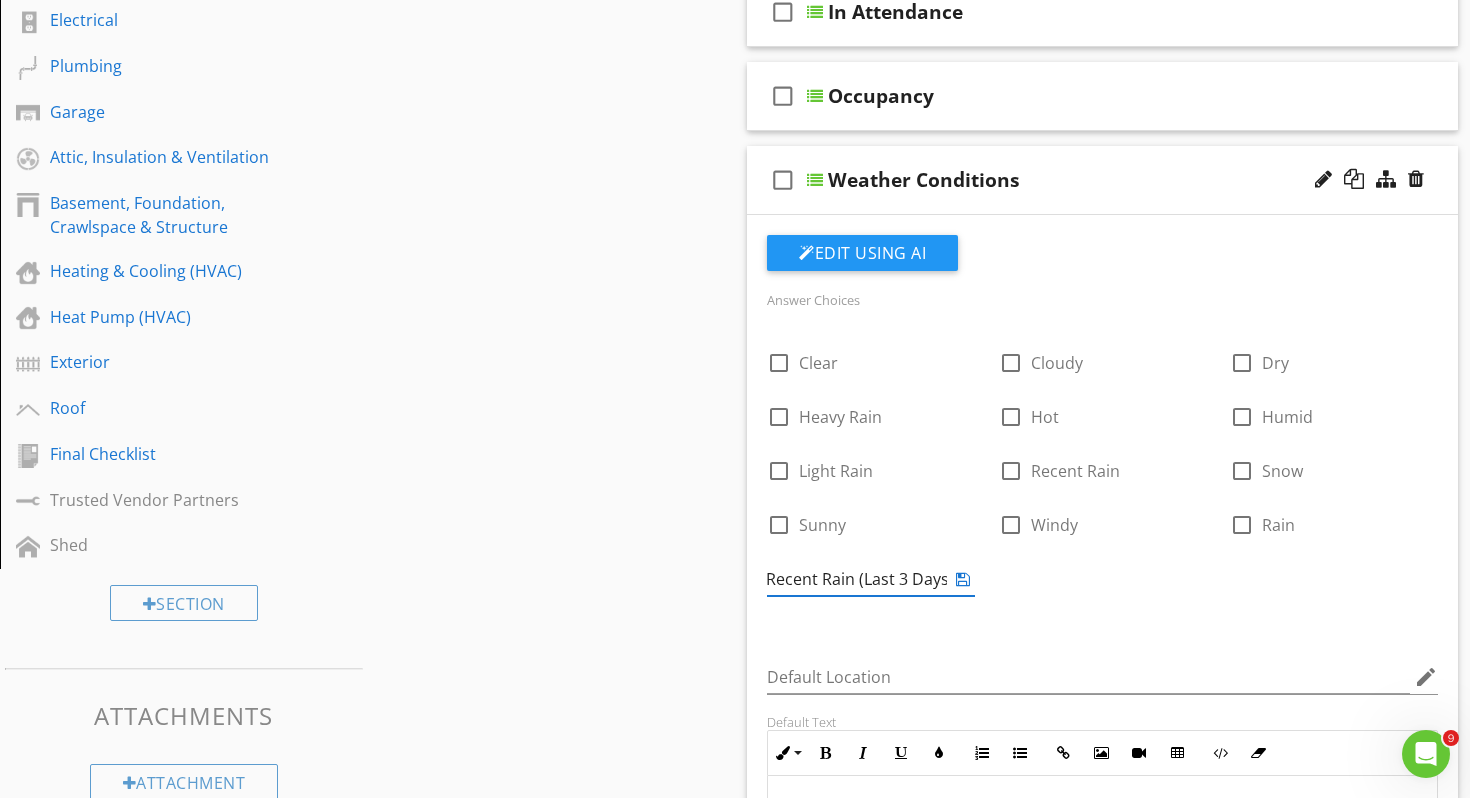 scroll, scrollTop: 0, scrollLeft: 6, axis: horizontal 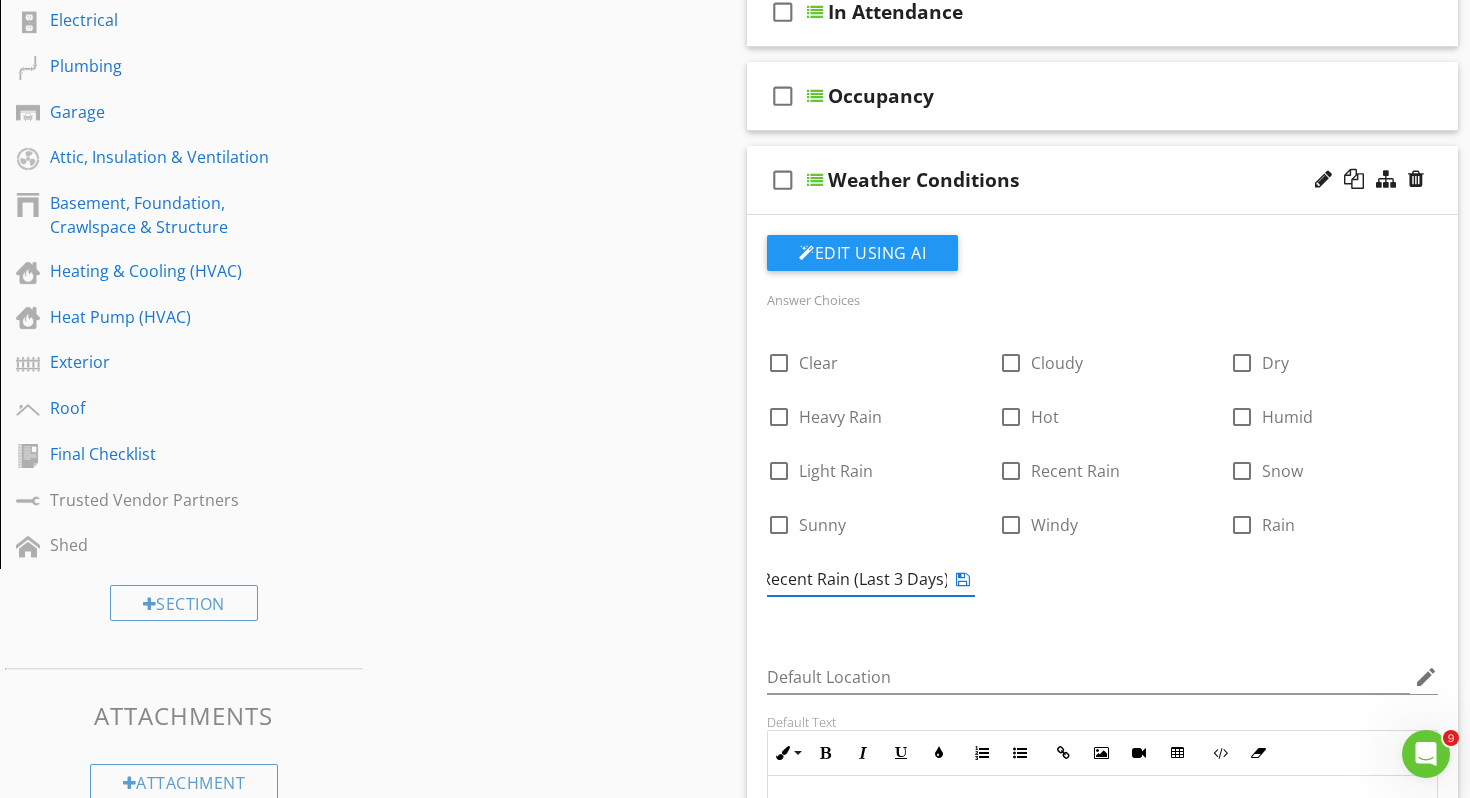 type on "Recent Rain (Last 3 Days)" 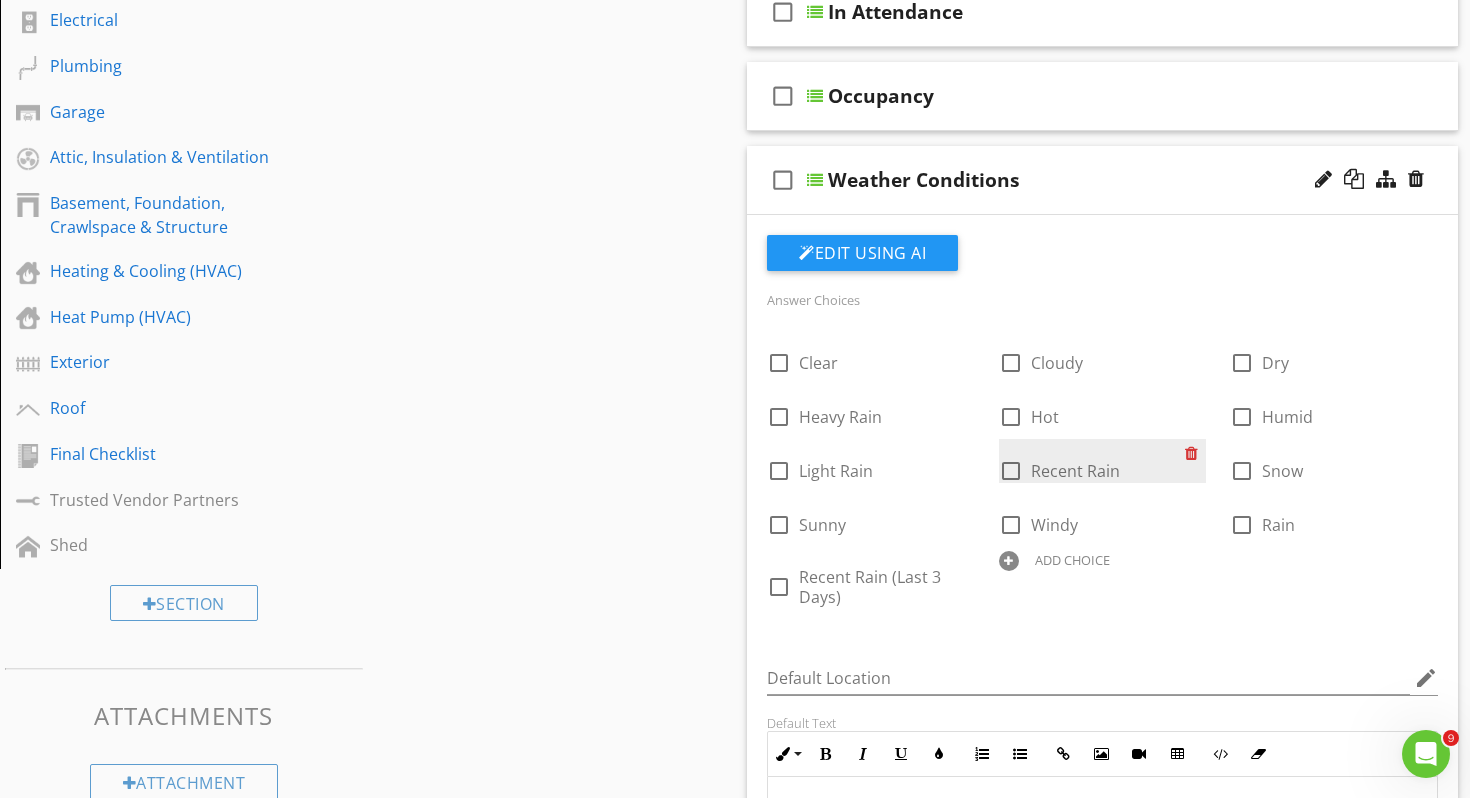 click at bounding box center (1195, 453) 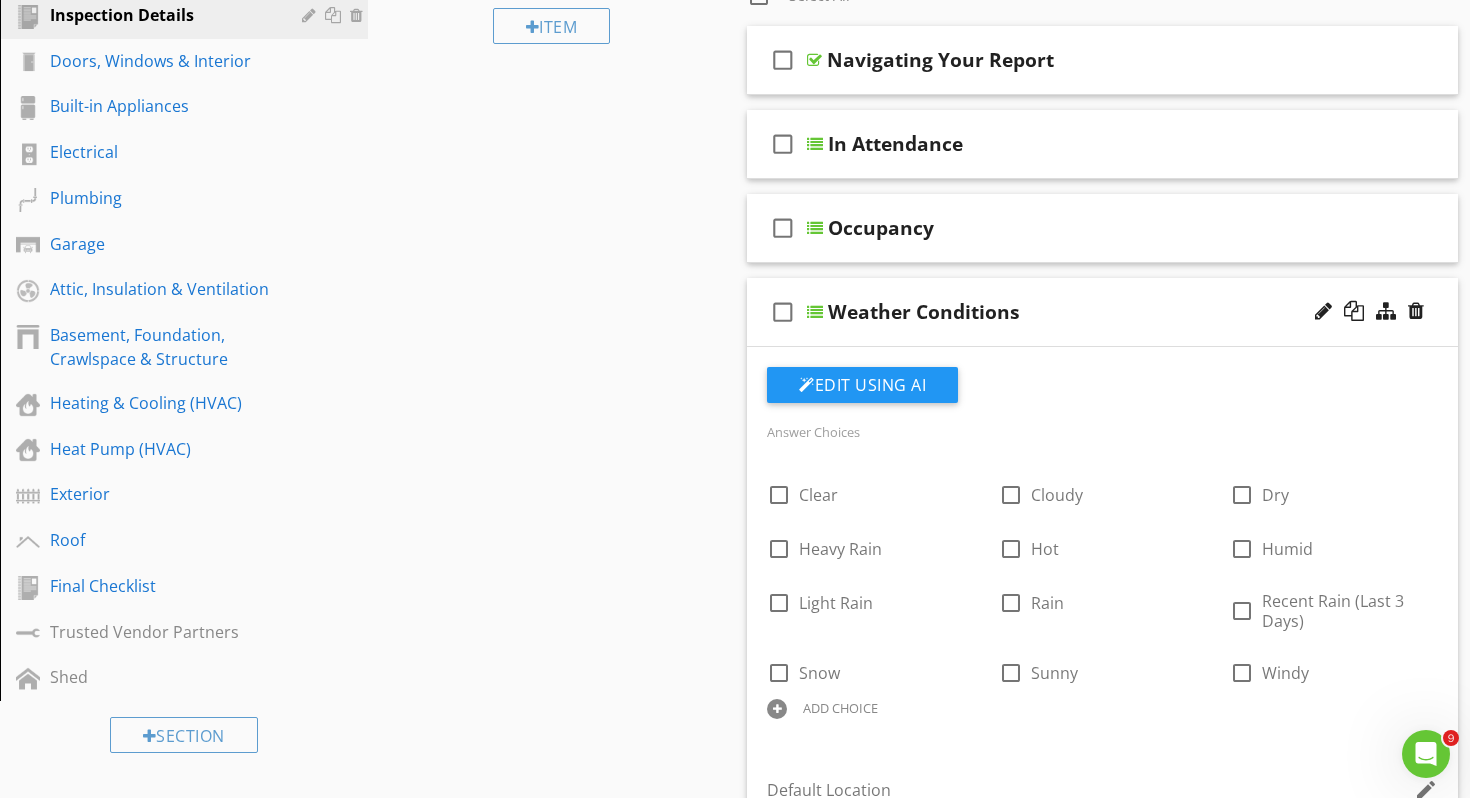 scroll, scrollTop: 257, scrollLeft: 0, axis: vertical 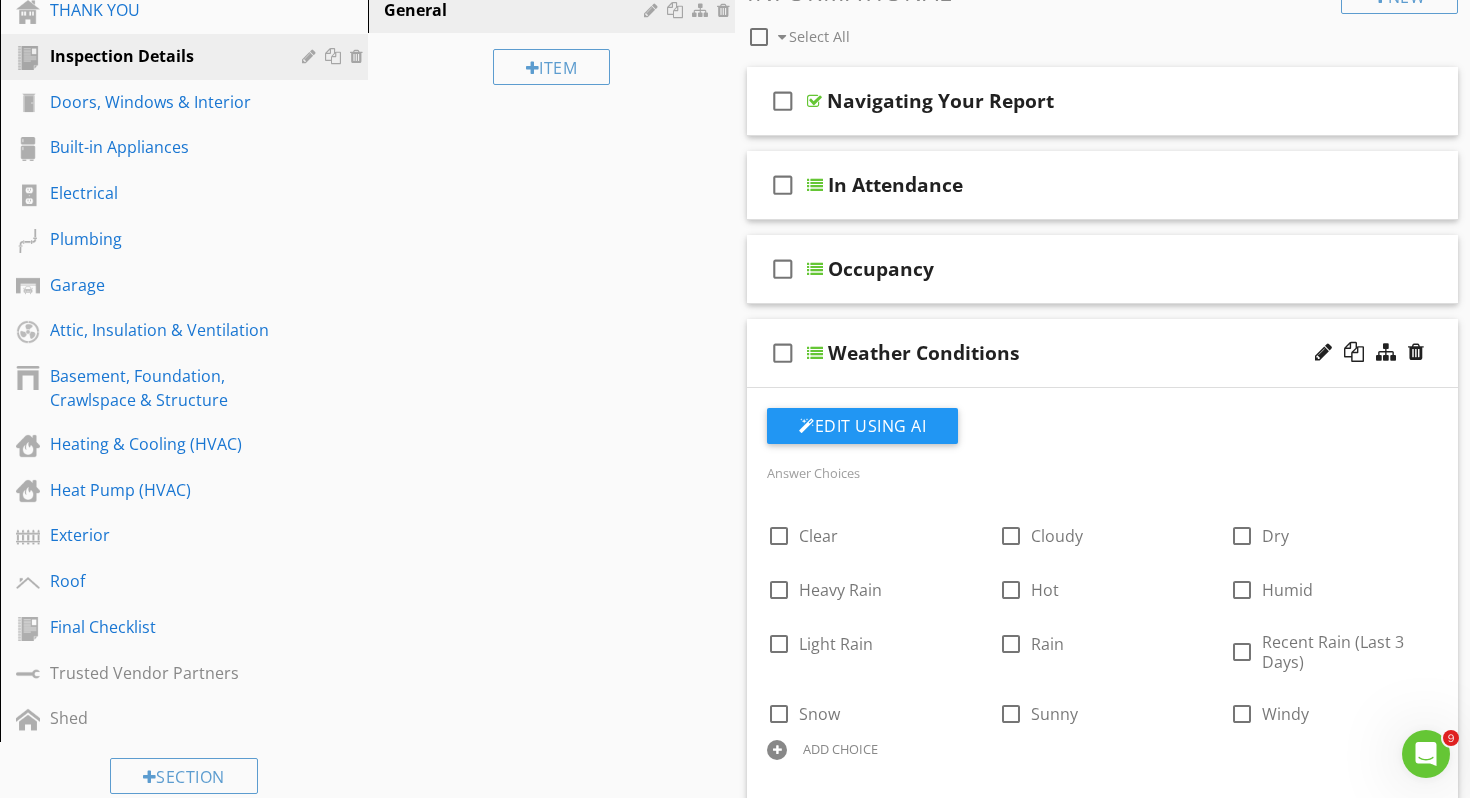 click on "Weather Conditions" at bounding box center [1079, 353] 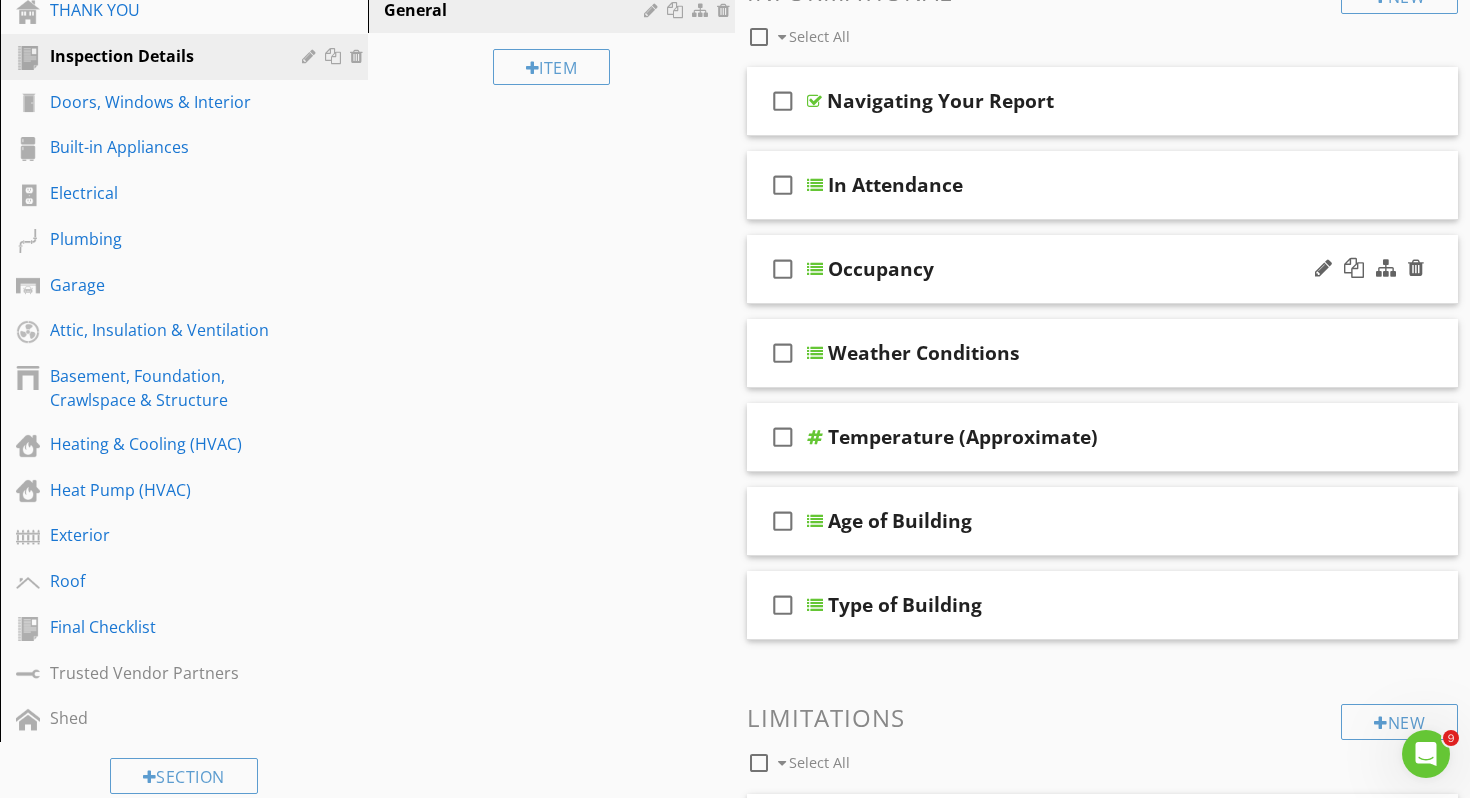 click on "check_box_outline_blank
Occupancy" at bounding box center [1102, 269] 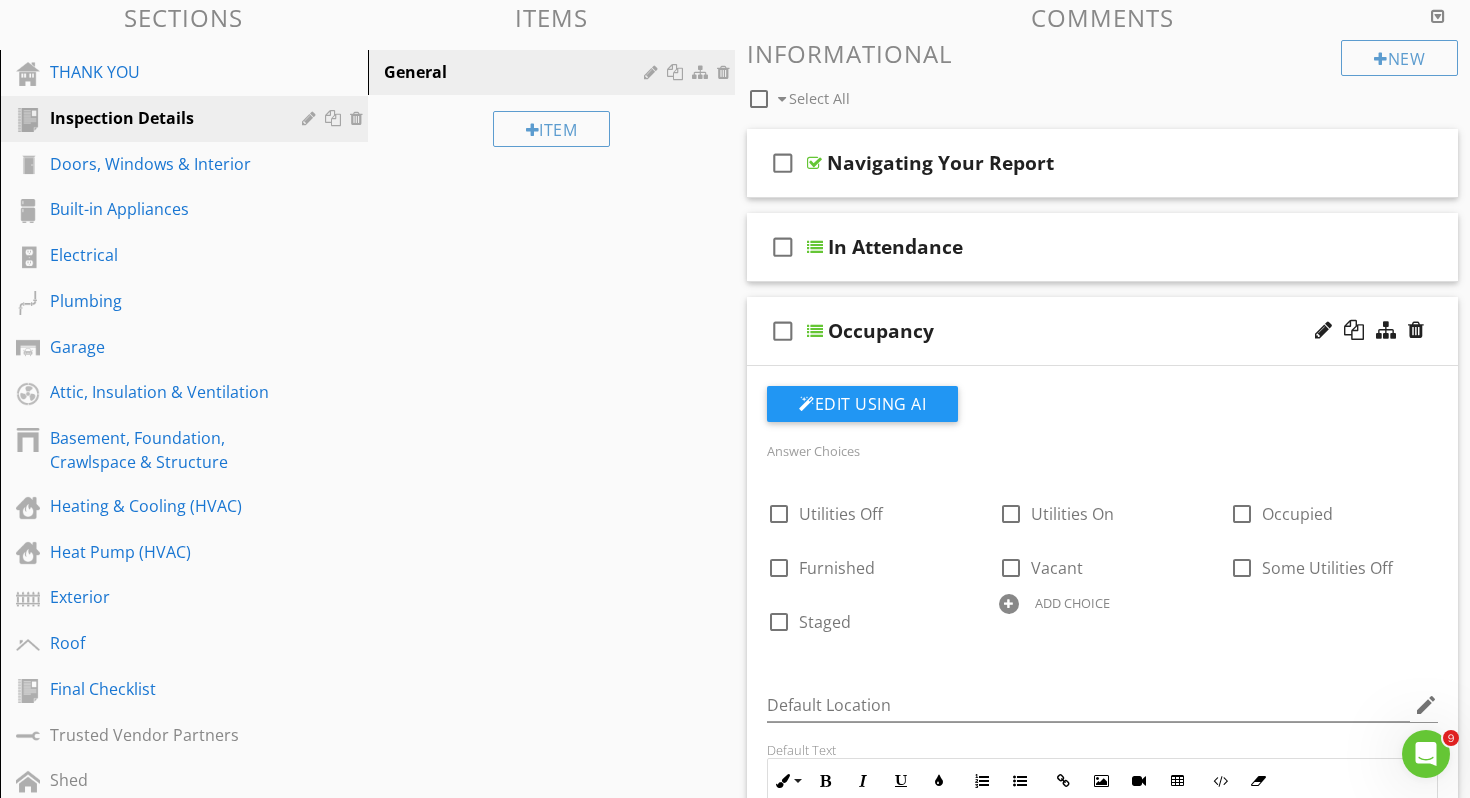 scroll, scrollTop: 185, scrollLeft: 0, axis: vertical 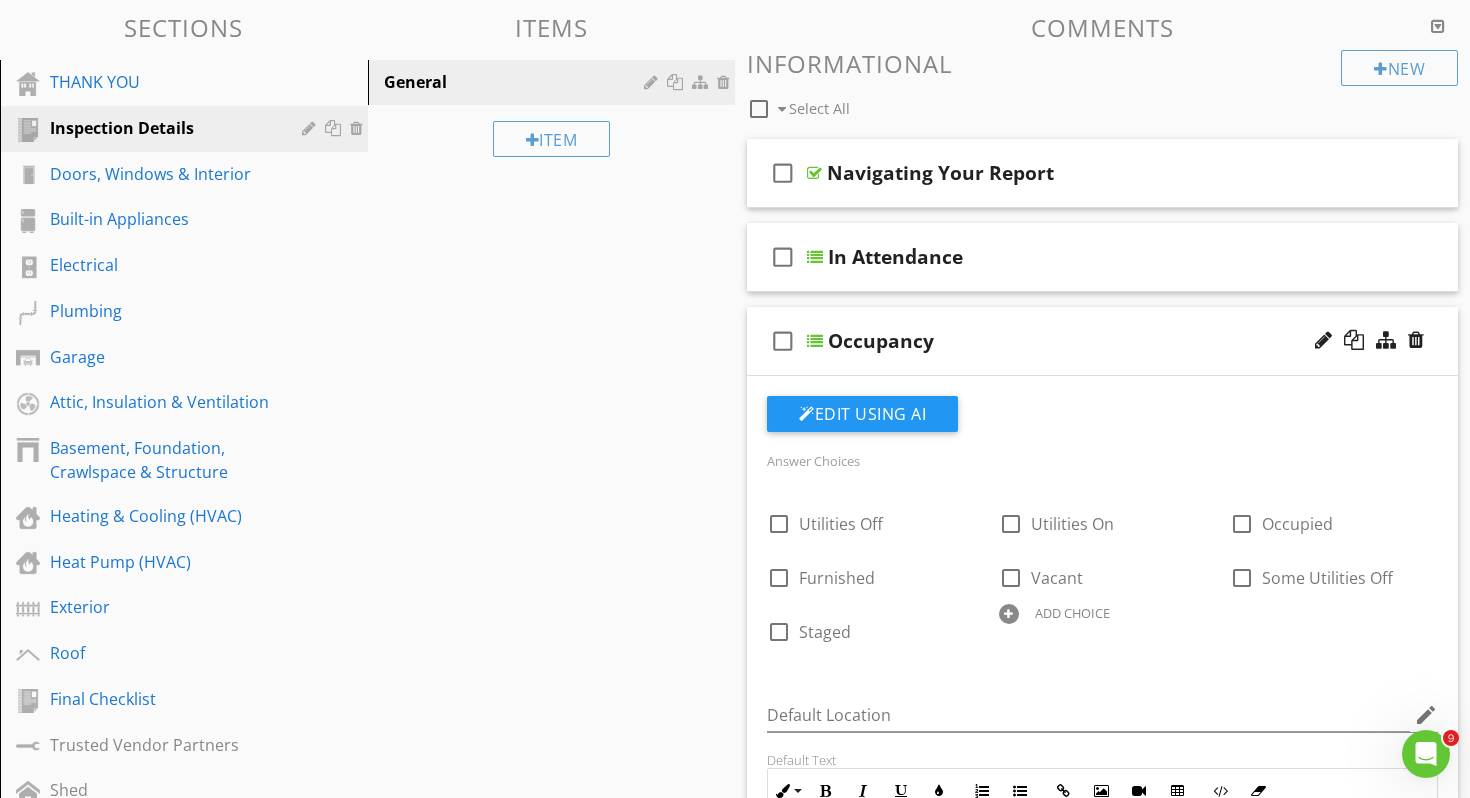click on "Occupancy" at bounding box center (1079, 341) 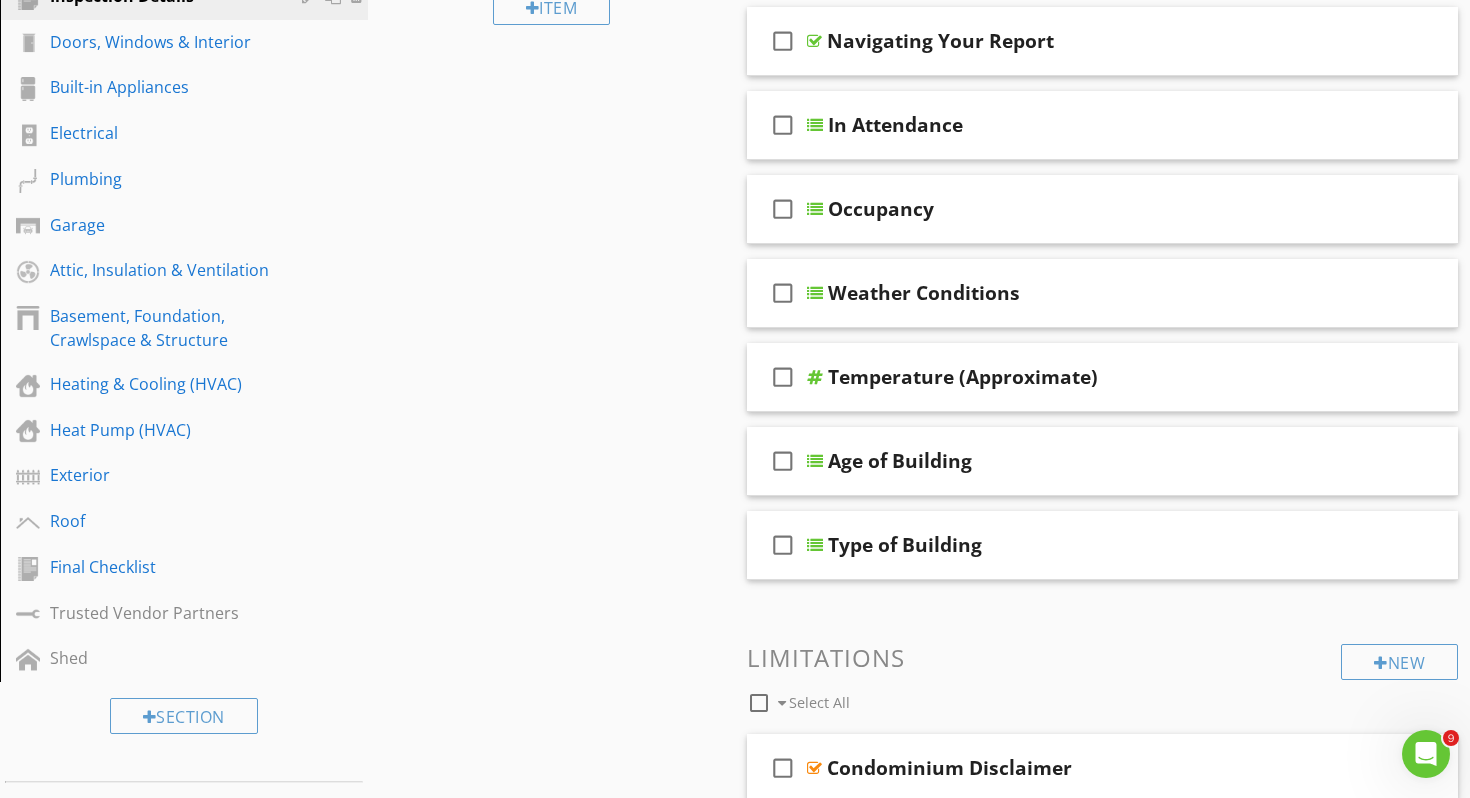 scroll, scrollTop: 314, scrollLeft: 0, axis: vertical 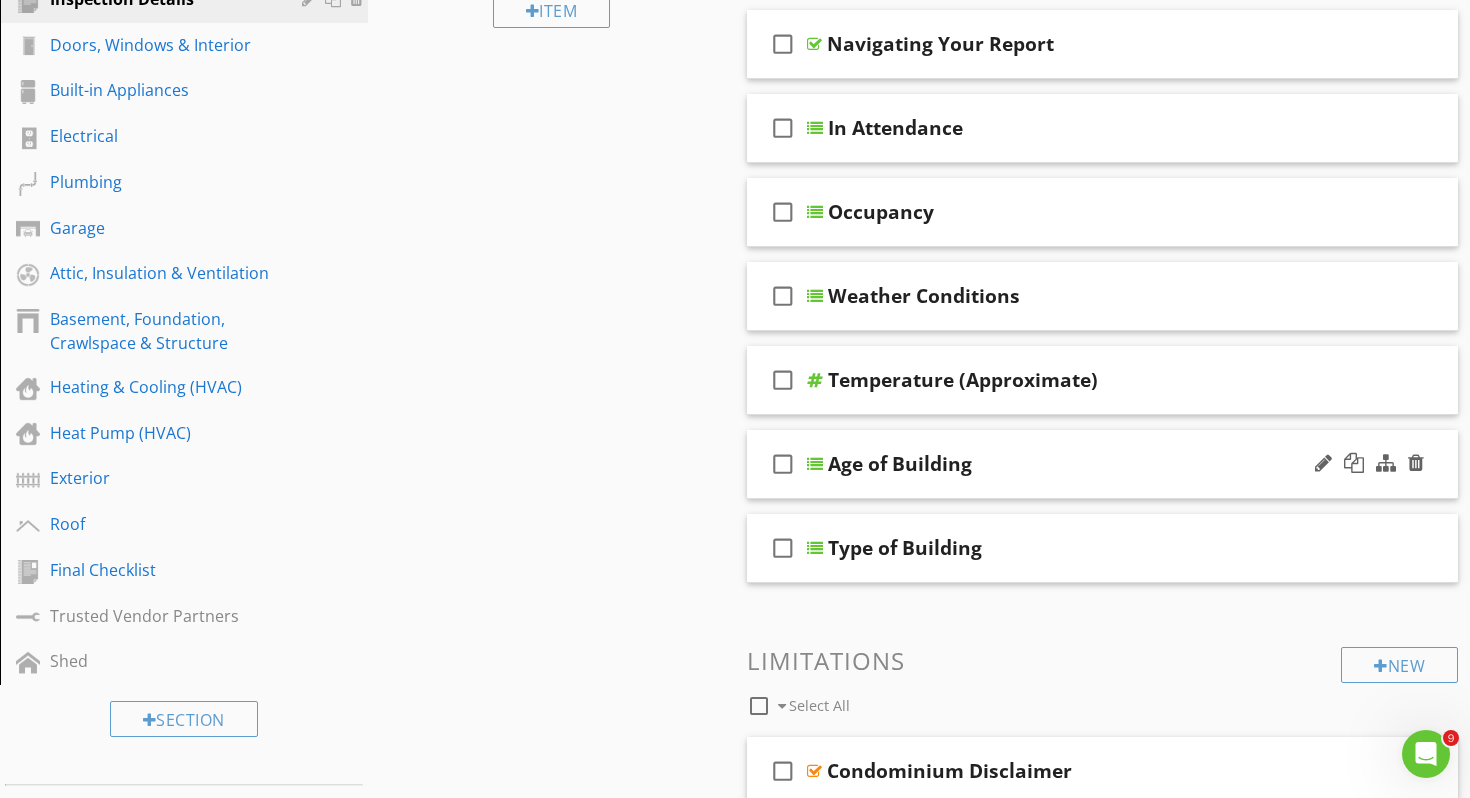 click on "Age of Building" at bounding box center (1079, 464) 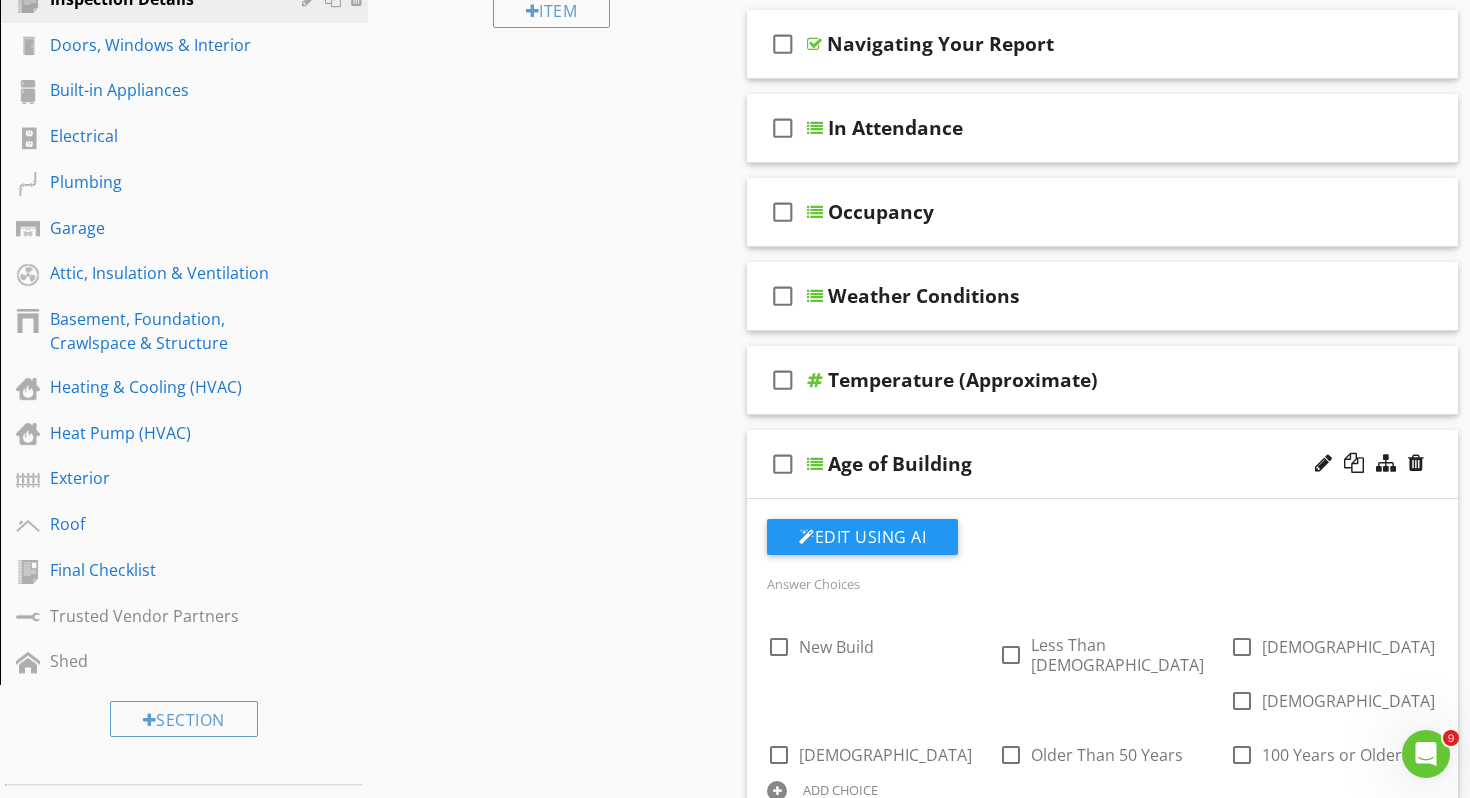click on "Age of Building" at bounding box center [1079, 464] 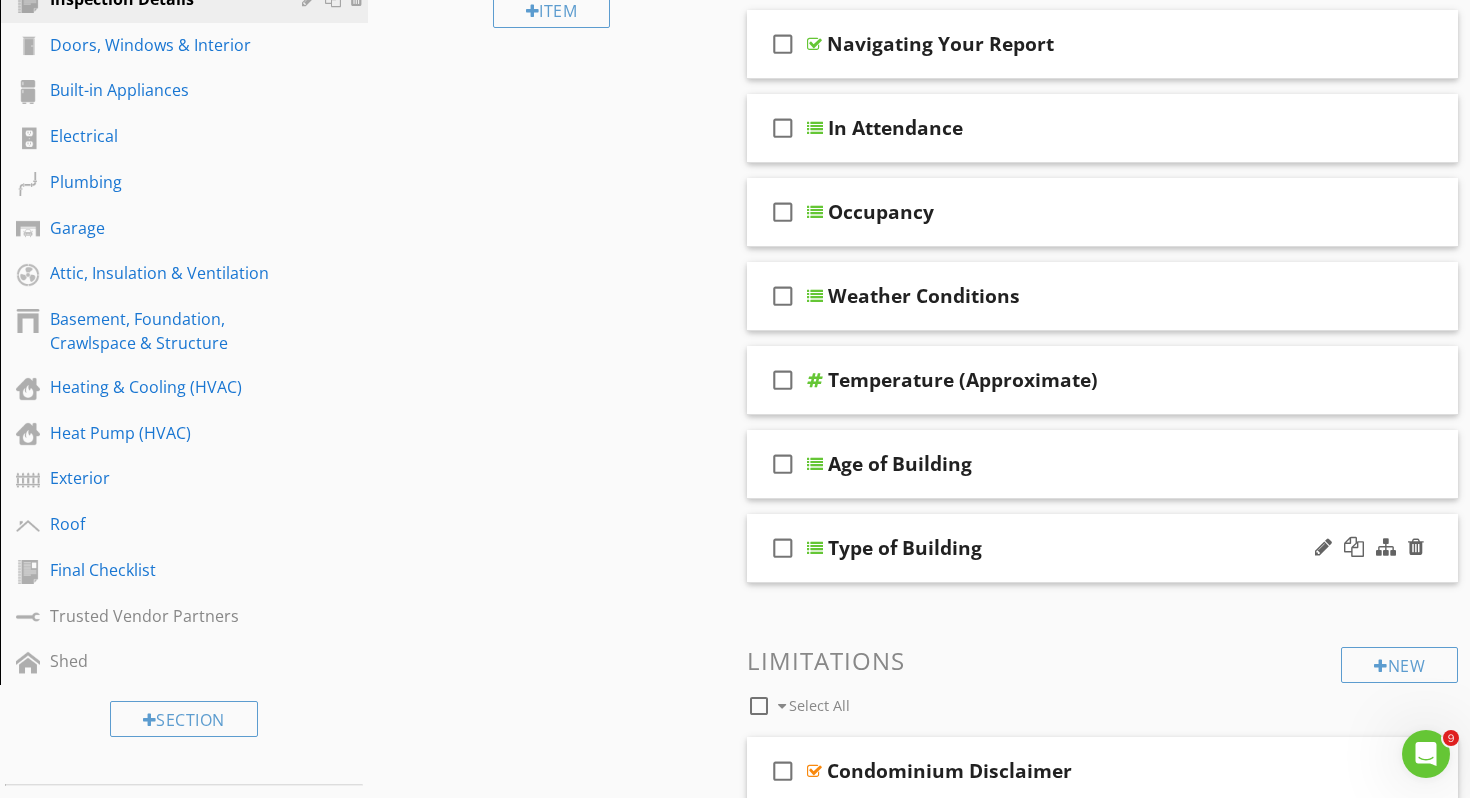 type 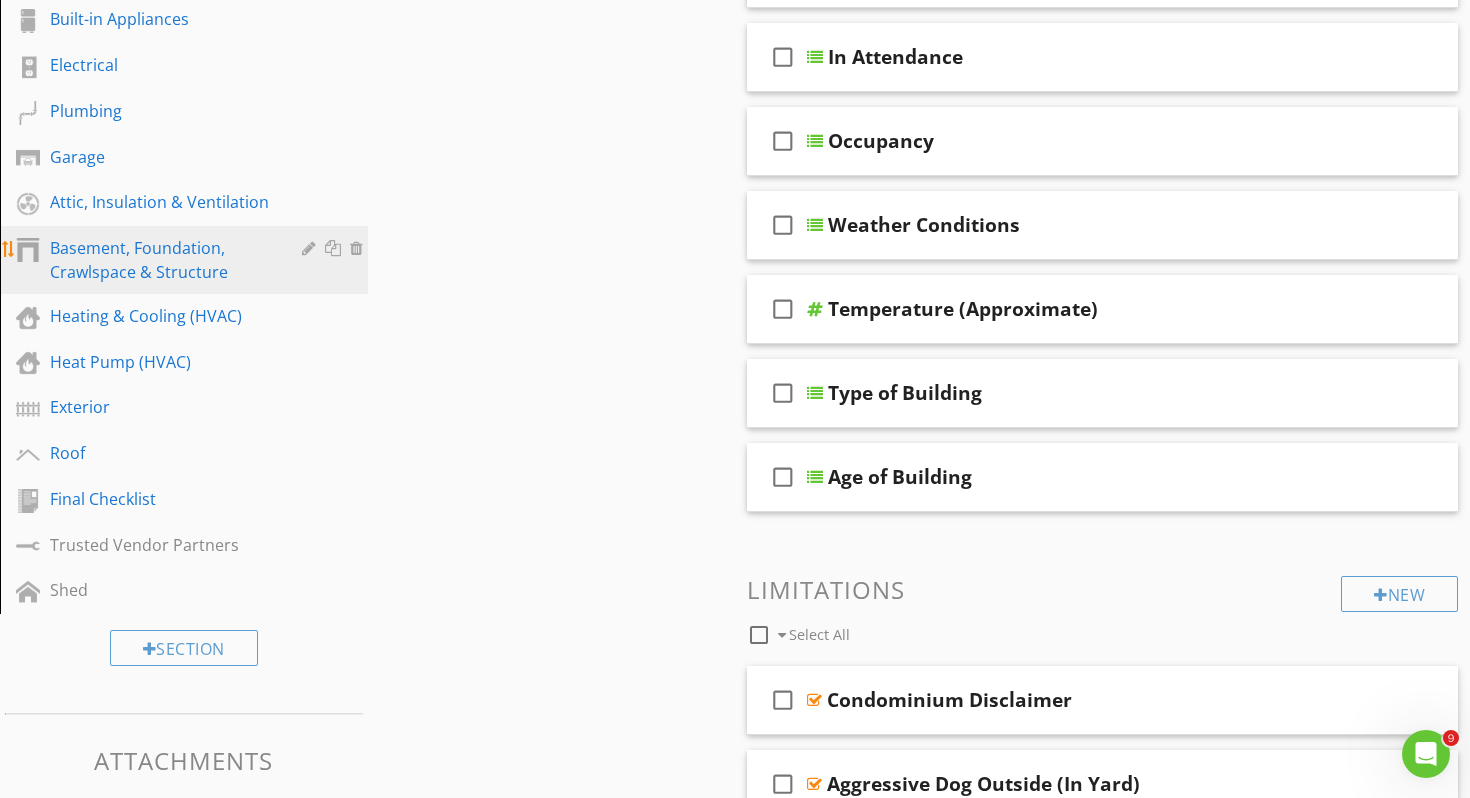 scroll, scrollTop: 383, scrollLeft: 0, axis: vertical 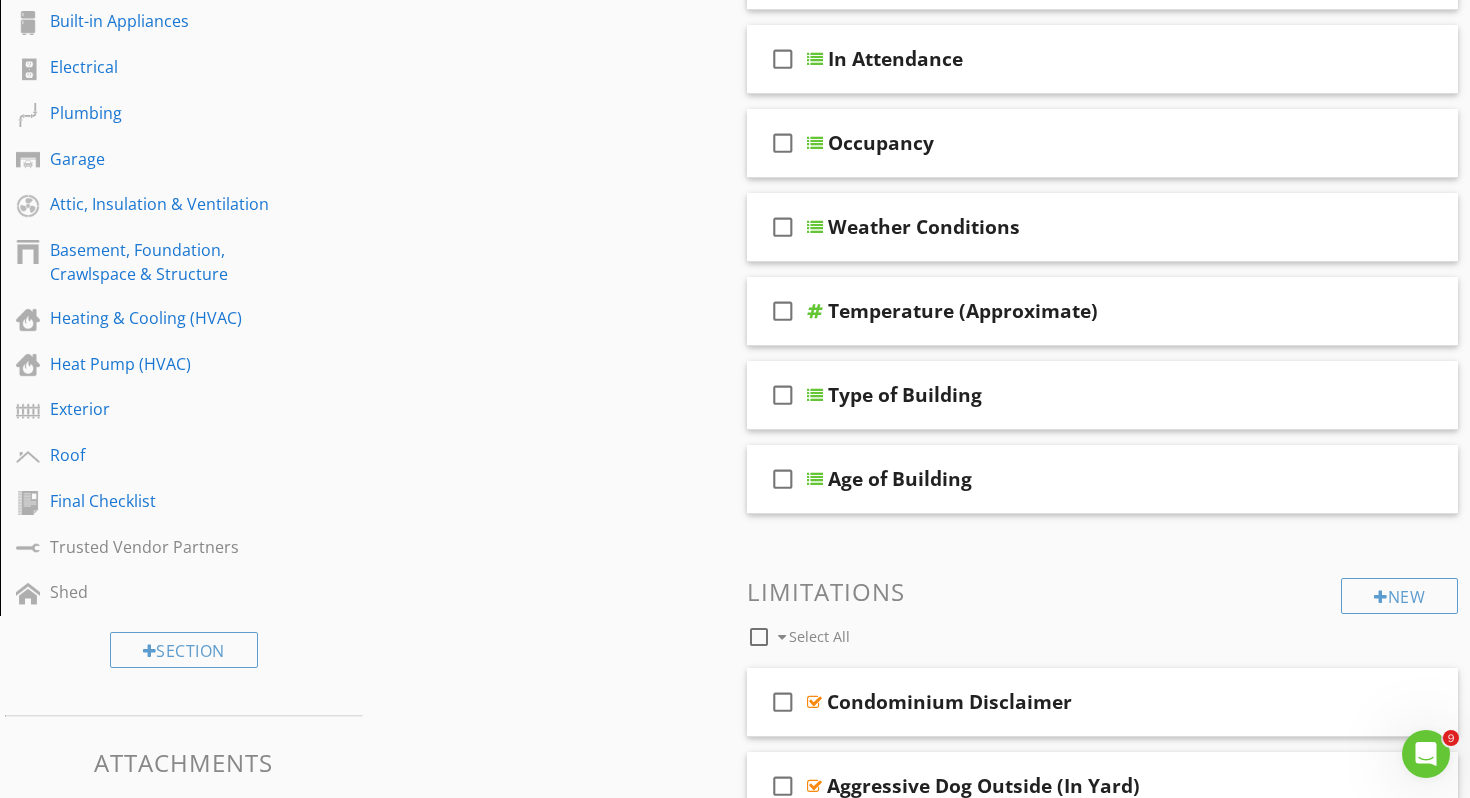 drag, startPoint x: 1058, startPoint y: 536, endPoint x: 577, endPoint y: 7, distance: 714.9839 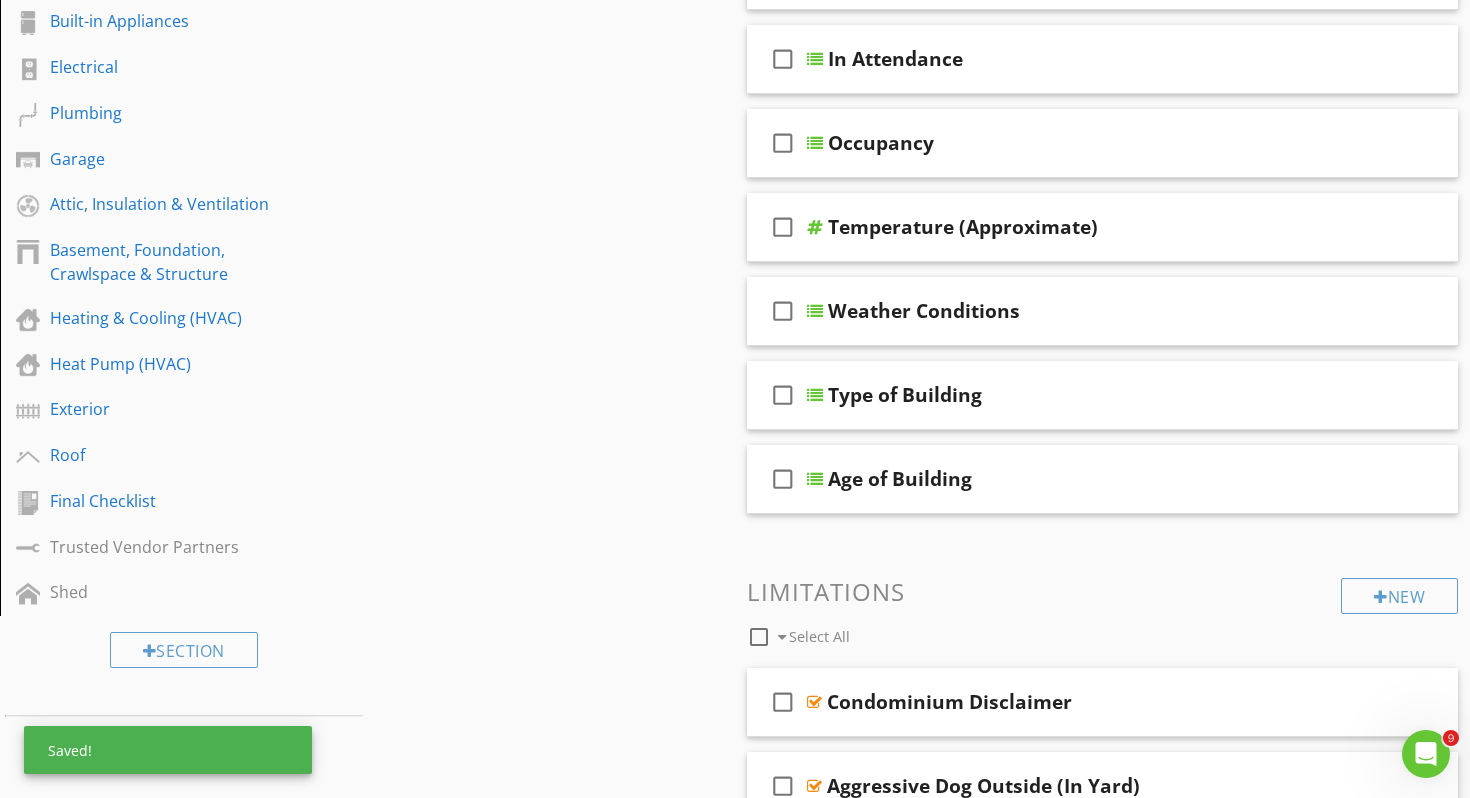 drag, startPoint x: 1148, startPoint y: 302, endPoint x: 1210, endPoint y: 2, distance: 306.3397 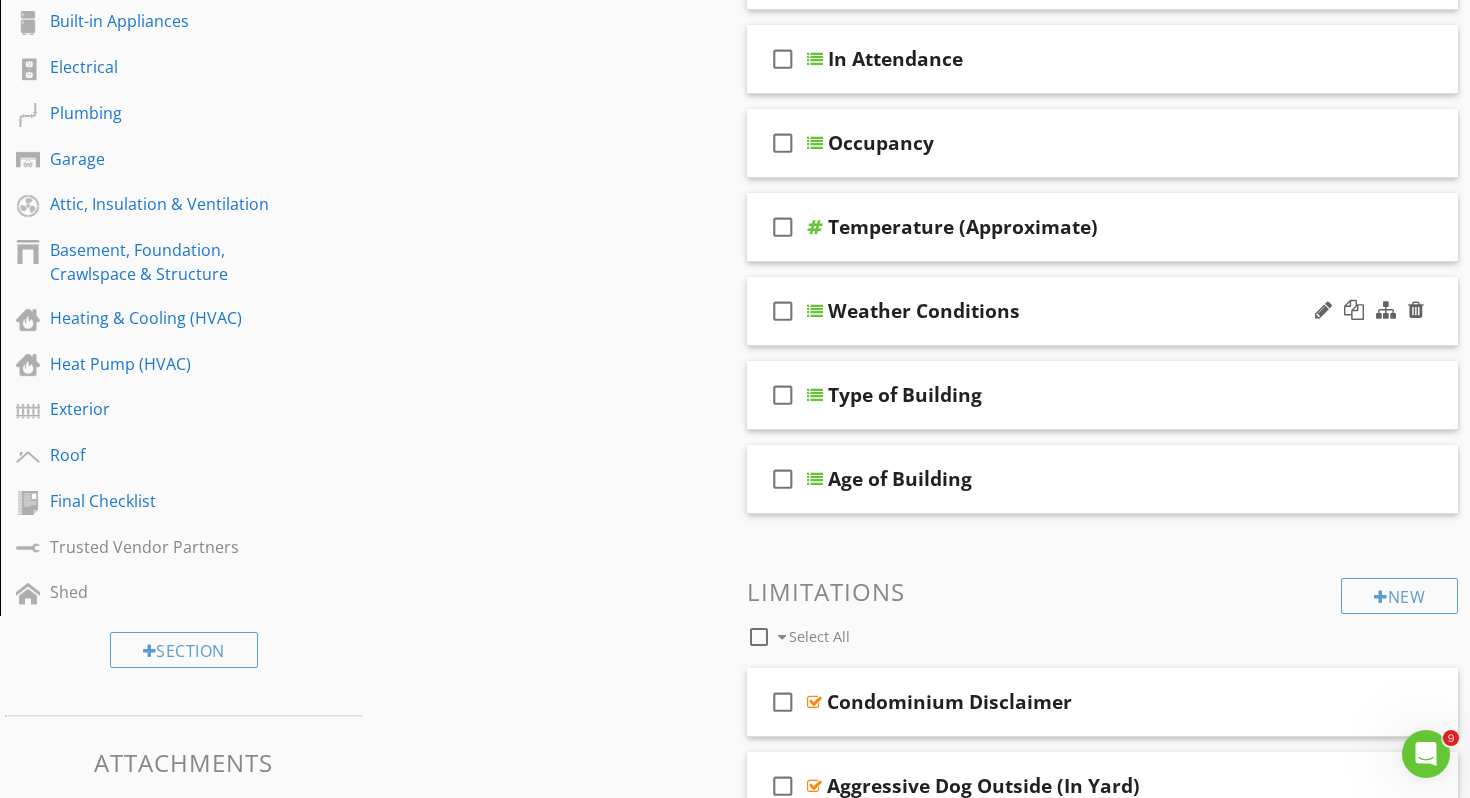 click on "Weather Conditions" at bounding box center (1079, 311) 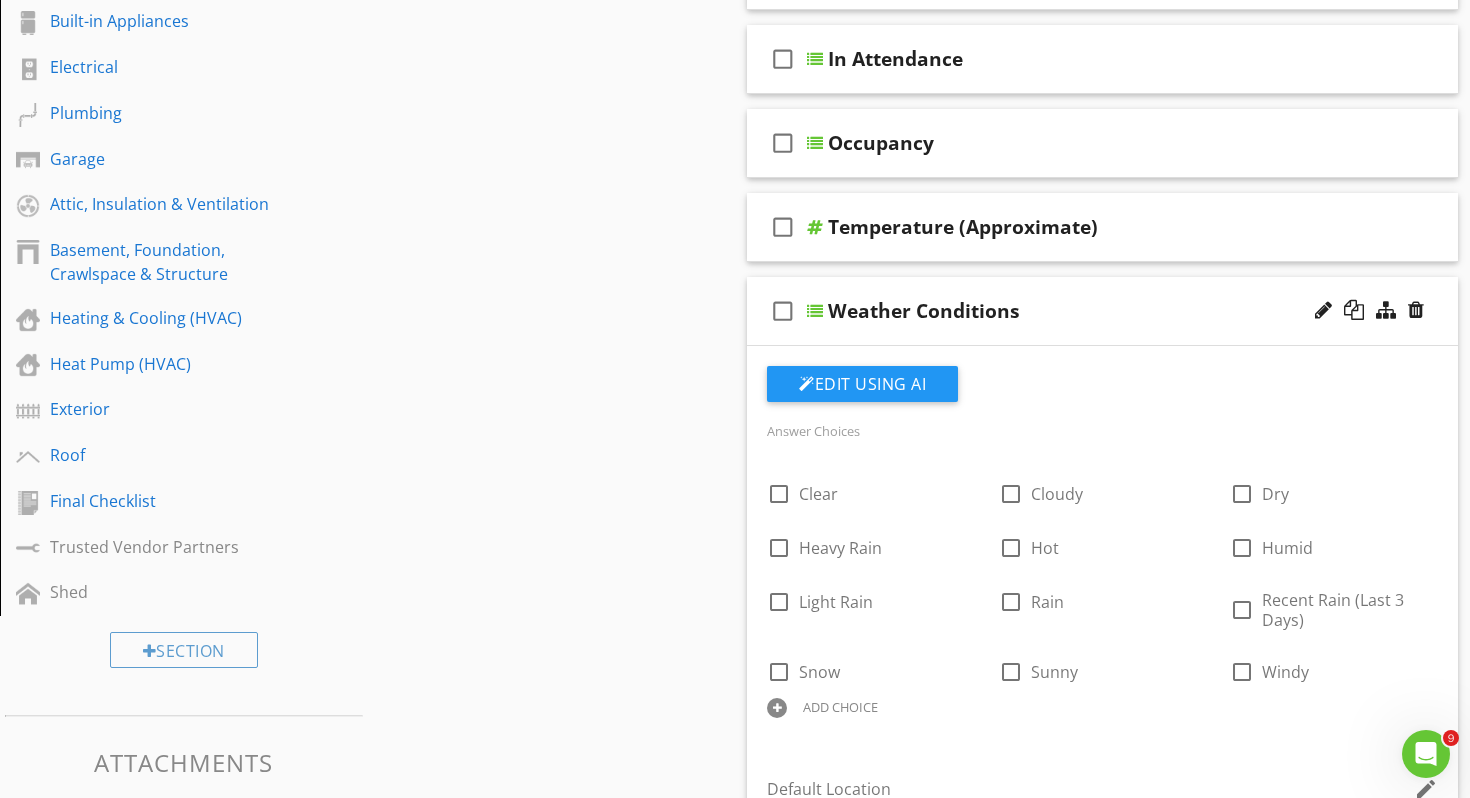 click on "Weather Conditions" at bounding box center [1079, 311] 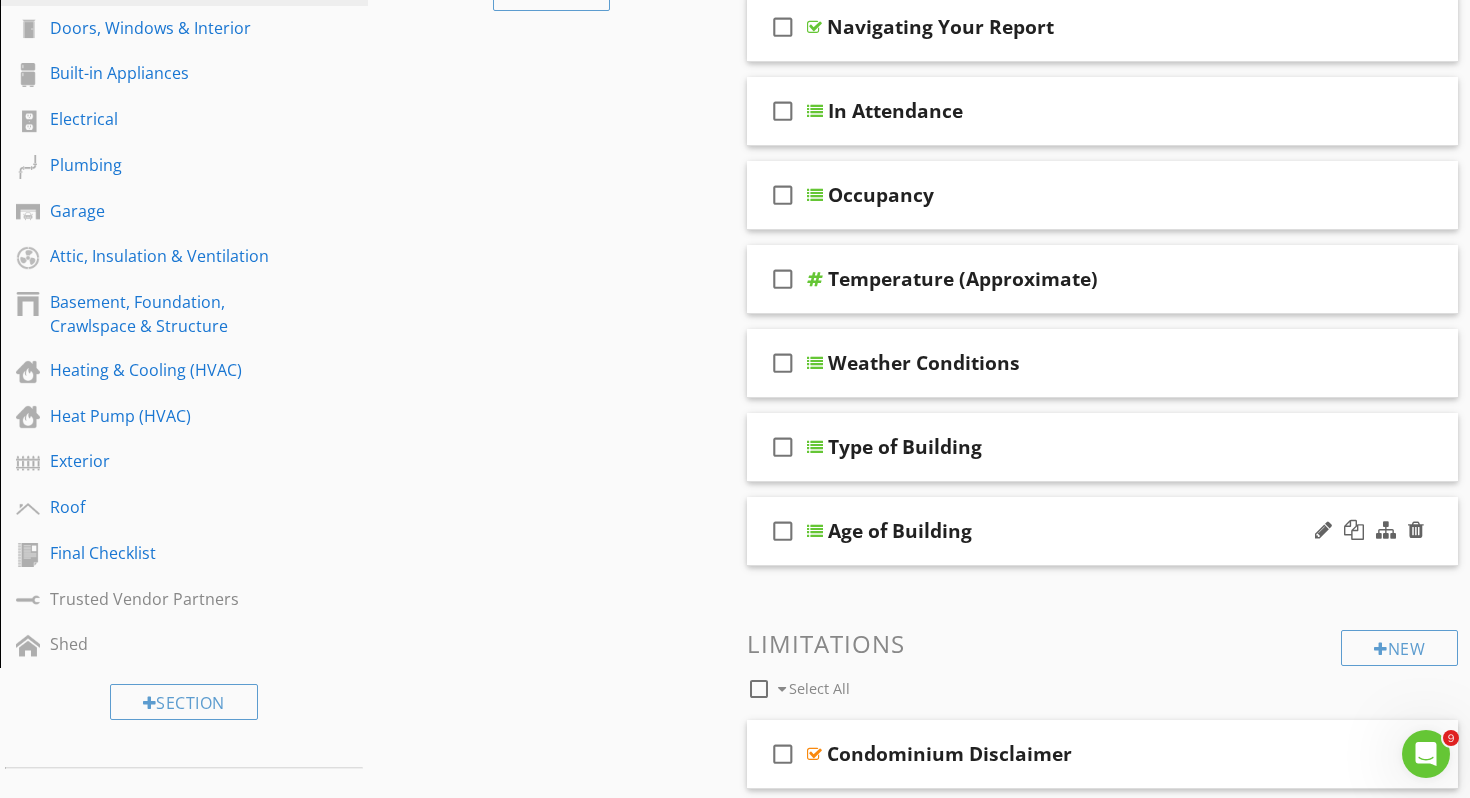 scroll, scrollTop: 328, scrollLeft: 0, axis: vertical 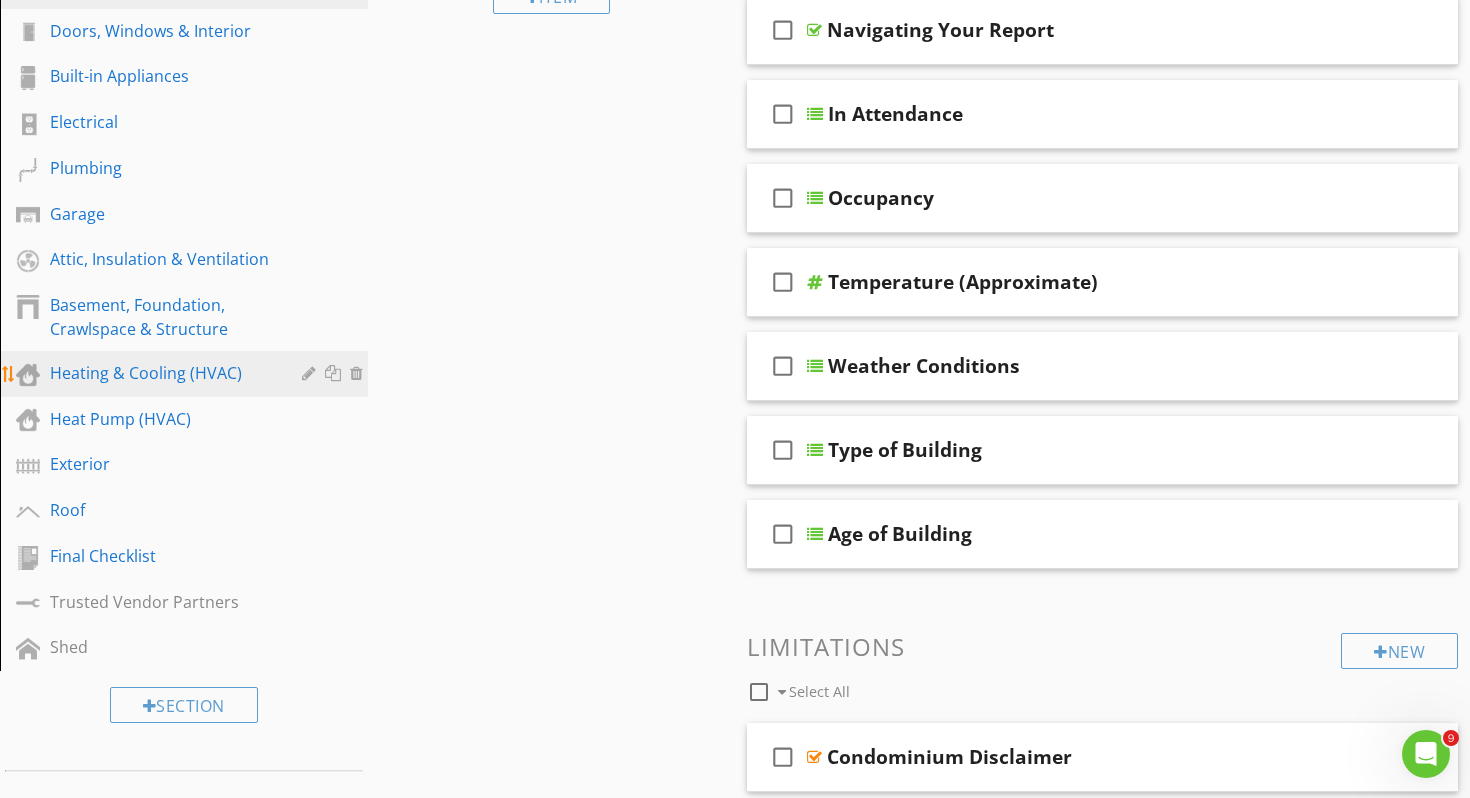 click on "Heating & Cooling (HVAC)" at bounding box center (161, 373) 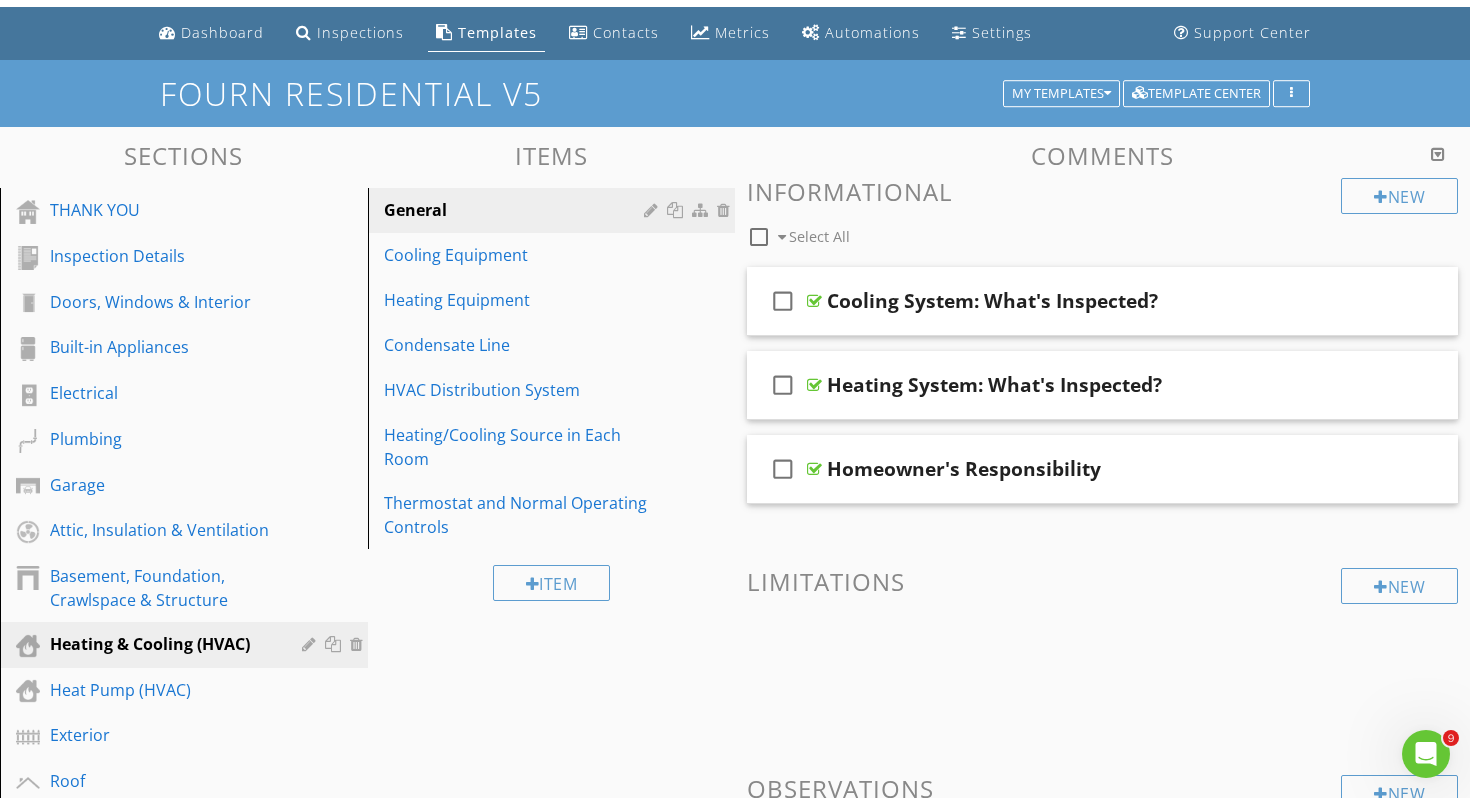 scroll, scrollTop: 50, scrollLeft: 0, axis: vertical 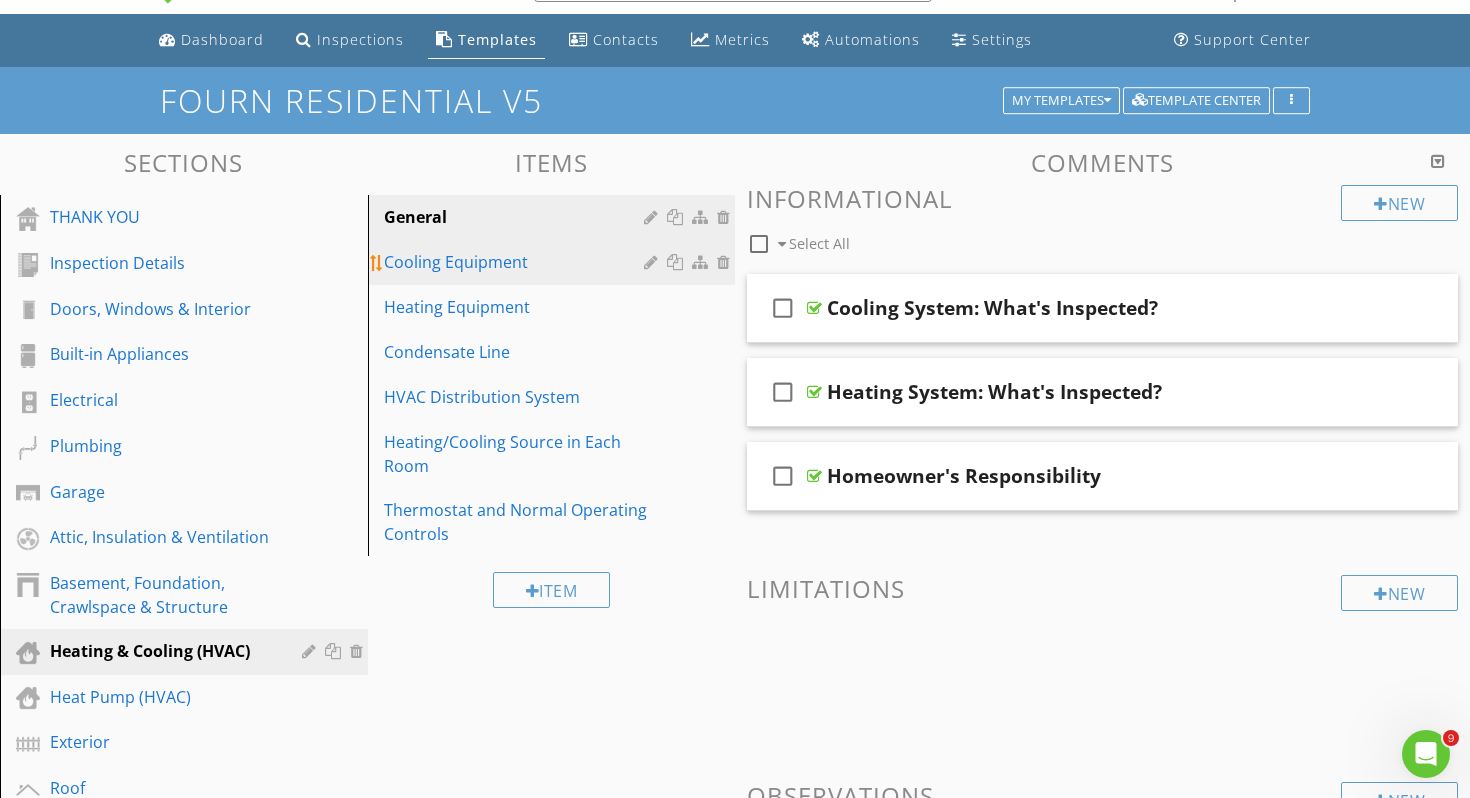 click on "Cooling Equipment" at bounding box center [517, 262] 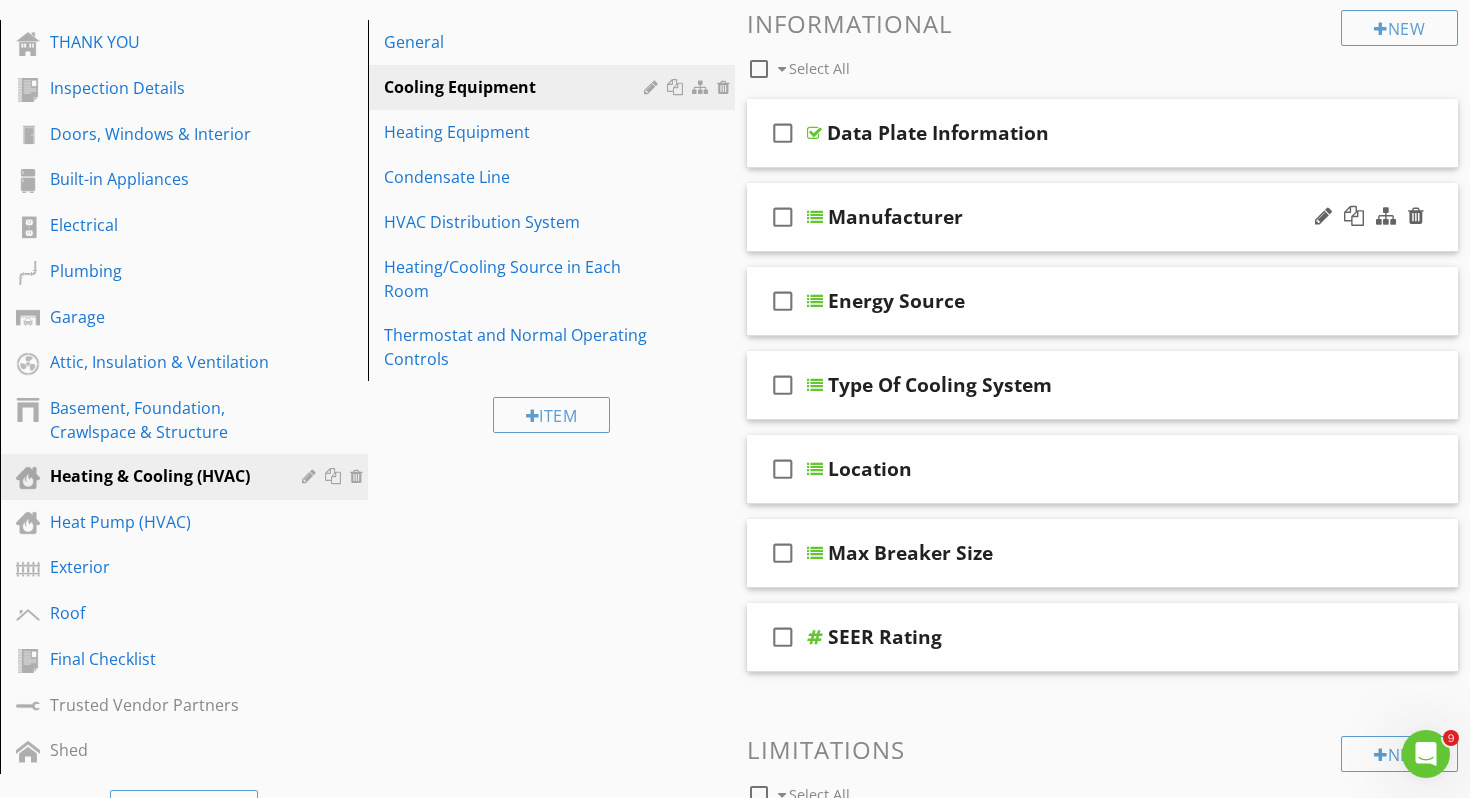 scroll, scrollTop: 234, scrollLeft: 0, axis: vertical 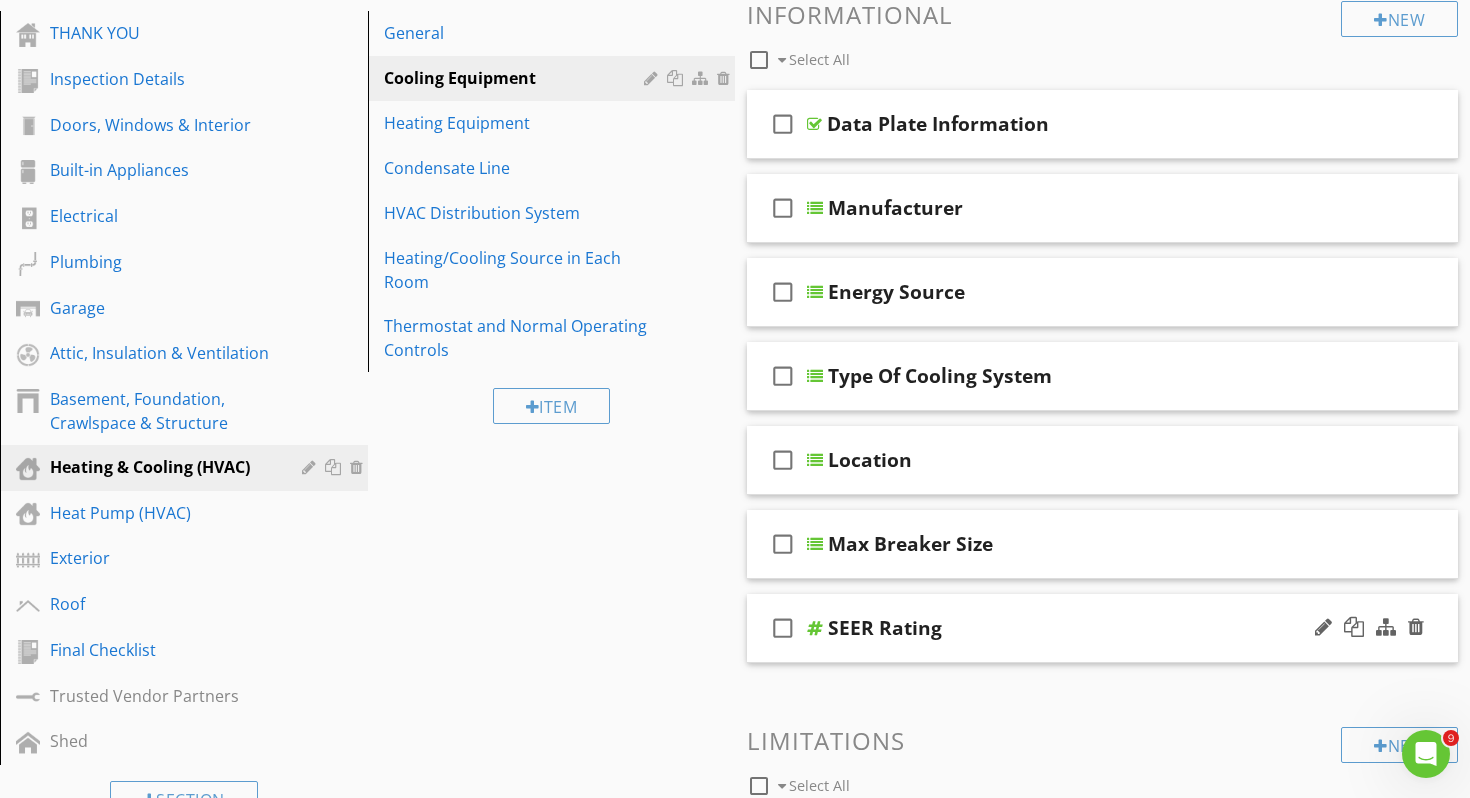 click on "check_box_outline_blank
SEER Rating" at bounding box center [1102, 628] 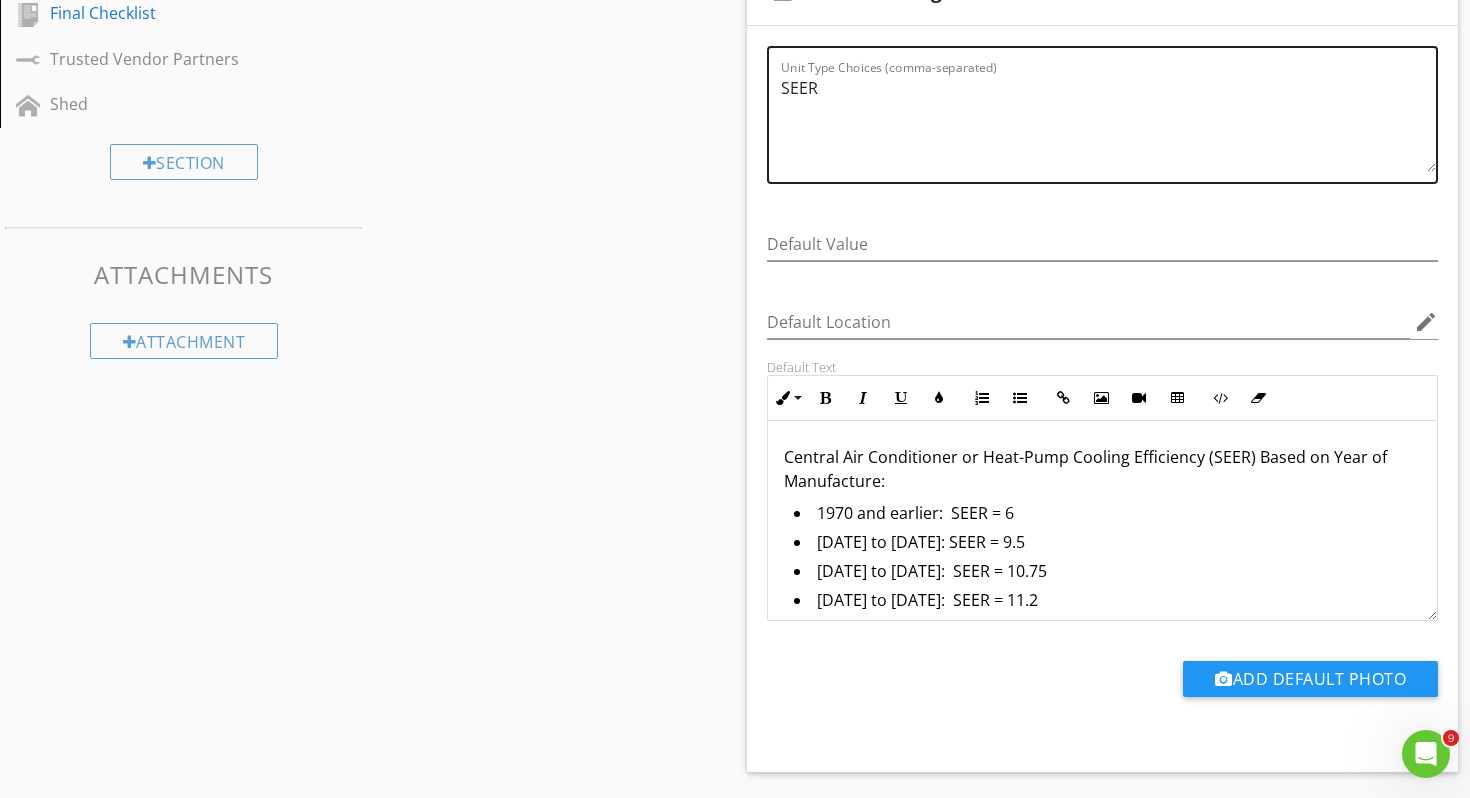 scroll, scrollTop: 875, scrollLeft: 0, axis: vertical 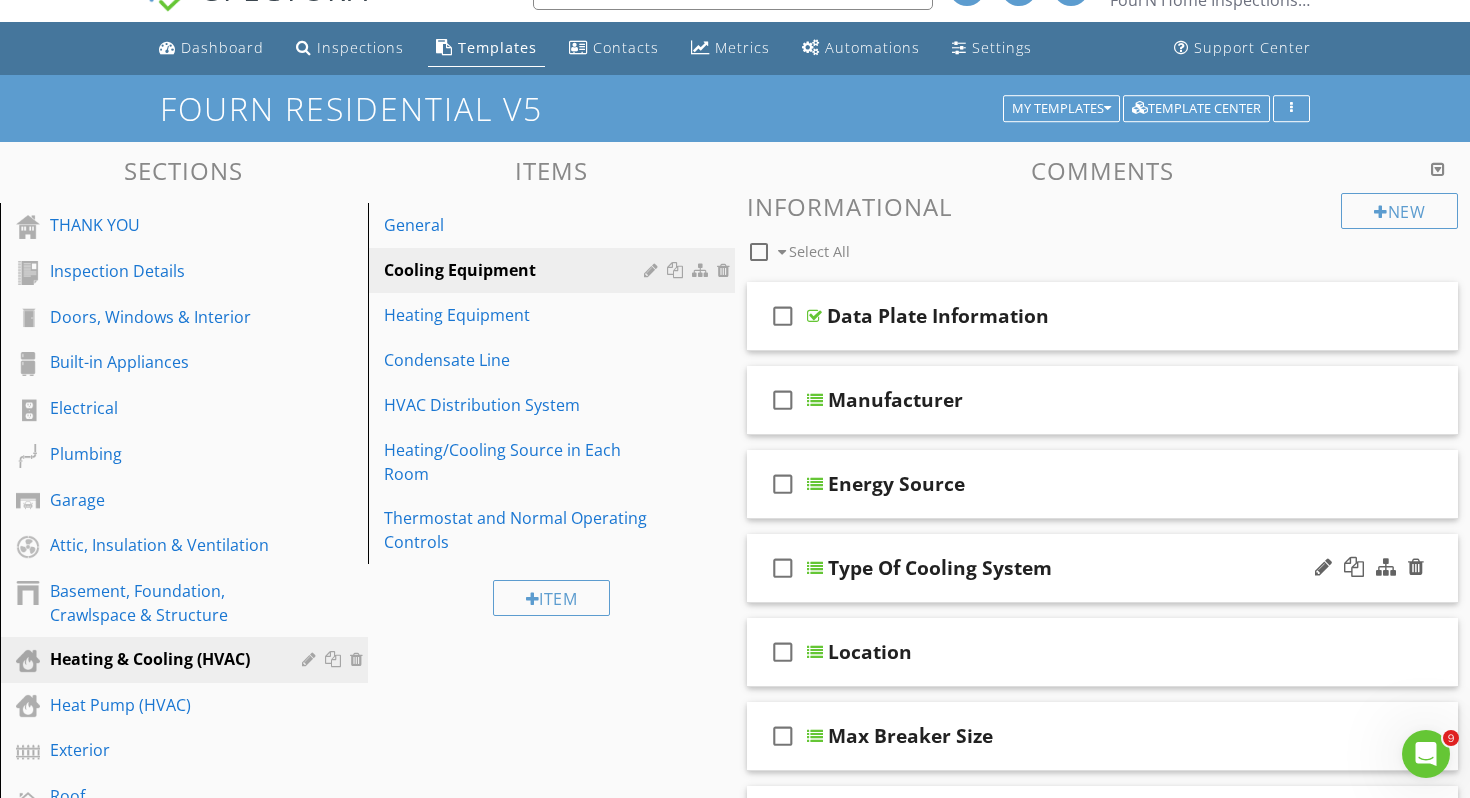 click on "Type Of Cooling System" at bounding box center [1079, 568] 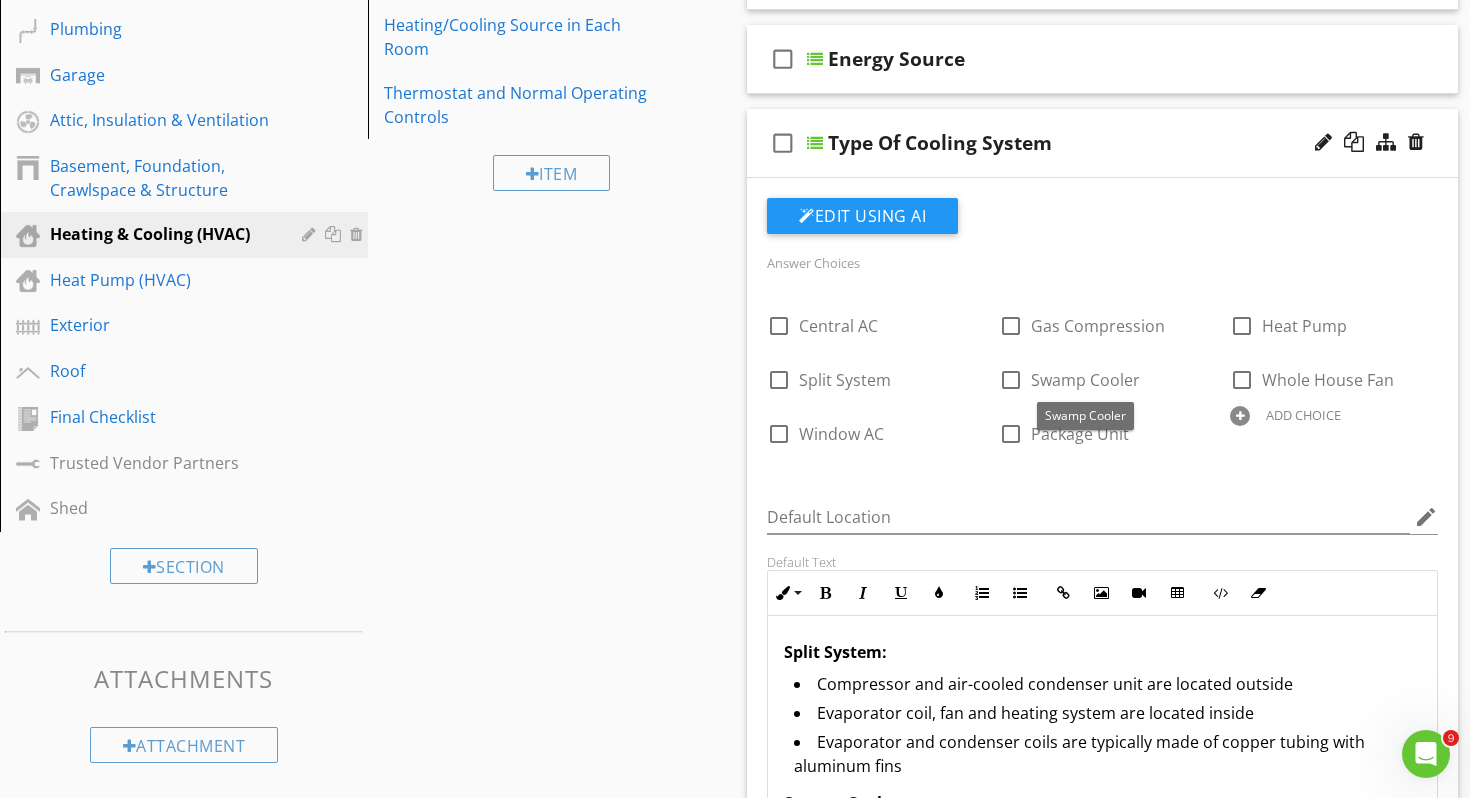 scroll, scrollTop: 468, scrollLeft: 0, axis: vertical 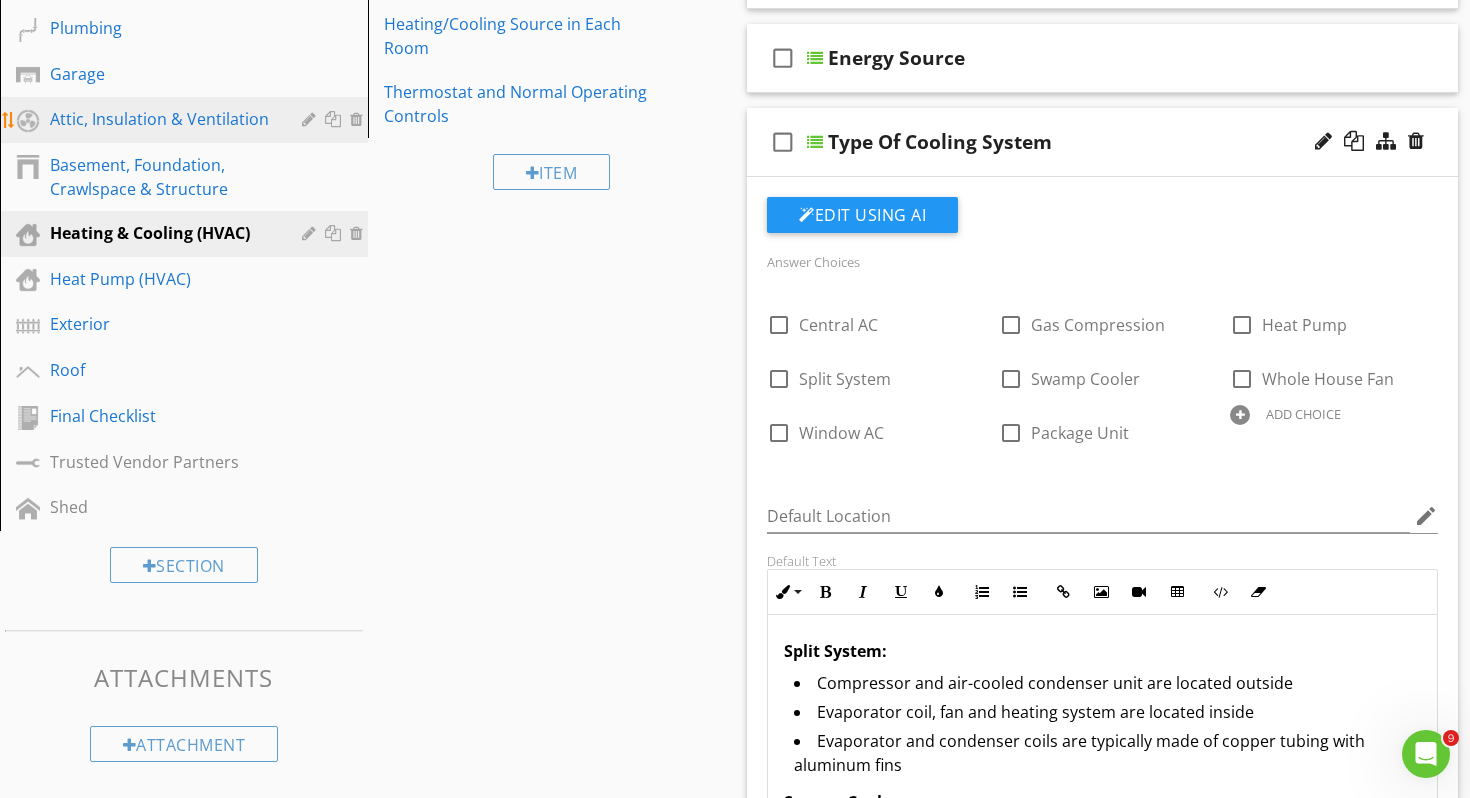 click on "Attic, Insulation & Ventilation" at bounding box center [161, 119] 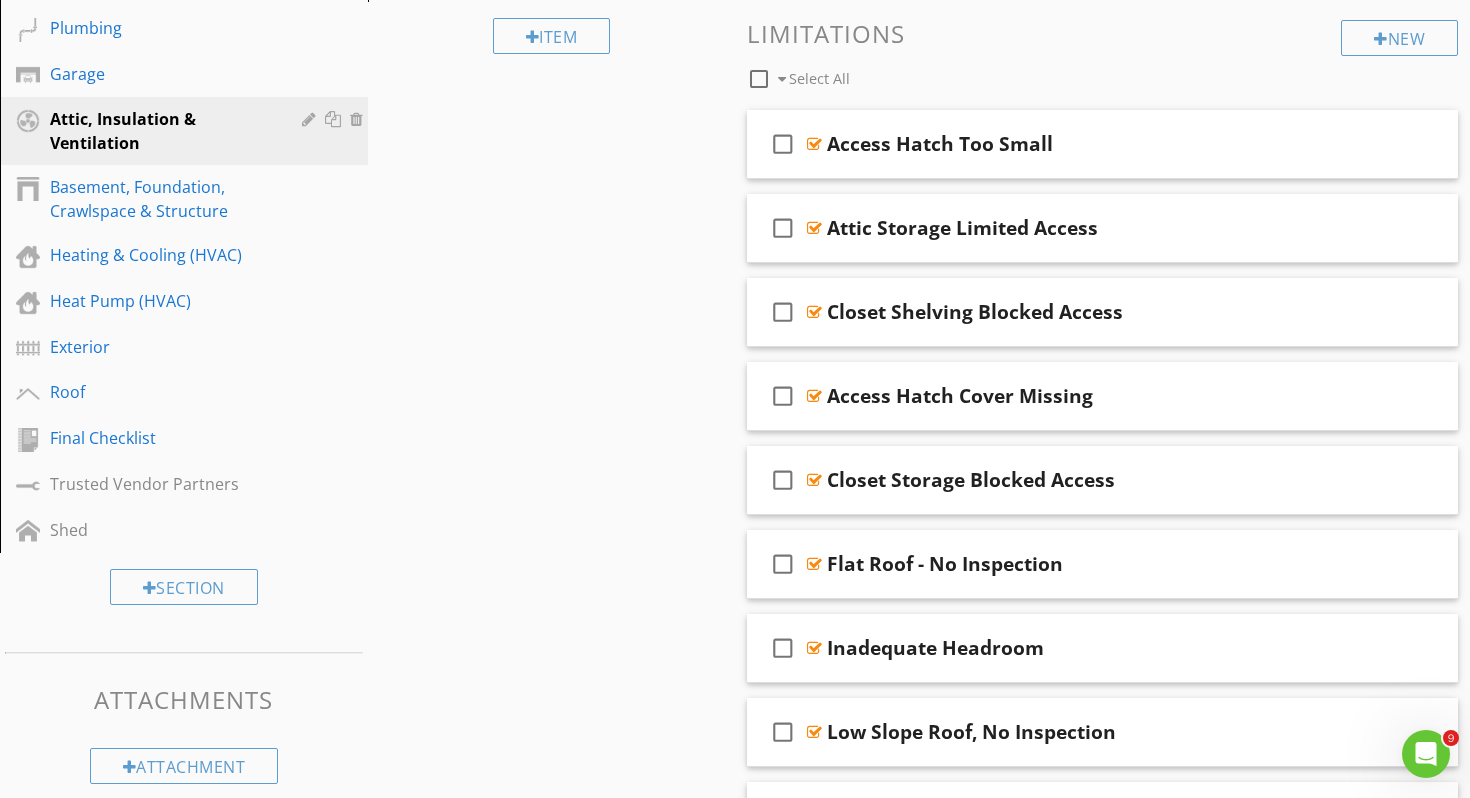 scroll, scrollTop: 73, scrollLeft: 0, axis: vertical 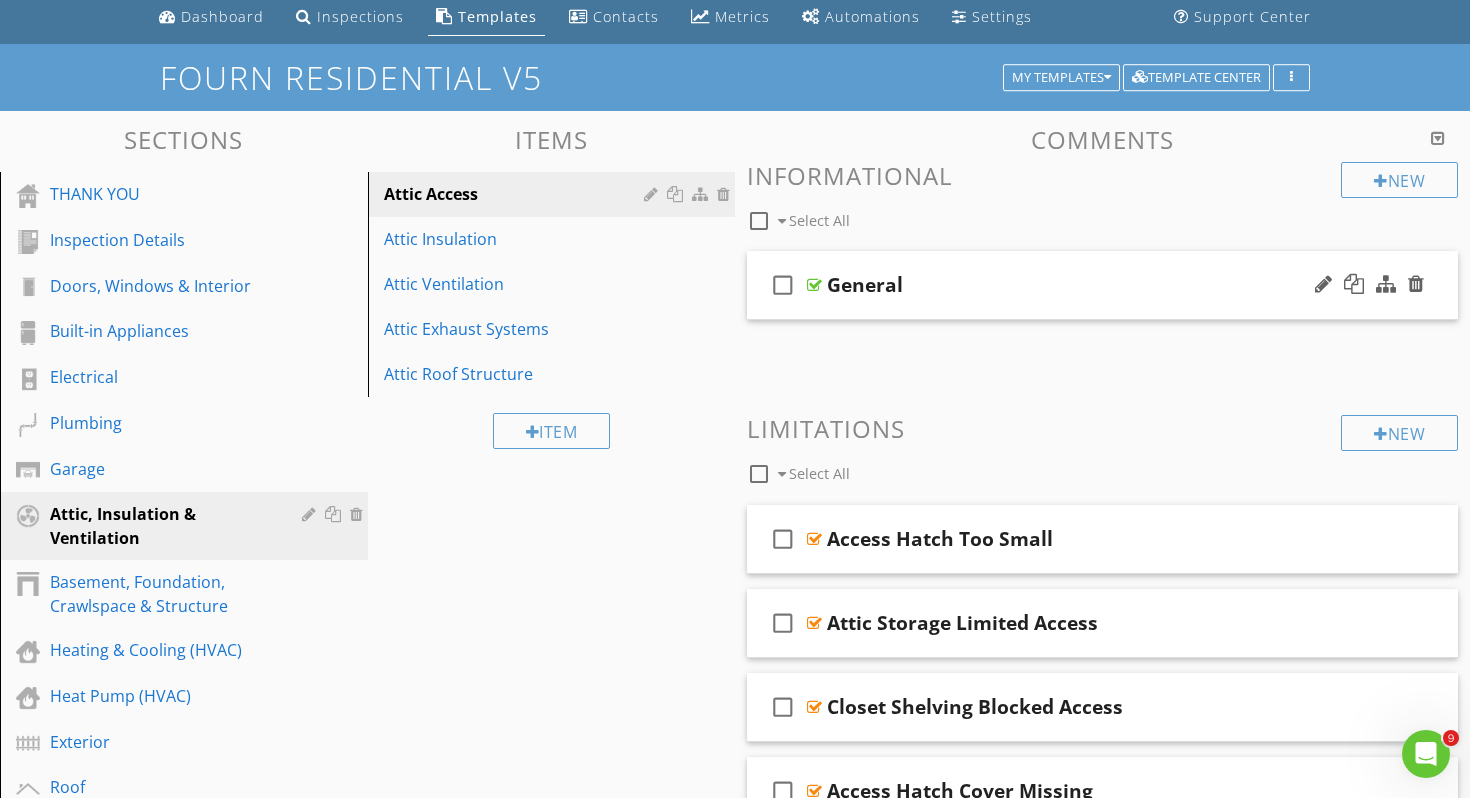 click on "check_box_outline_blank
General" at bounding box center (1102, 285) 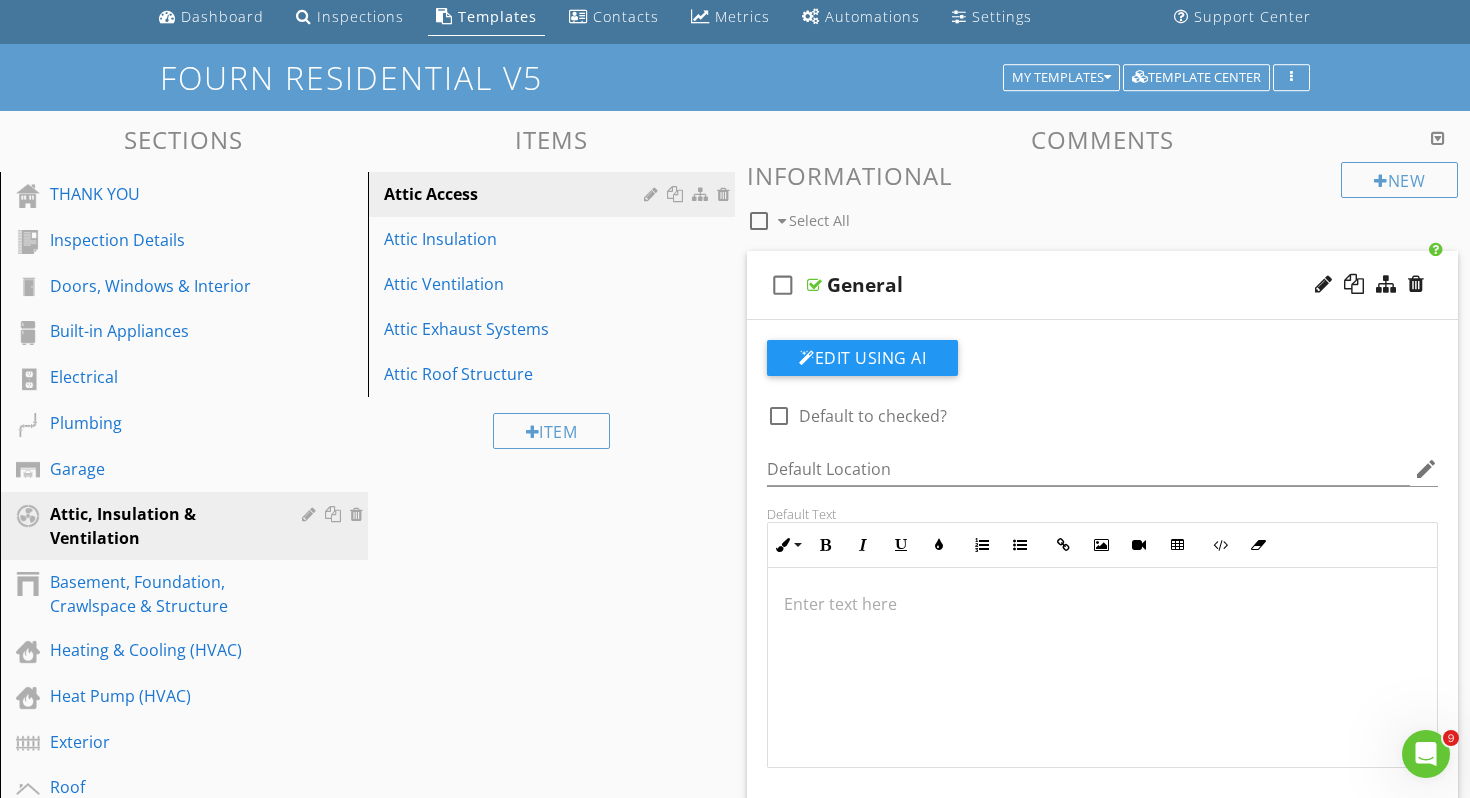 click on "General" at bounding box center [1078, 285] 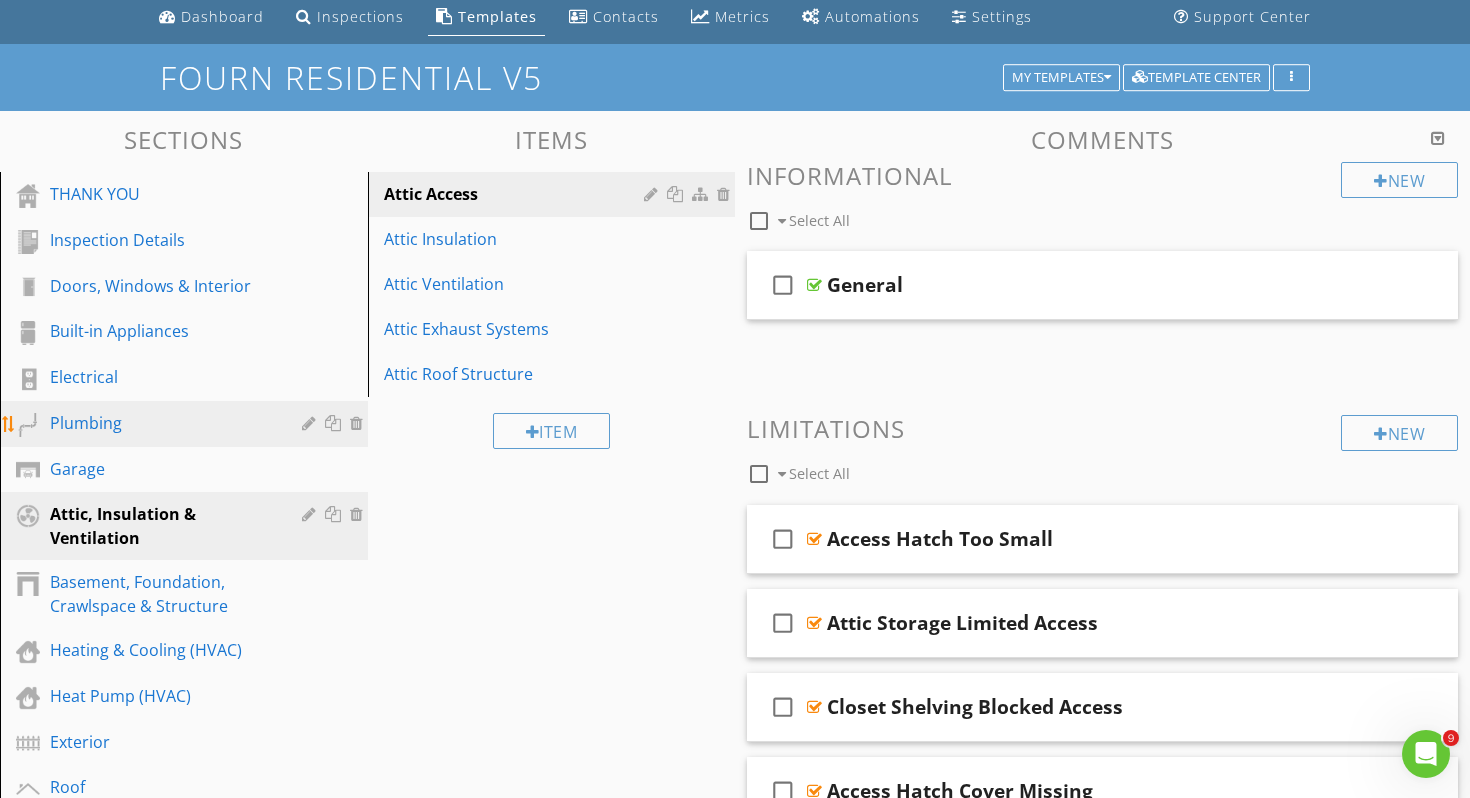 click on "Plumbing" at bounding box center [161, 423] 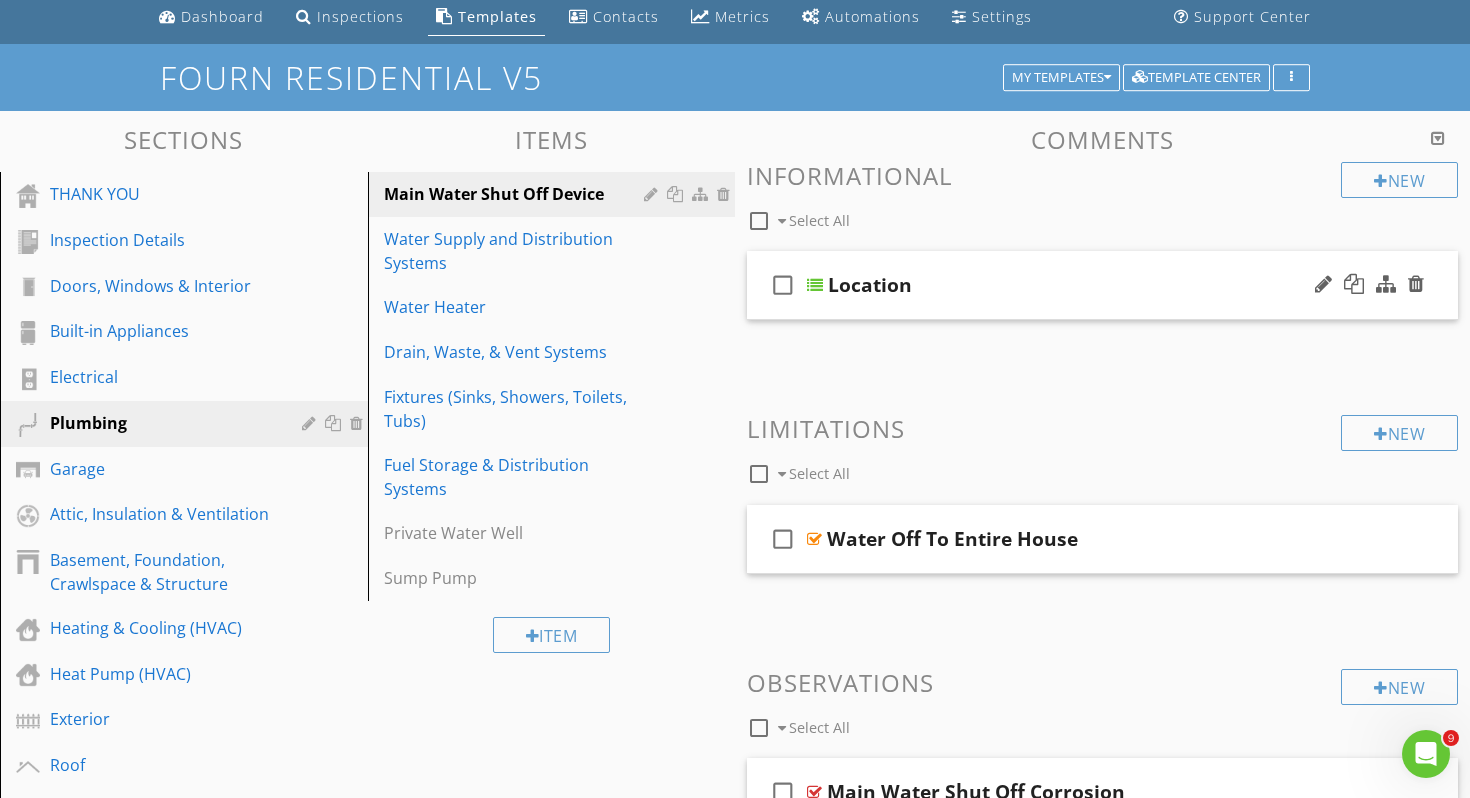 click on "check_box_outline_blank
Location" at bounding box center [1102, 285] 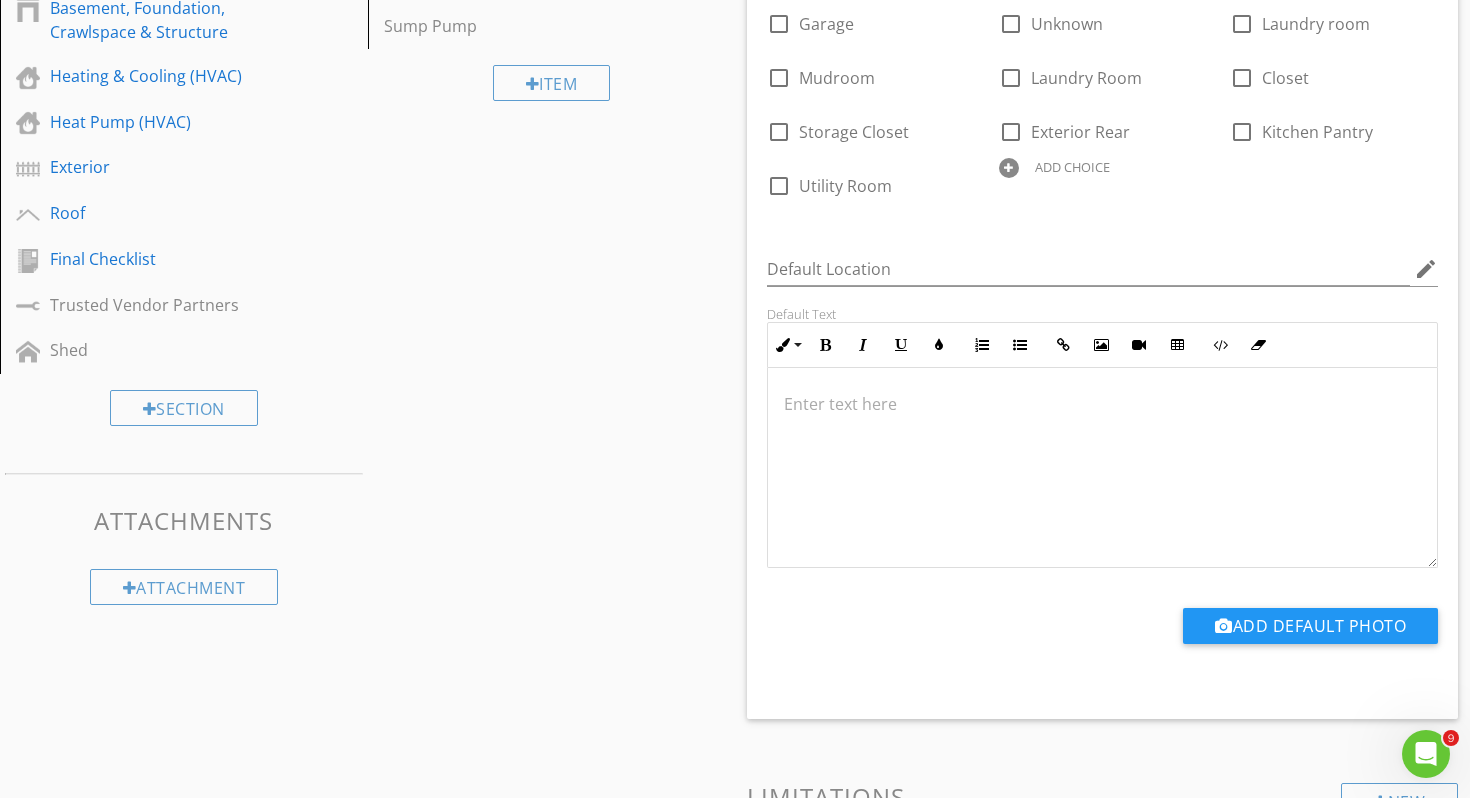 scroll, scrollTop: 769, scrollLeft: 0, axis: vertical 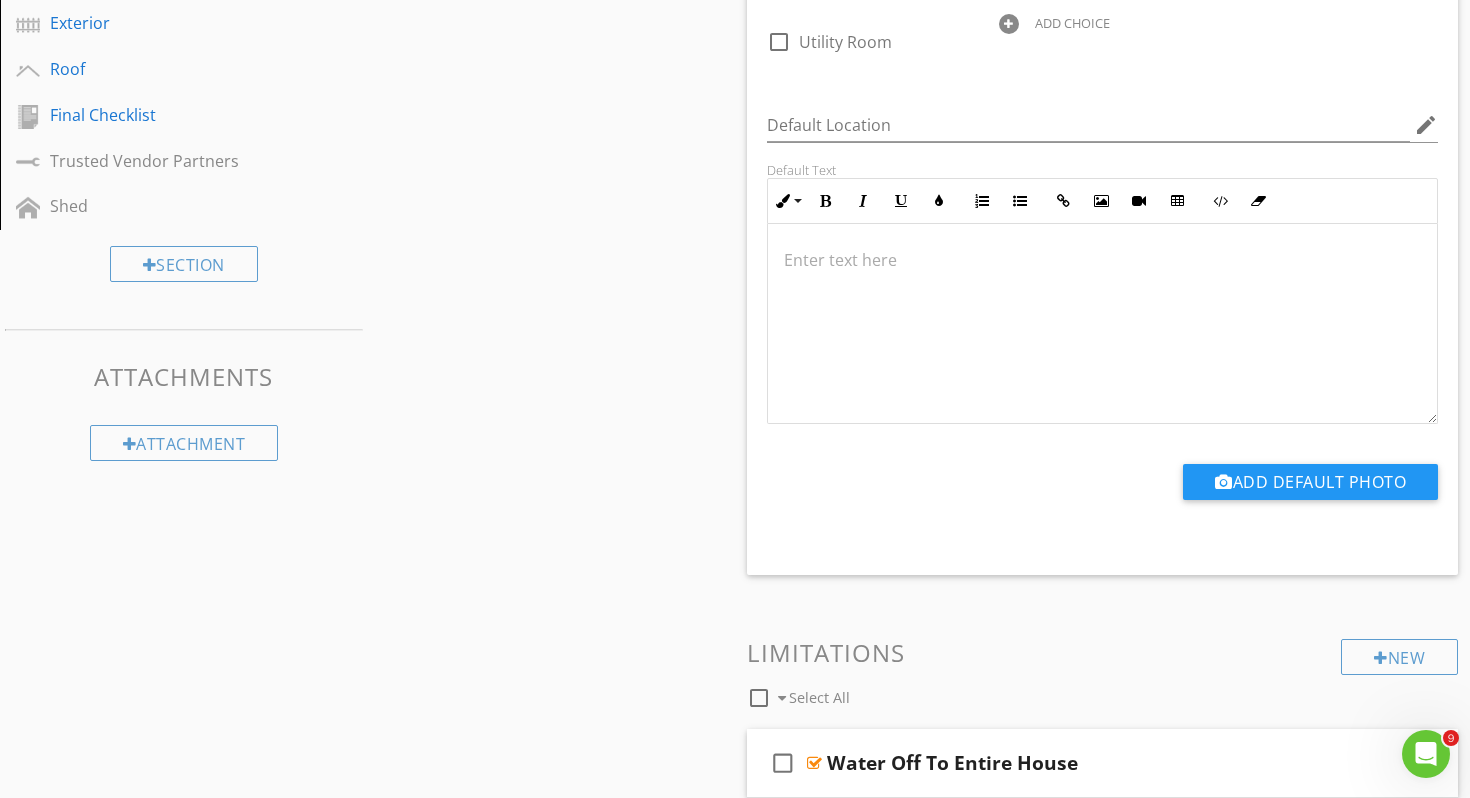 click at bounding box center [1102, 260] 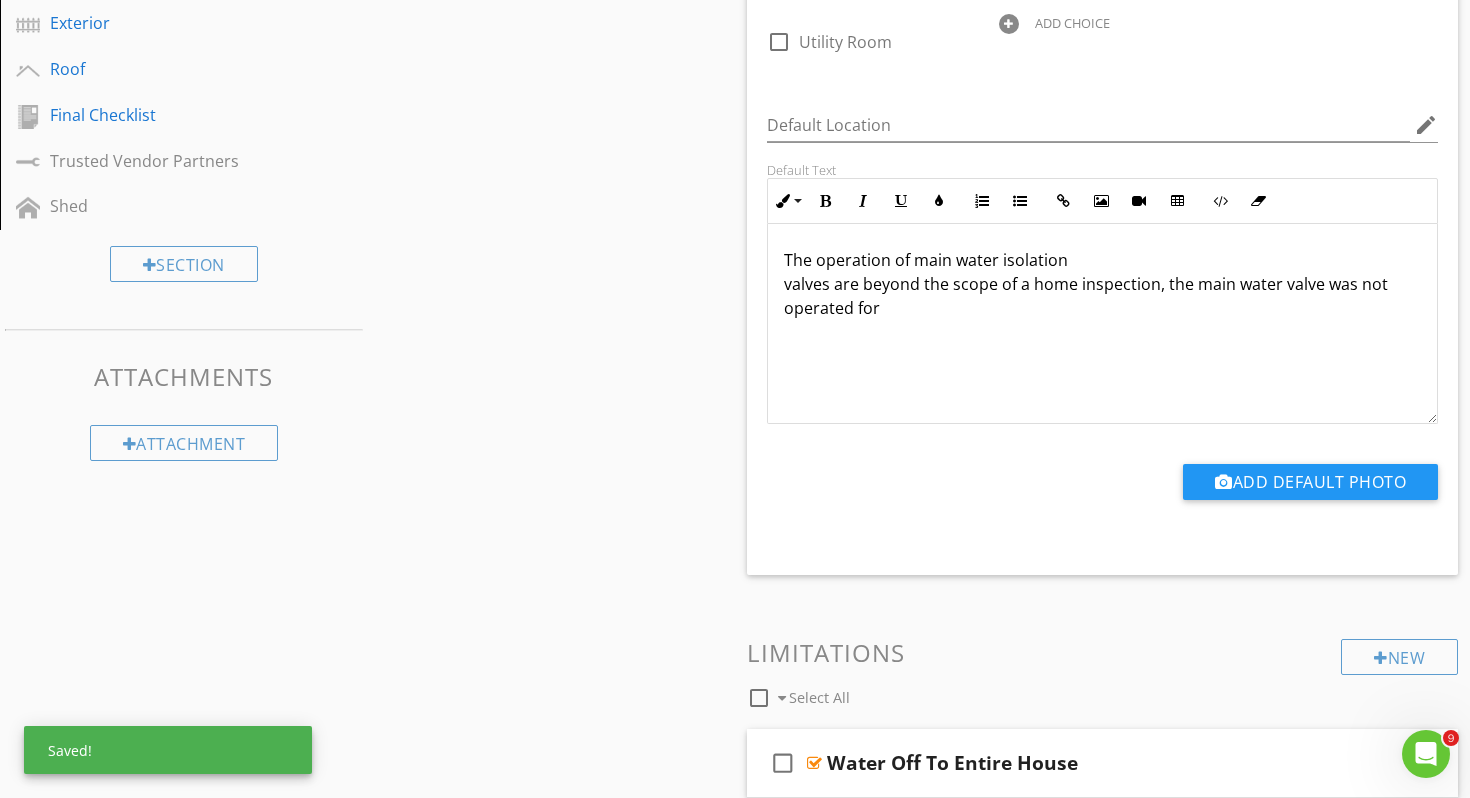 click on "The operation of main water isolation valves are beyond the scope of a home inspection, the main water valve was not operated for" at bounding box center [1102, 284] 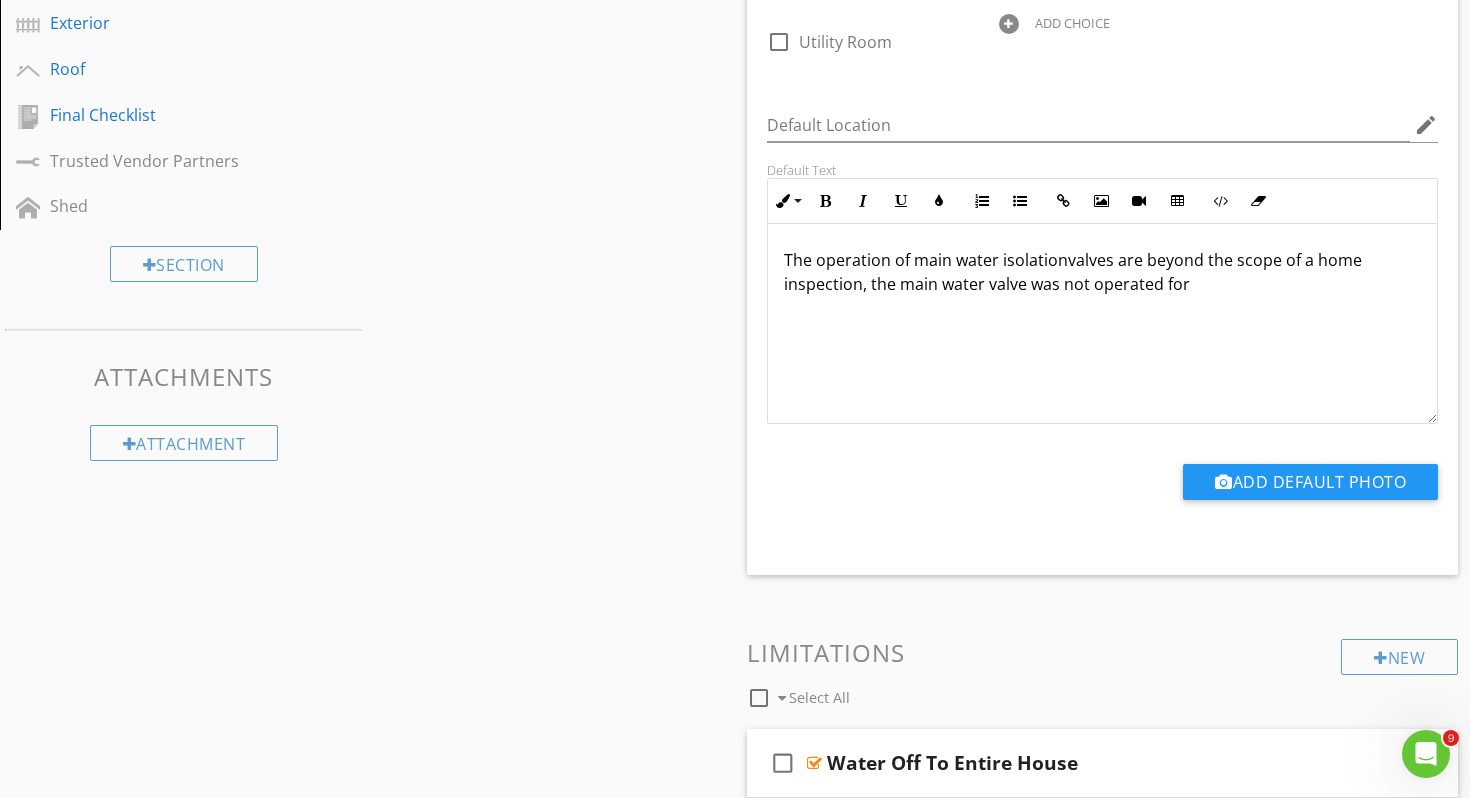type 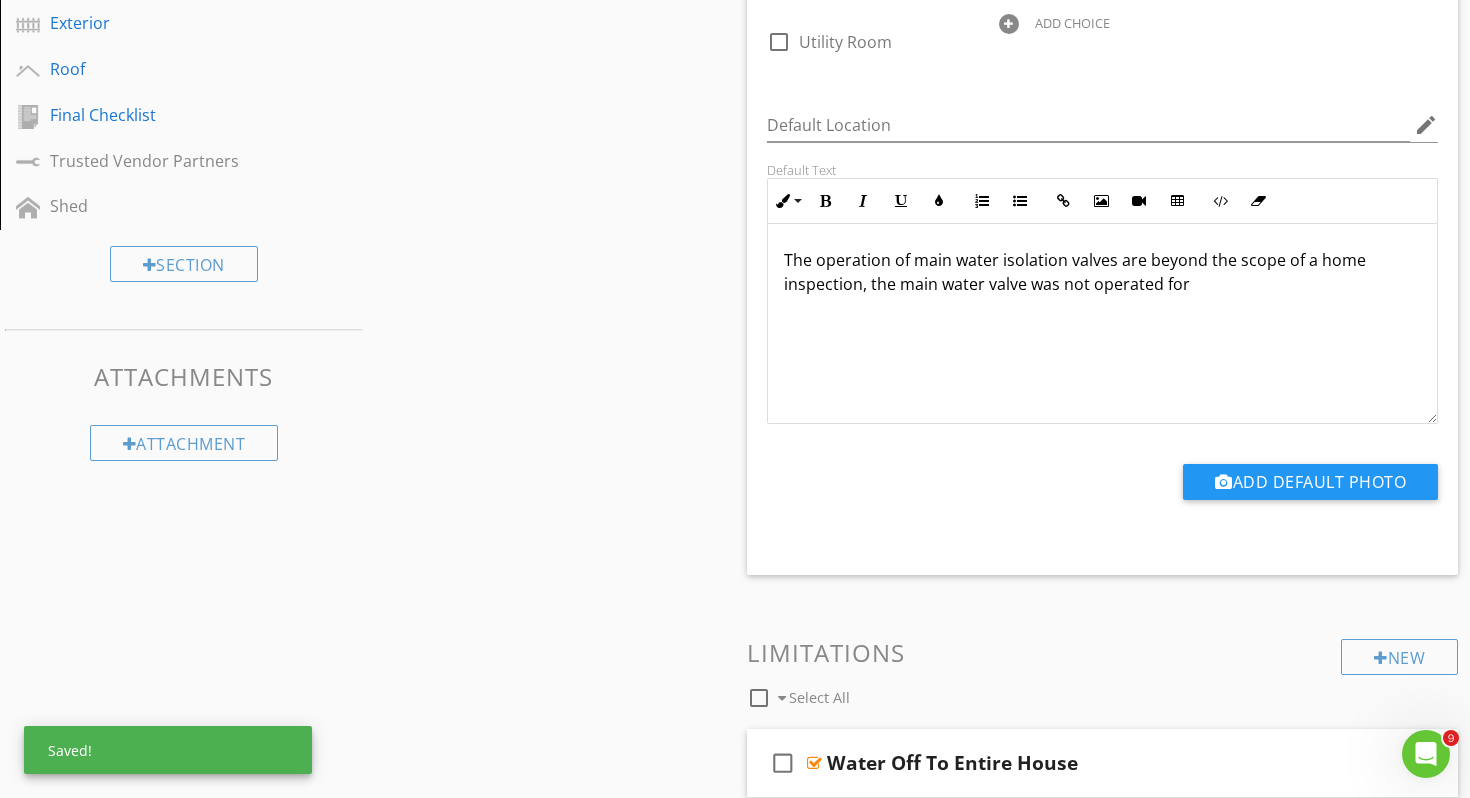 click on "The operation of main water isolation valves are beyond the scope of a home inspection, the main water valve was not operated for" at bounding box center [1102, 272] 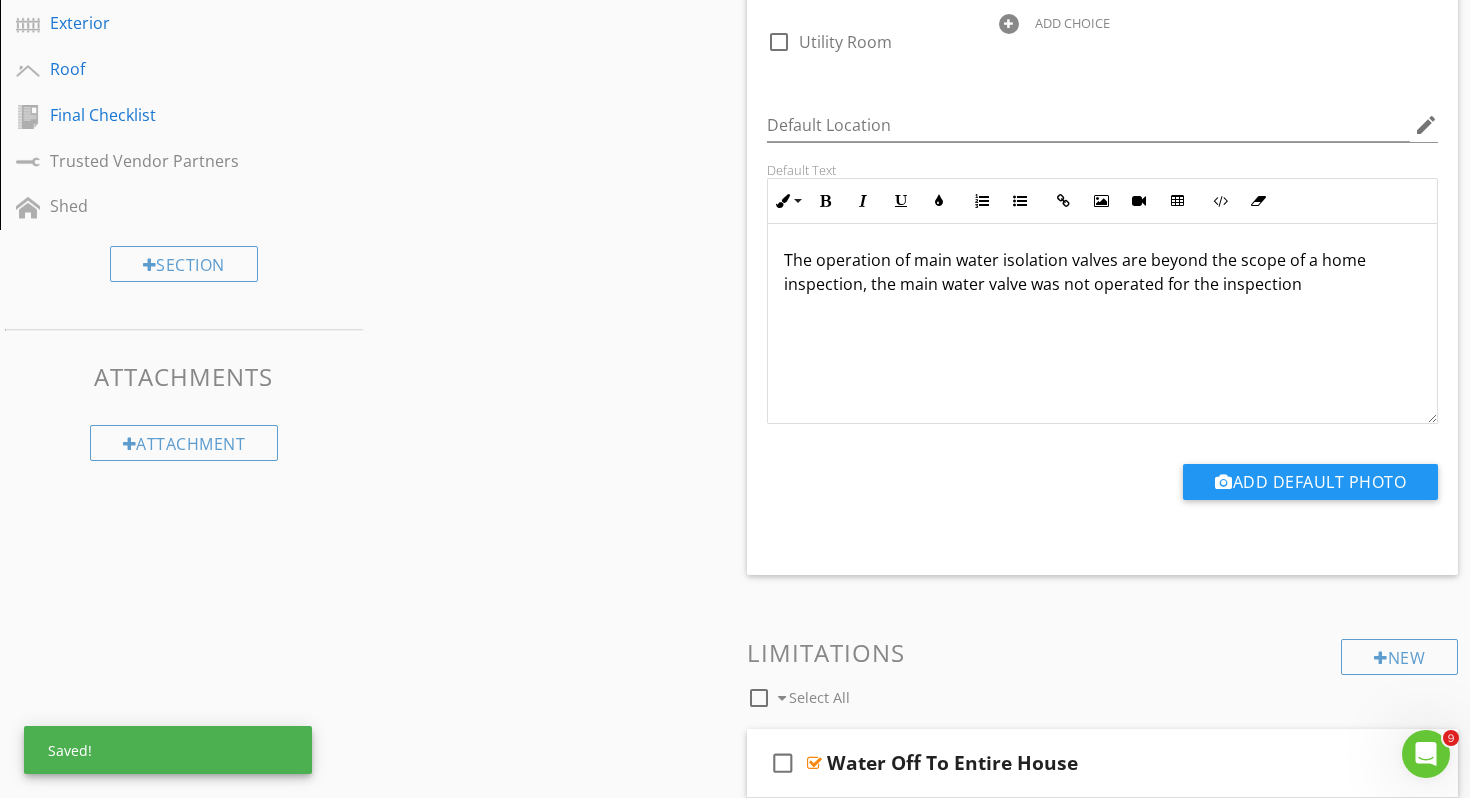 click on "The operation of main water isolation valves are beyond the scope of a home inspection, the main water valve was not operated for the inspection" at bounding box center (1102, 324) 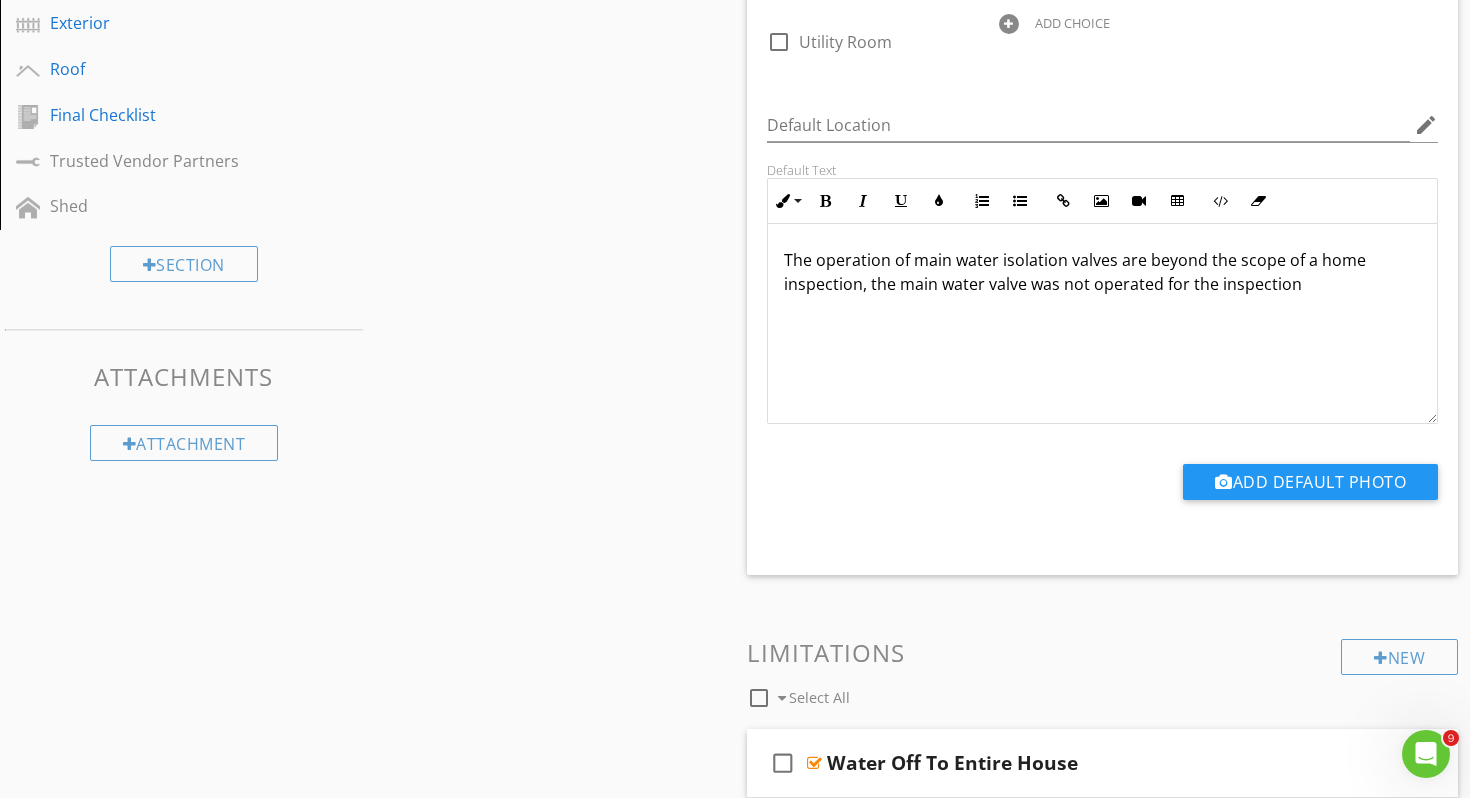 click on "The operation of main water isolation valves are beyond the scope of a home inspection, the main water valve was not operated for the inspection" at bounding box center [1102, 272] 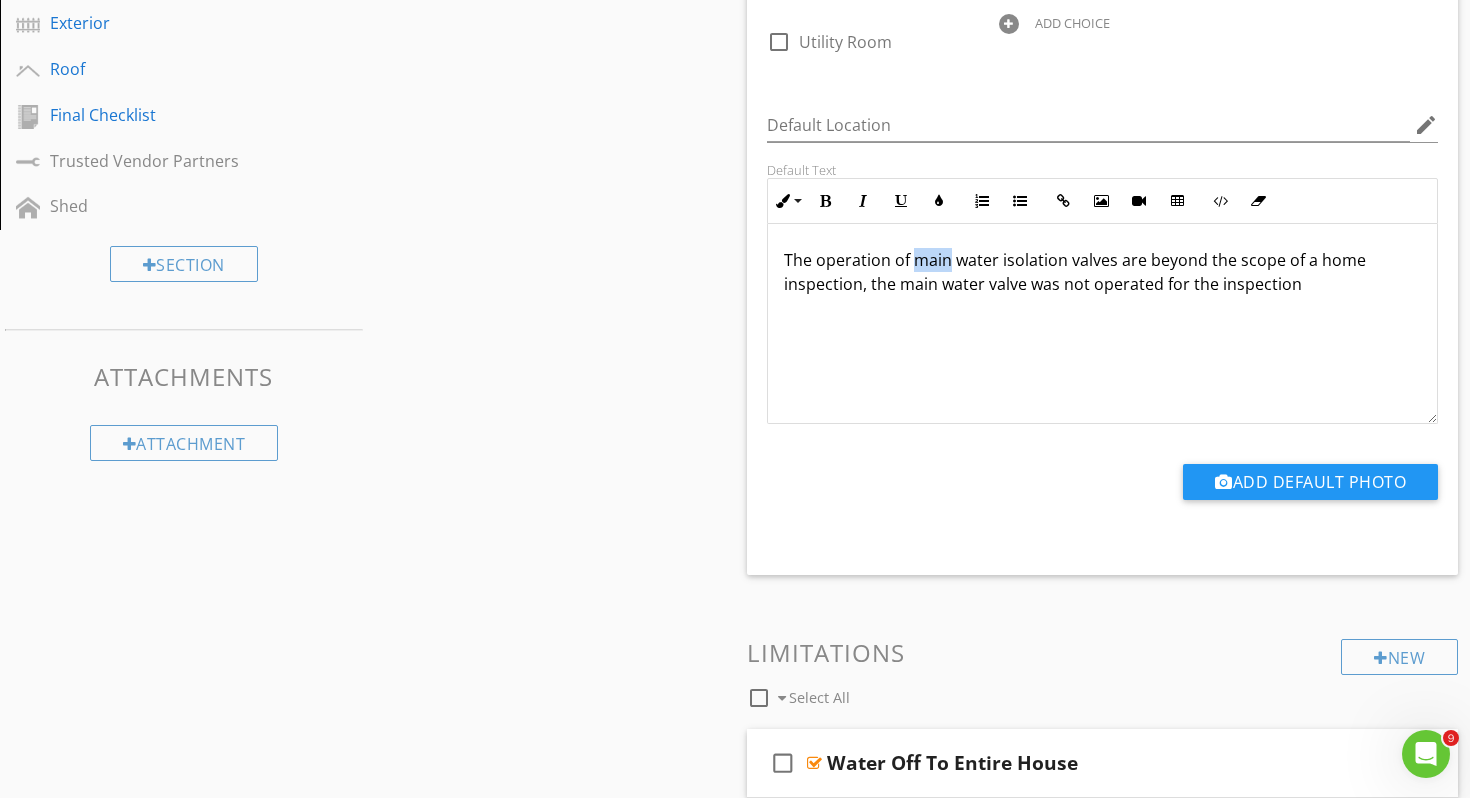 click on "The operation of main water isolation valves are beyond the scope of a home inspection, the main water valve was not operated for the inspection" at bounding box center [1102, 272] 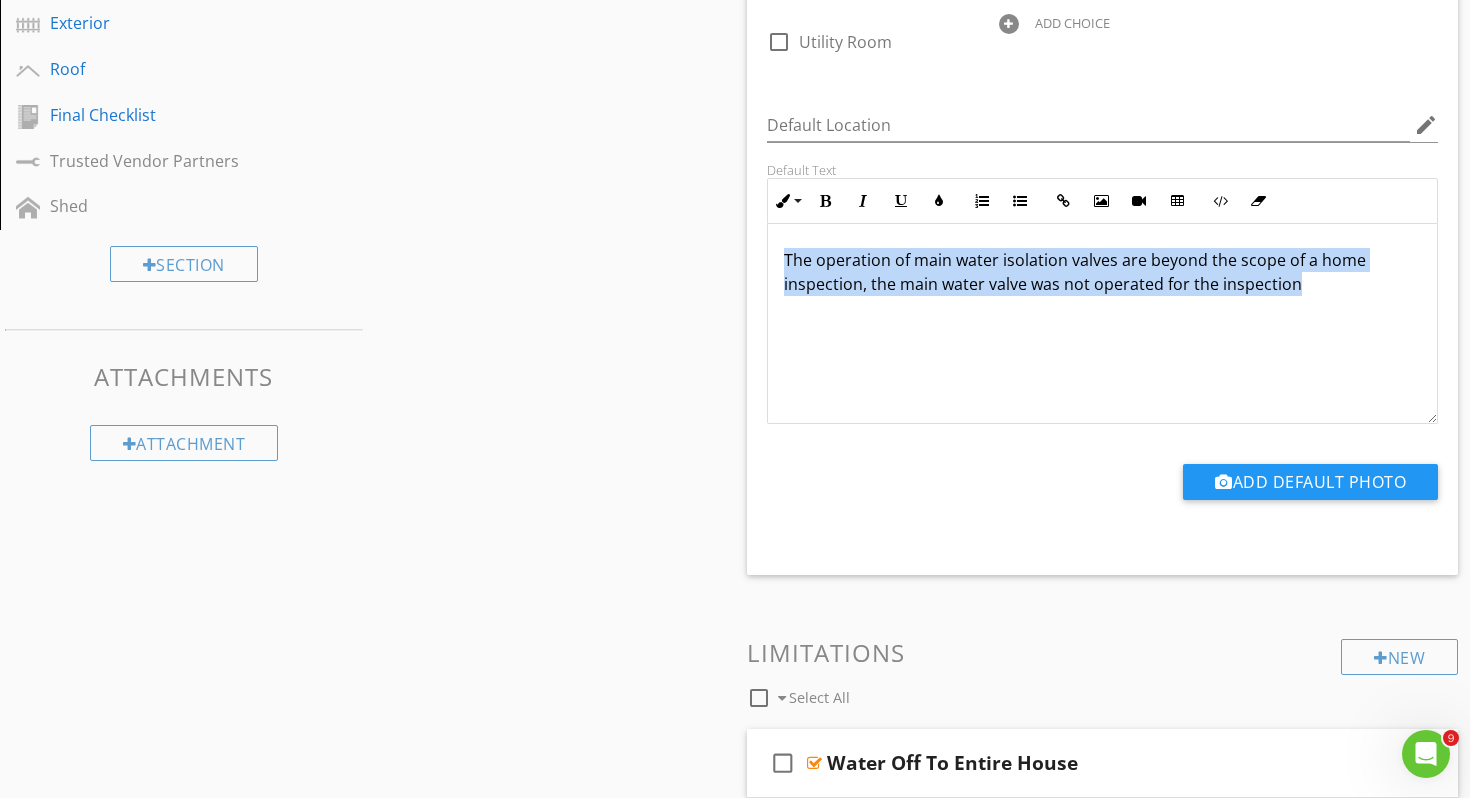 click on "The operation of main water isolation valves are beyond the scope of a home inspection, the main water valve was not operated for the inspection" at bounding box center [1102, 272] 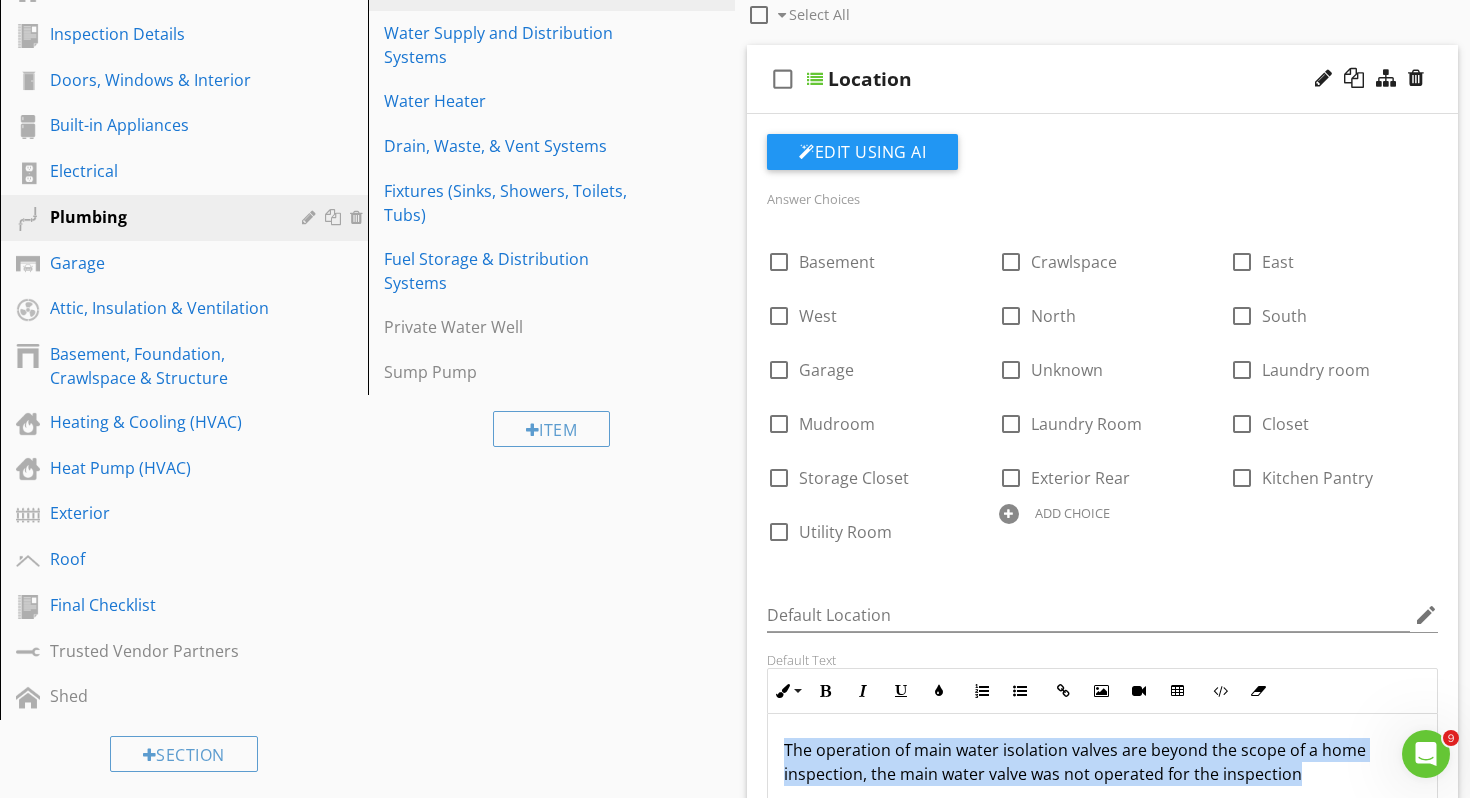 scroll, scrollTop: 210, scrollLeft: 0, axis: vertical 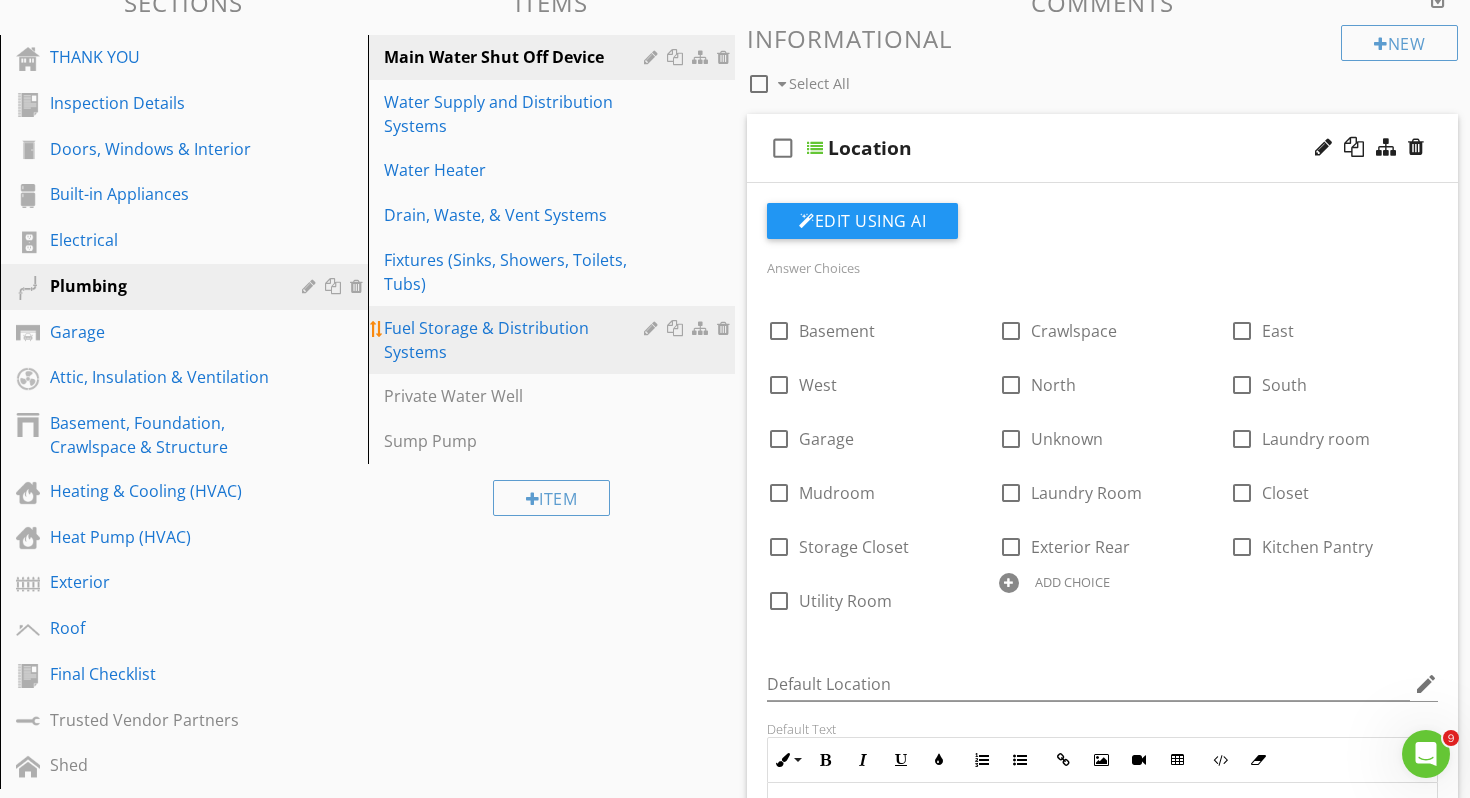 click on "Fuel Storage & Distribution Systems" at bounding box center [517, 340] 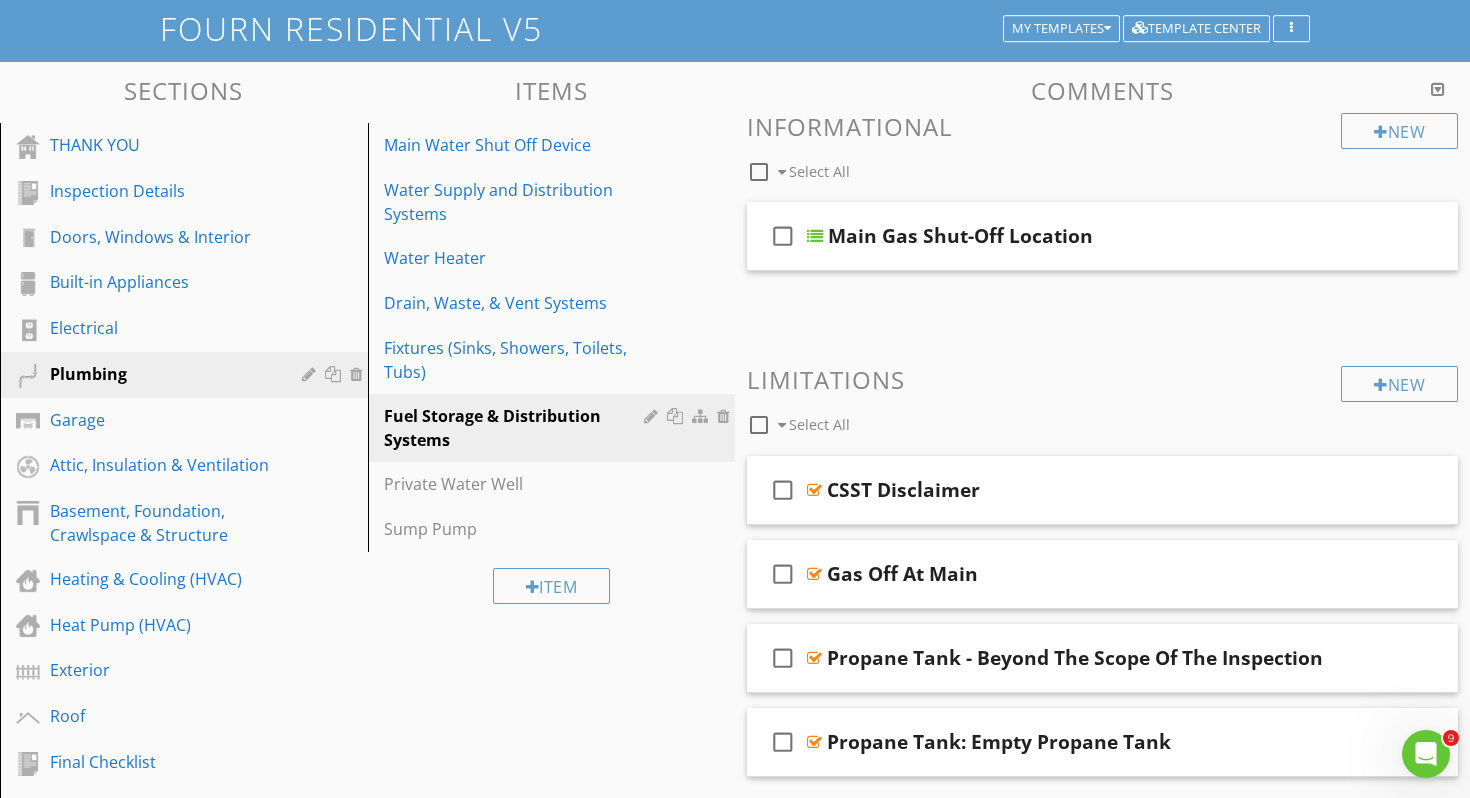 scroll, scrollTop: 0, scrollLeft: 0, axis: both 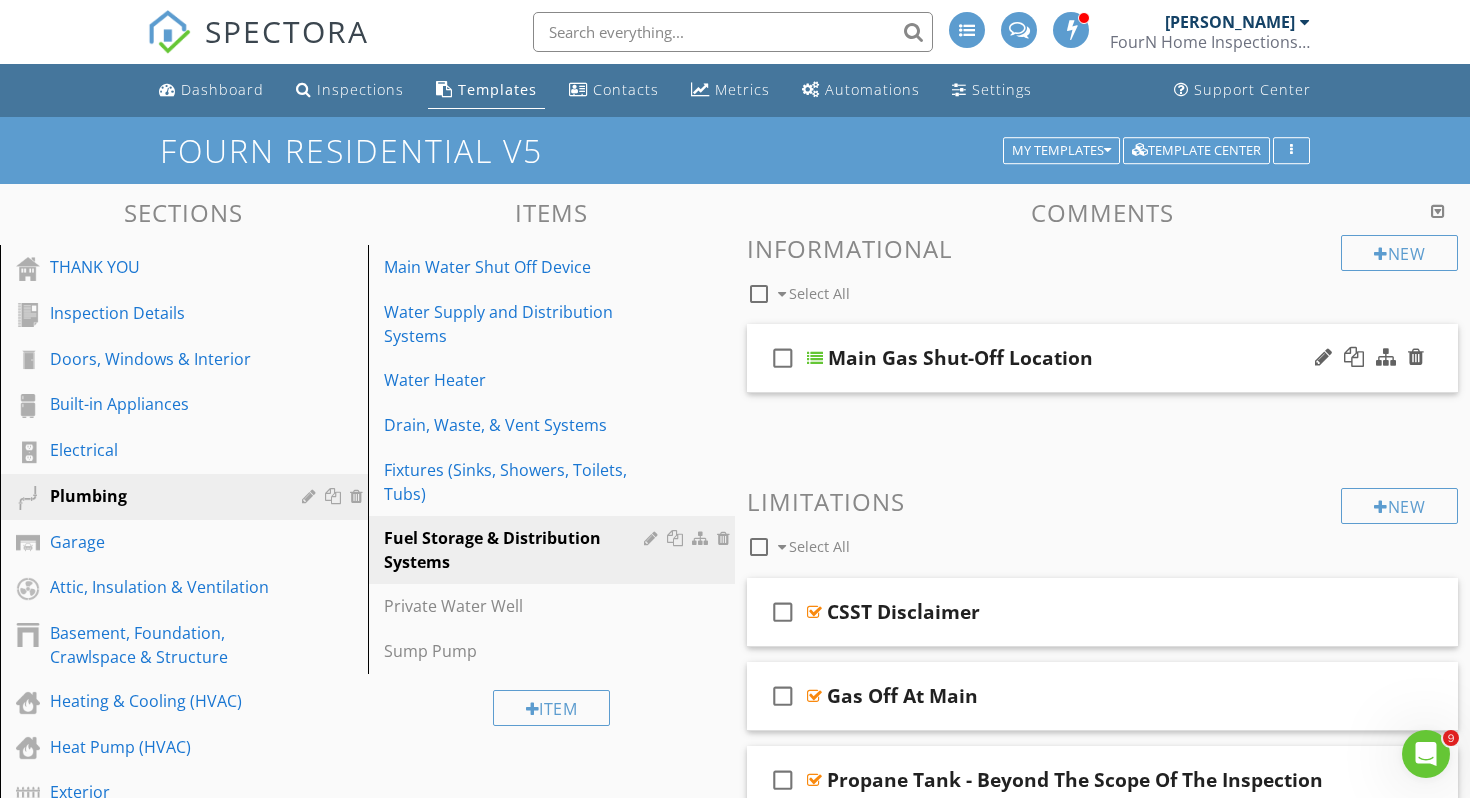 click on "check_box_outline_blank
Main Gas Shut-Off Location" at bounding box center [1102, 358] 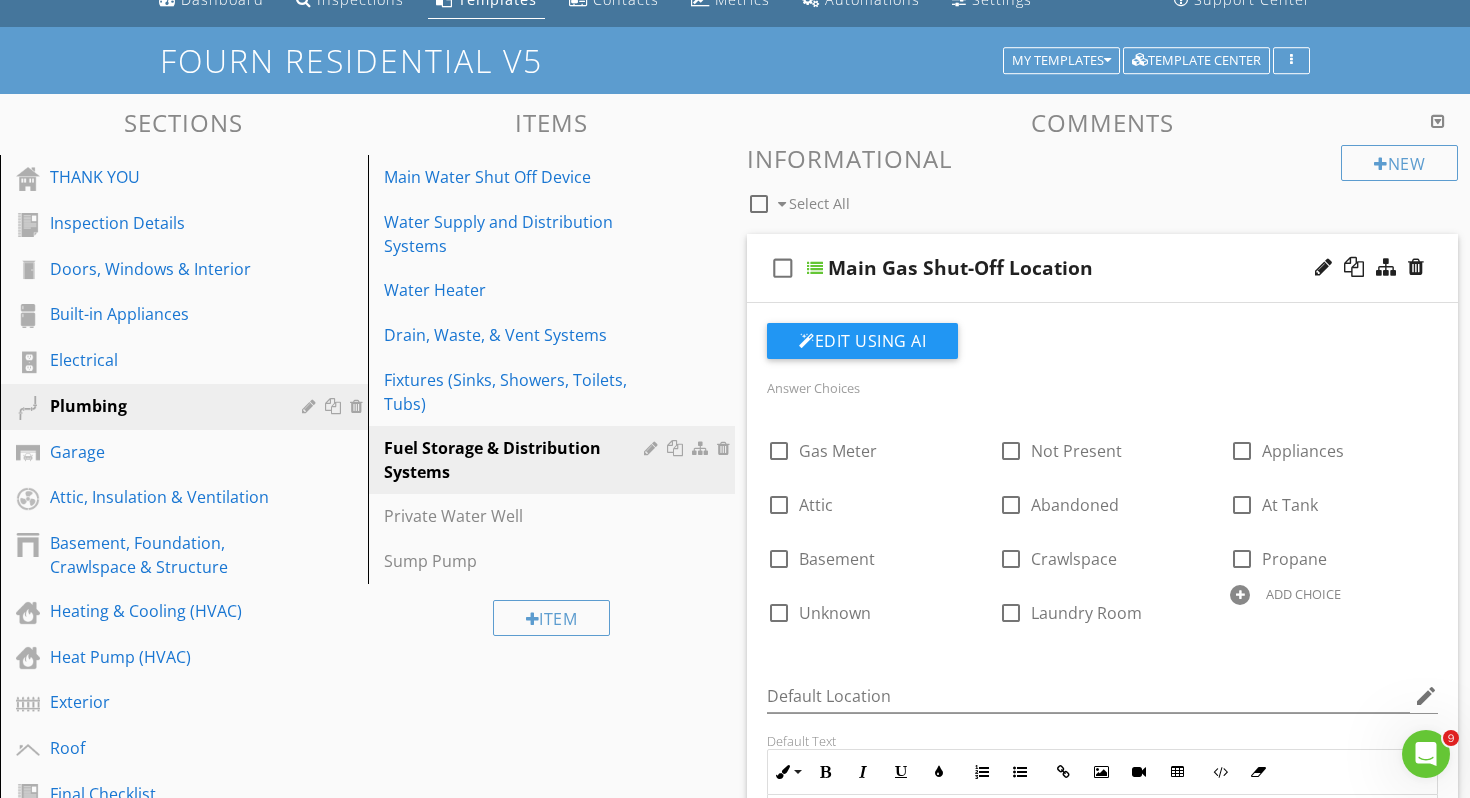 scroll, scrollTop: 411, scrollLeft: 0, axis: vertical 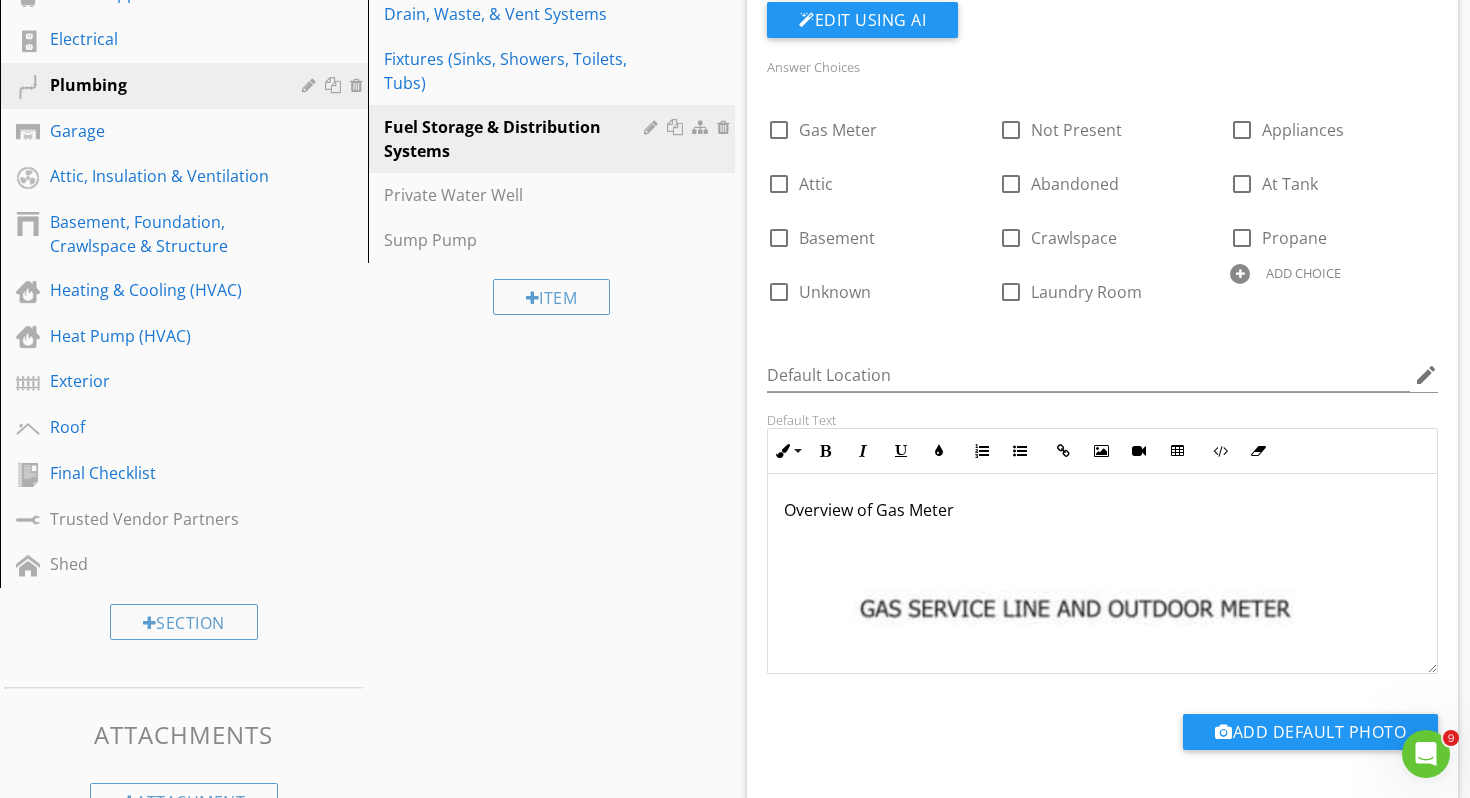 click on "Overview of Gas Meter" at bounding box center [1102, 801] 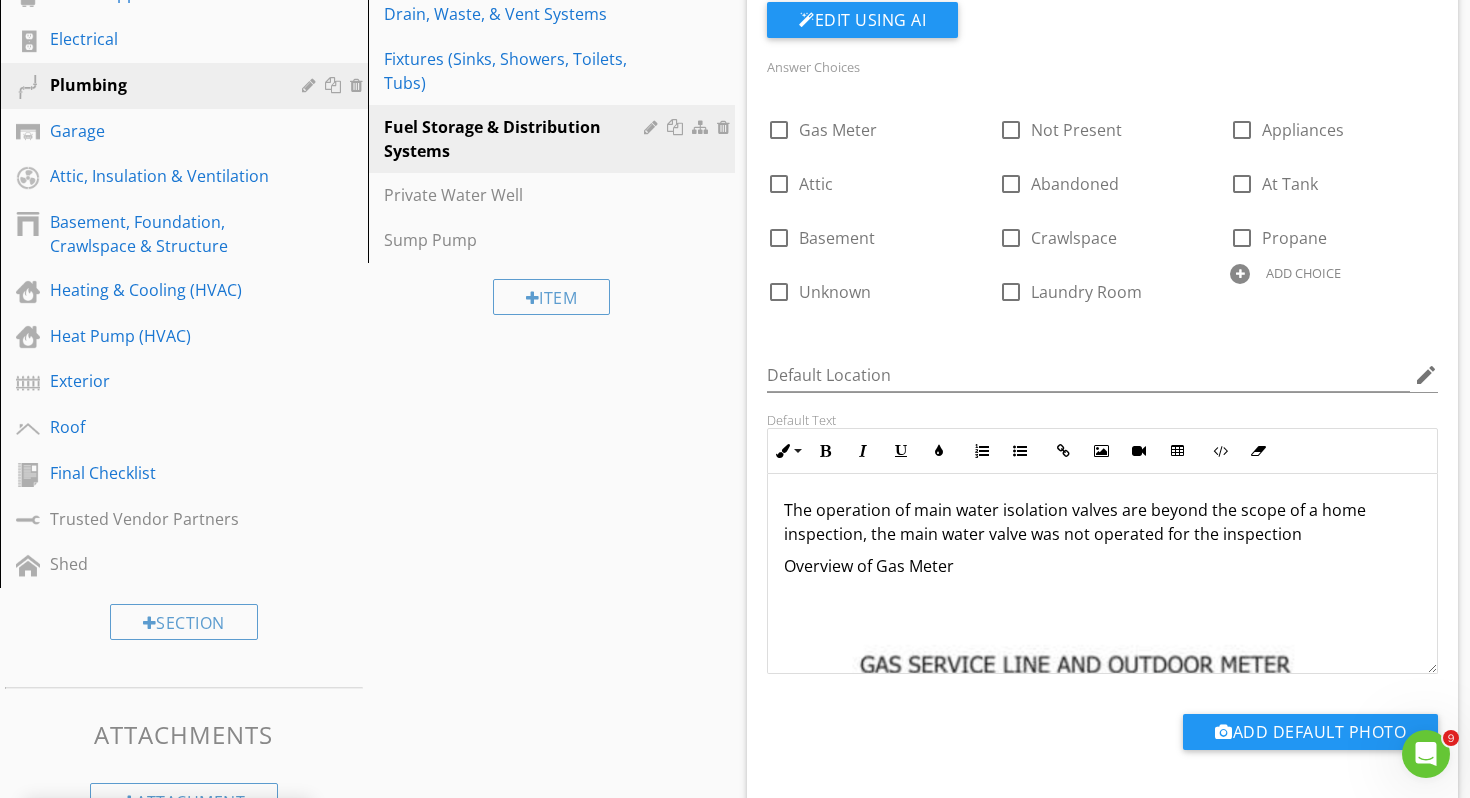 click on "The operation of main water isolation valves are beyond the scope of a home inspection, the main water valve was not operated for the inspection" at bounding box center [1102, 522] 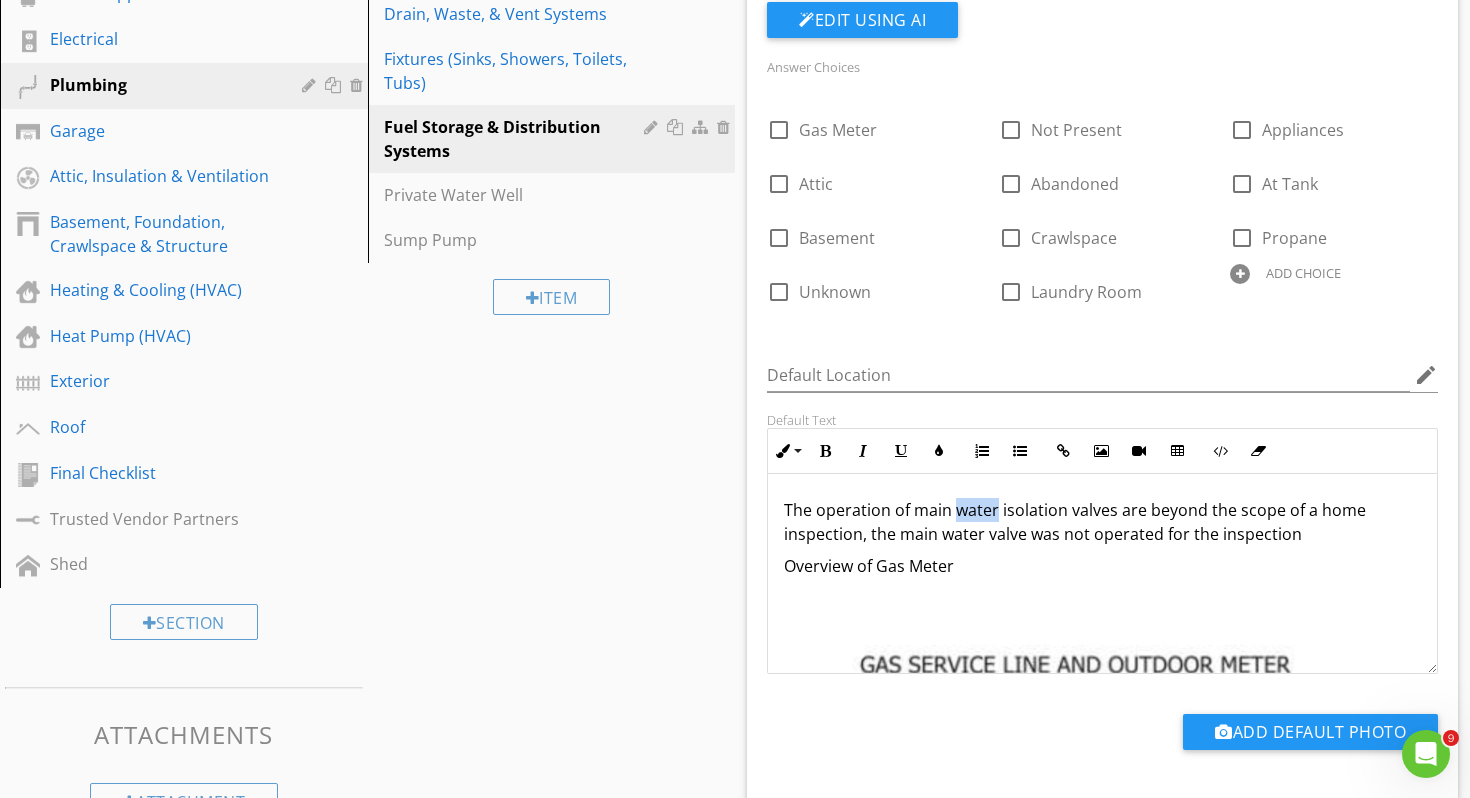 click on "The operation of main water isolation valves are beyond the scope of a home inspection, the main water valve was not operated for the inspection" at bounding box center [1102, 522] 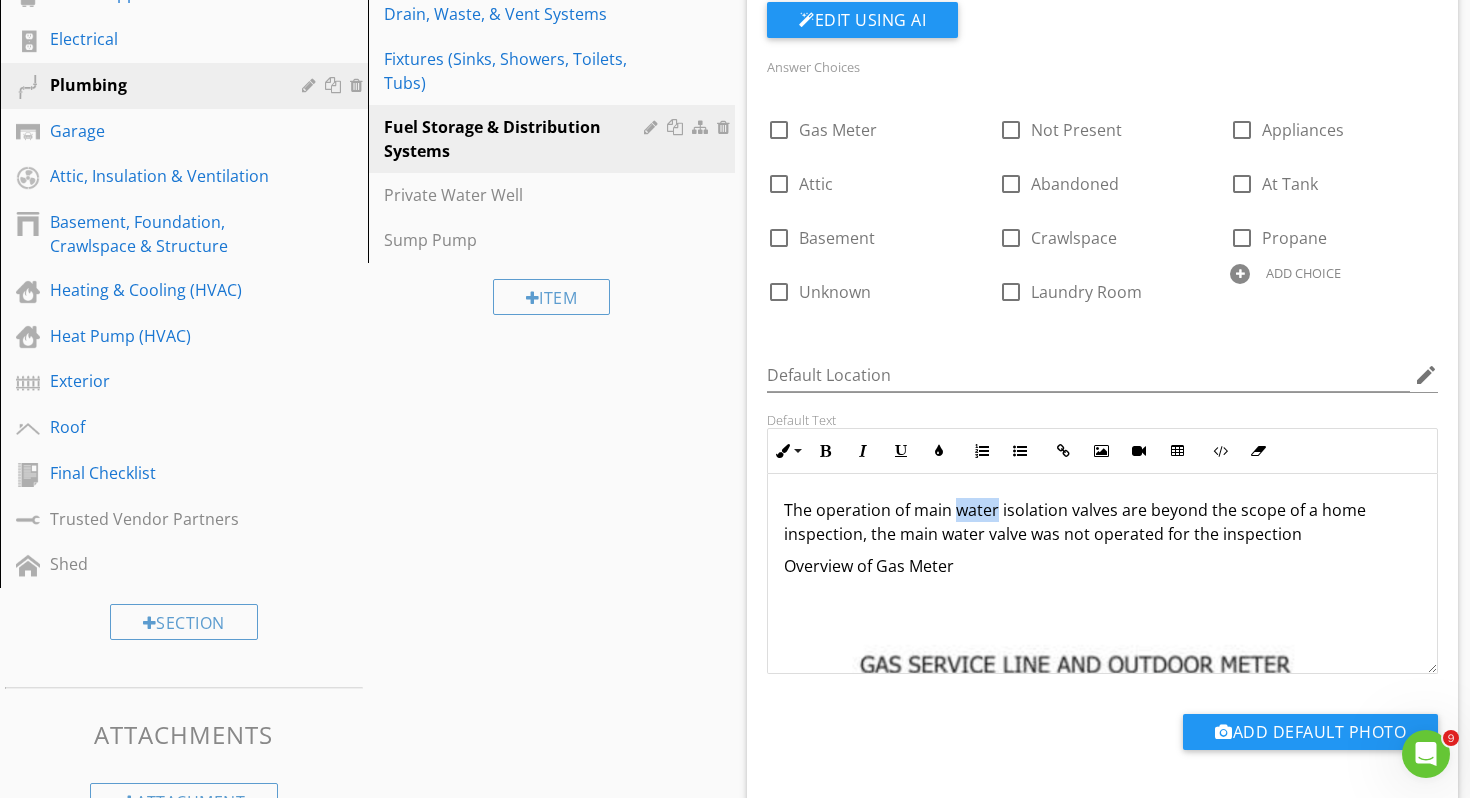 type 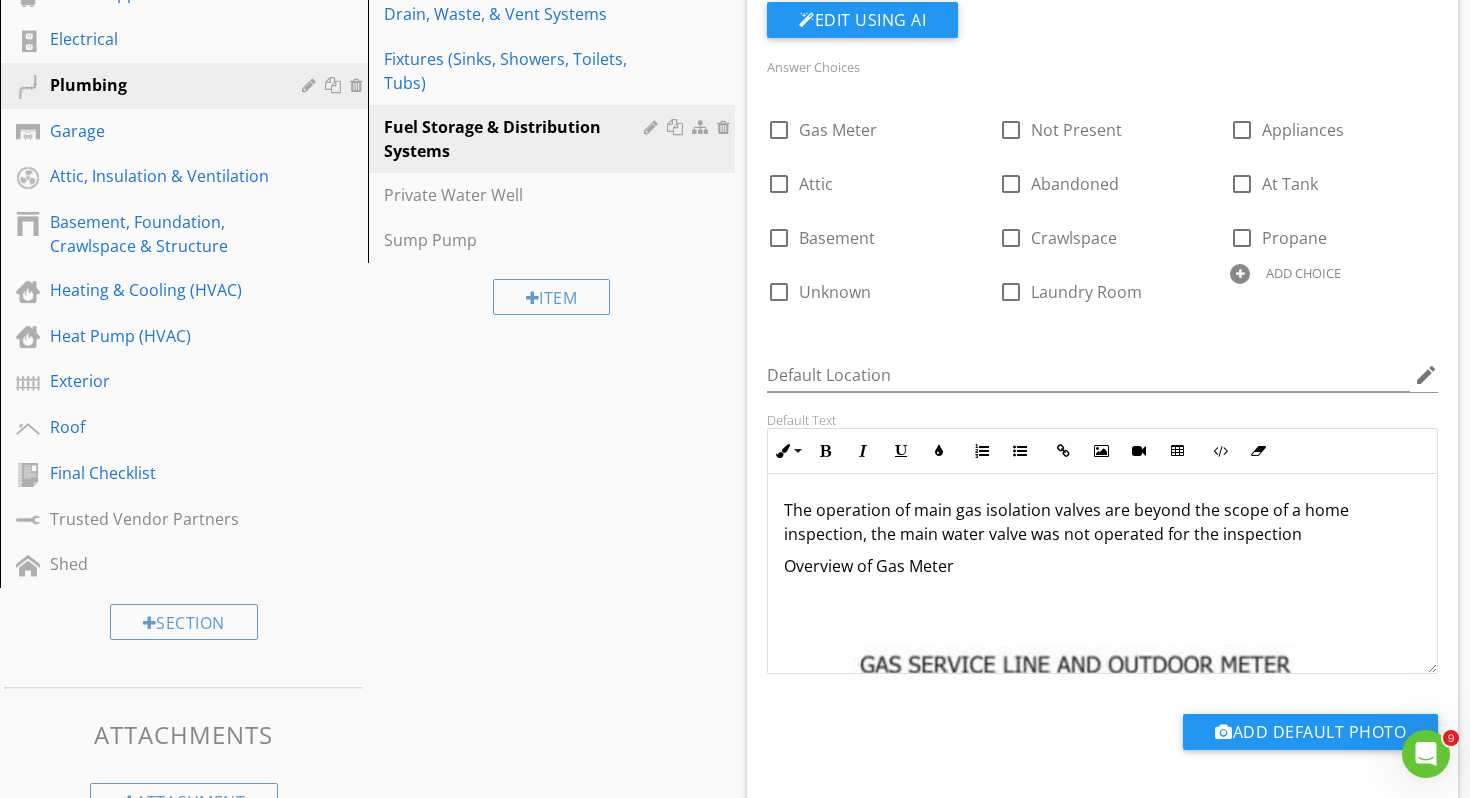 click on "The operation of main gas isolation valves are beyond the scope of a home inspection, the main water valve was not operated for the inspection" at bounding box center (1102, 522) 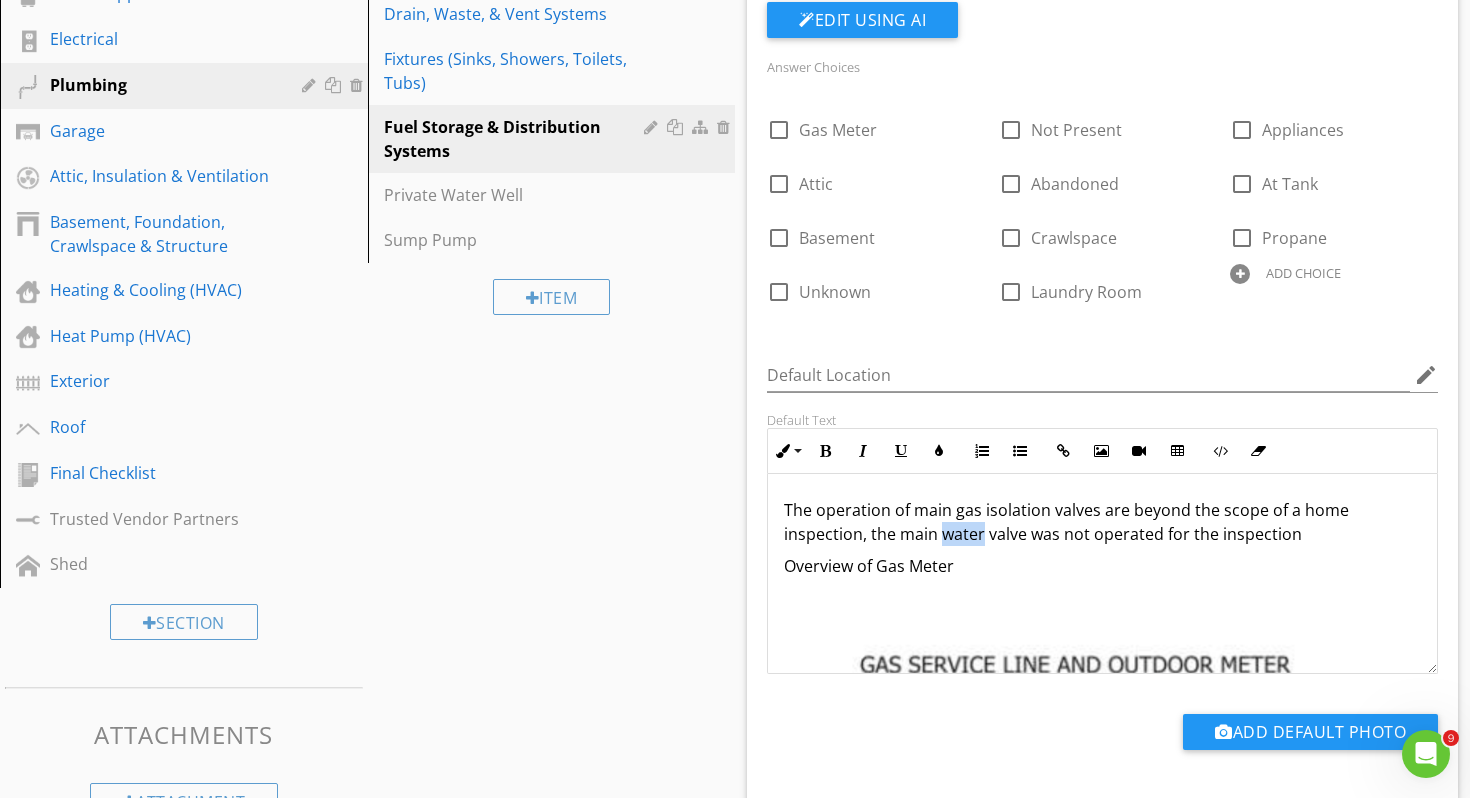 click on "The operation of main gas isolation valves are beyond the scope of a home inspection, the main water valve was not operated for the inspection" at bounding box center (1102, 522) 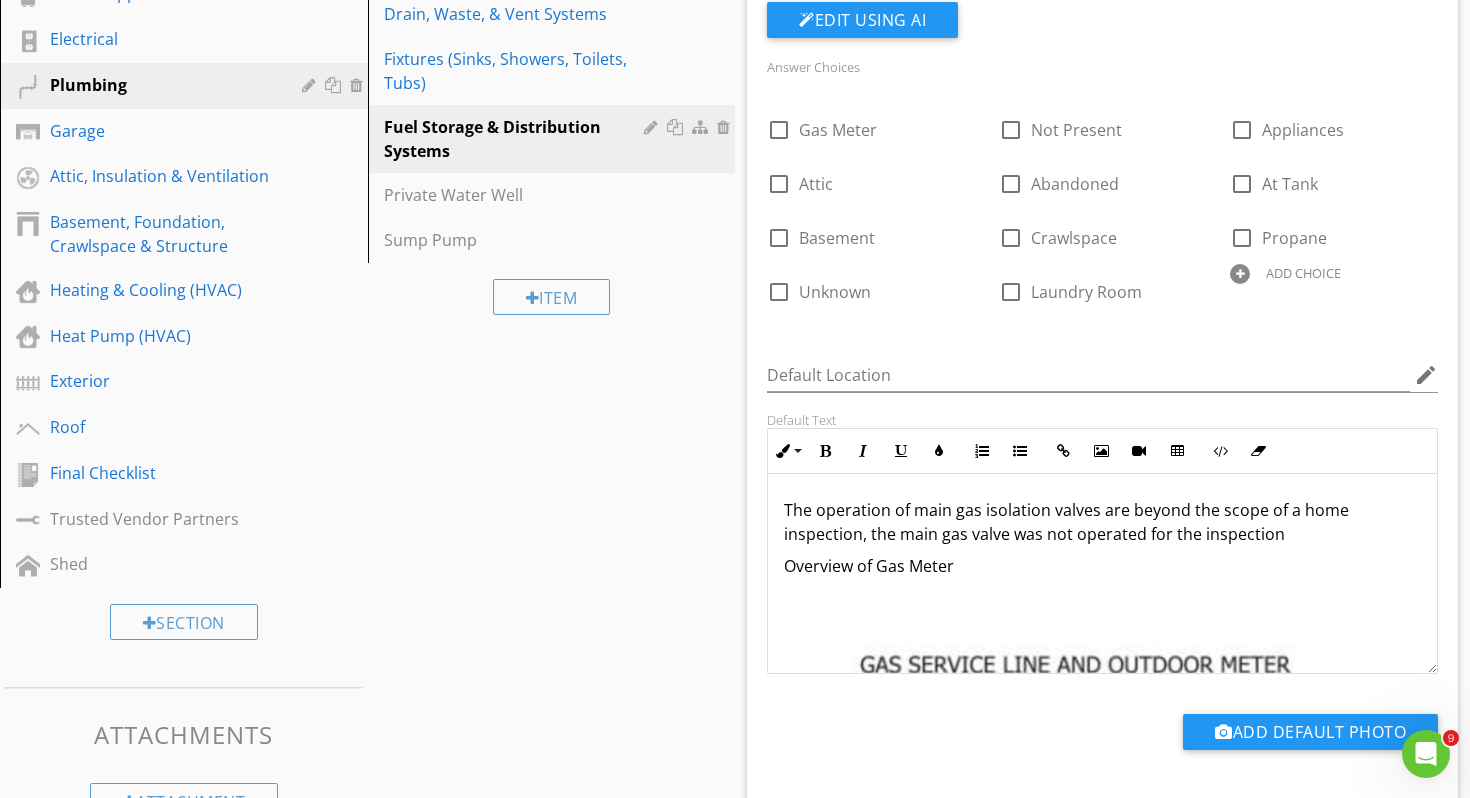 click on "The operation of main gas isolation valves are beyond the scope of a home inspection, the main gas valve was not operated for the inspection" at bounding box center [1102, 522] 